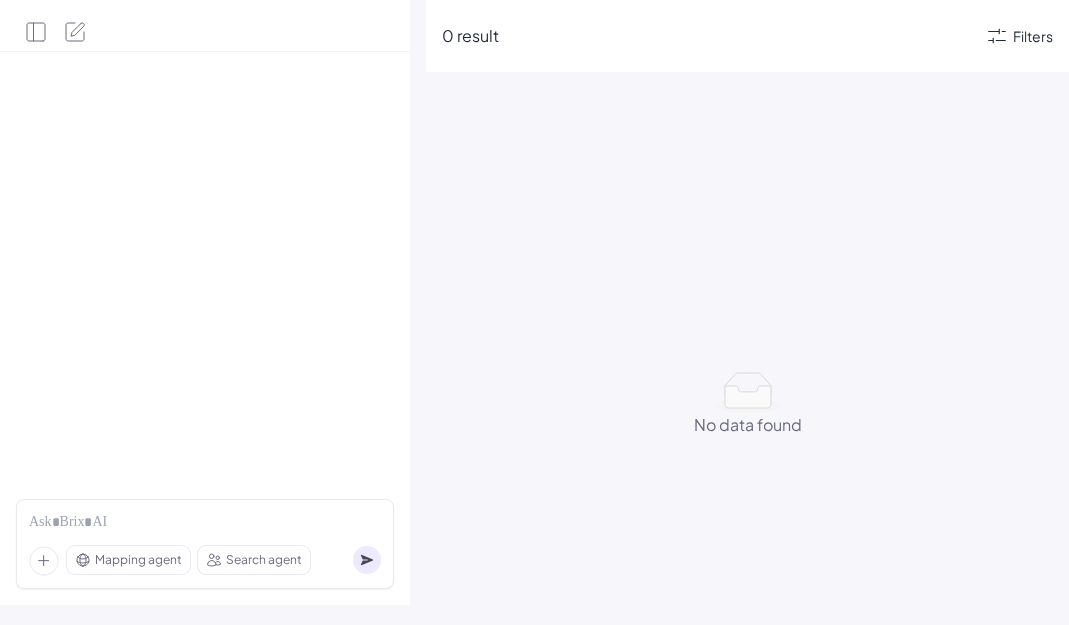 scroll, scrollTop: 0, scrollLeft: 0, axis: both 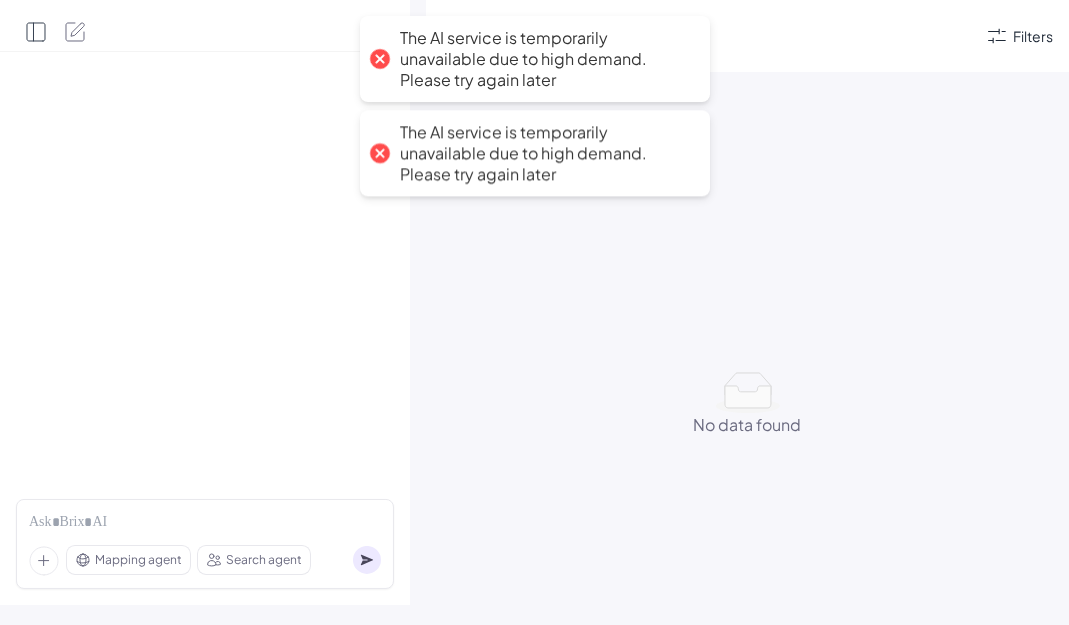 click 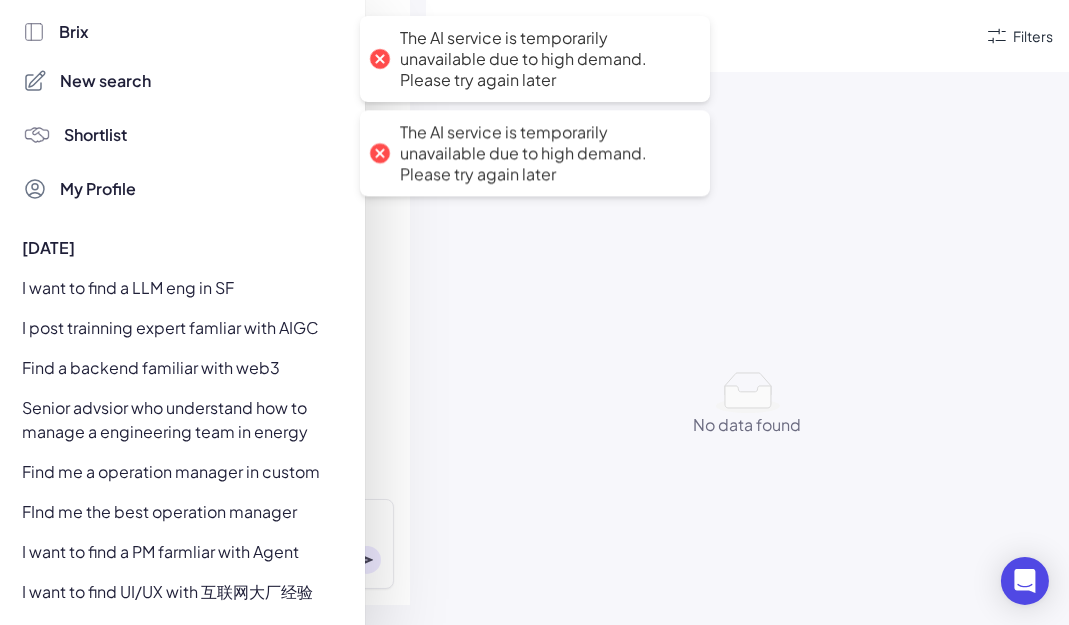 click on "New search" at bounding box center [106, 81] 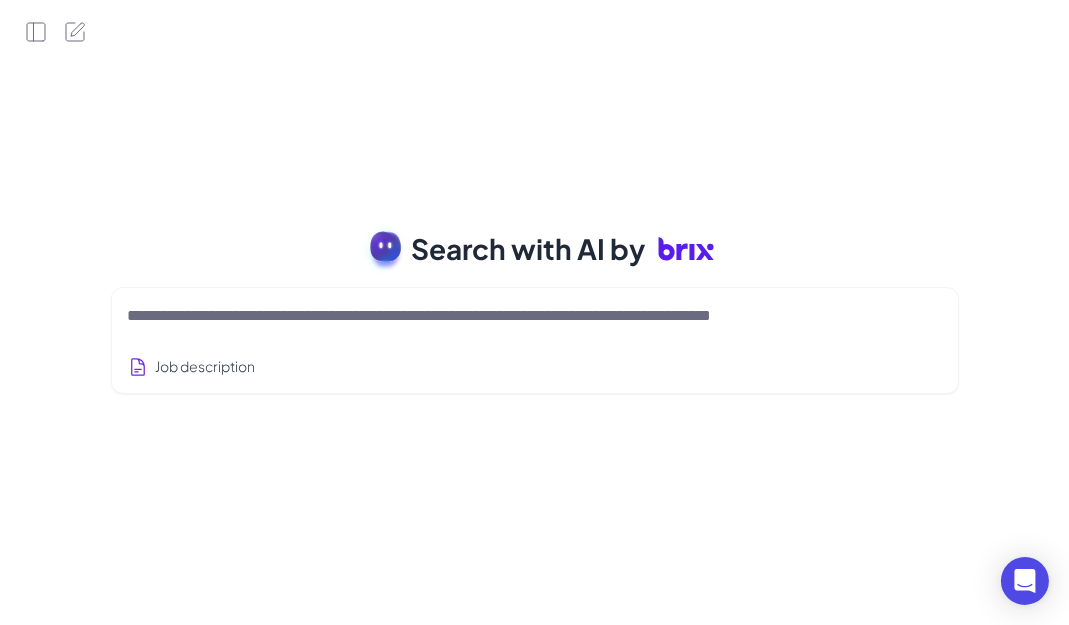 click at bounding box center (511, 316) 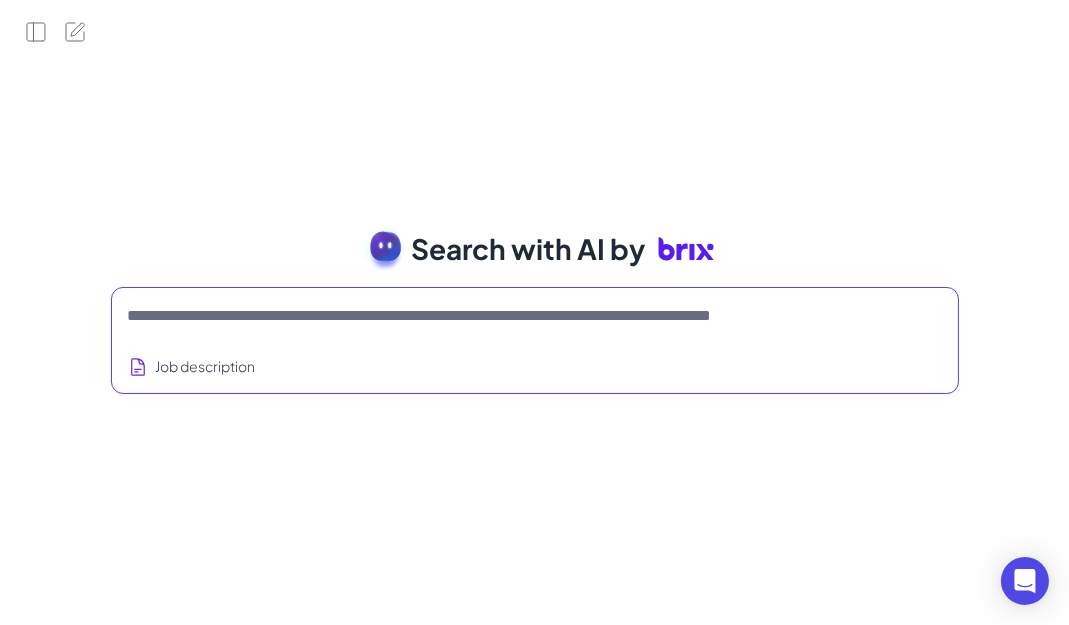 paste on "**********" 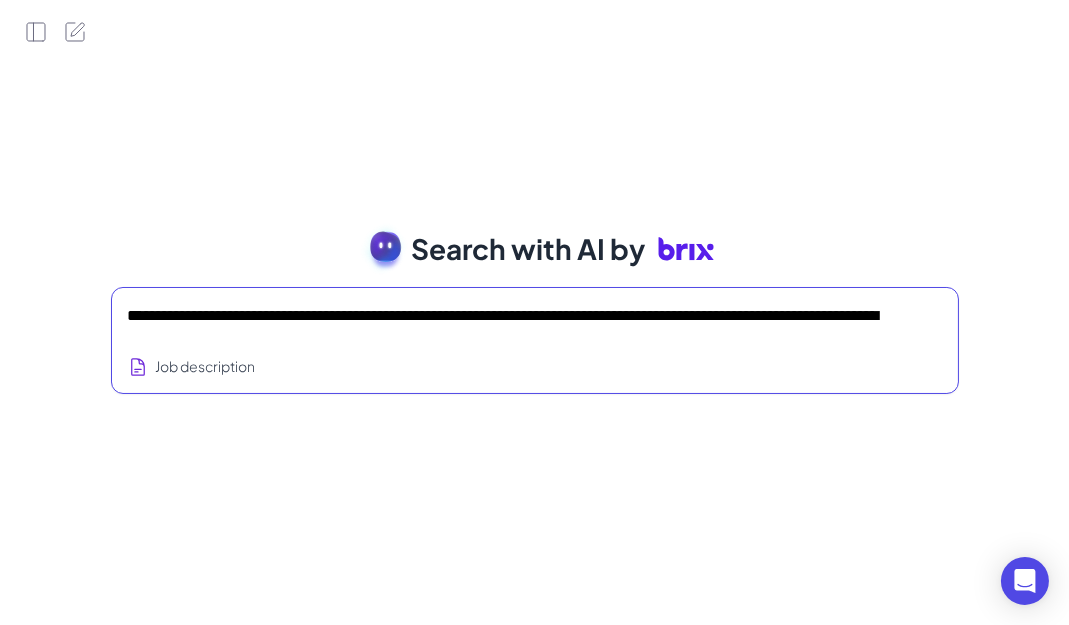 scroll, scrollTop: 685, scrollLeft: 0, axis: vertical 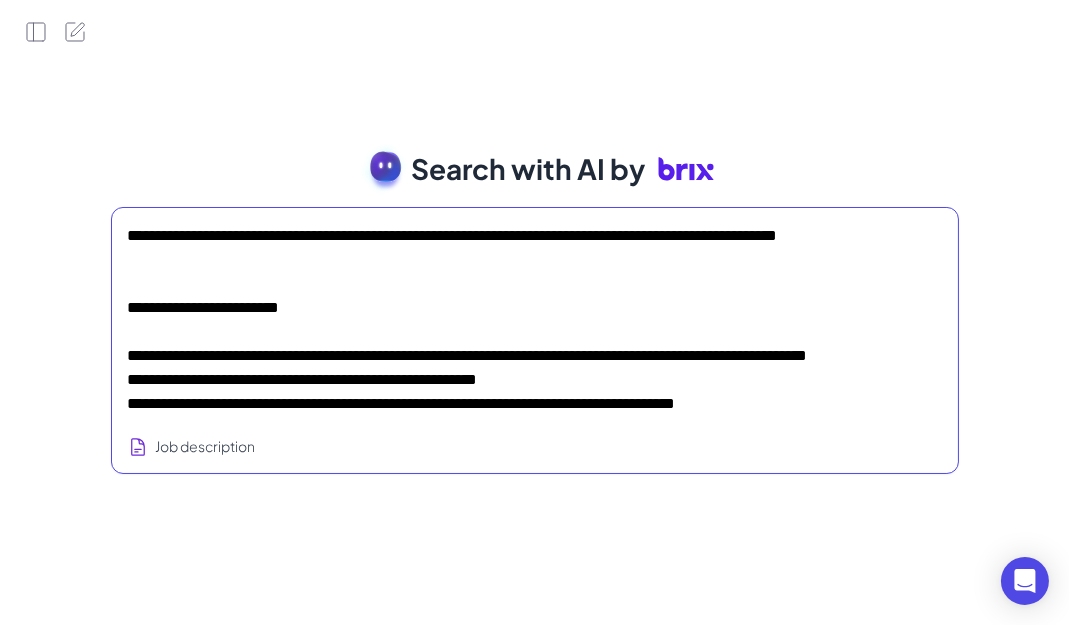 type on "**********" 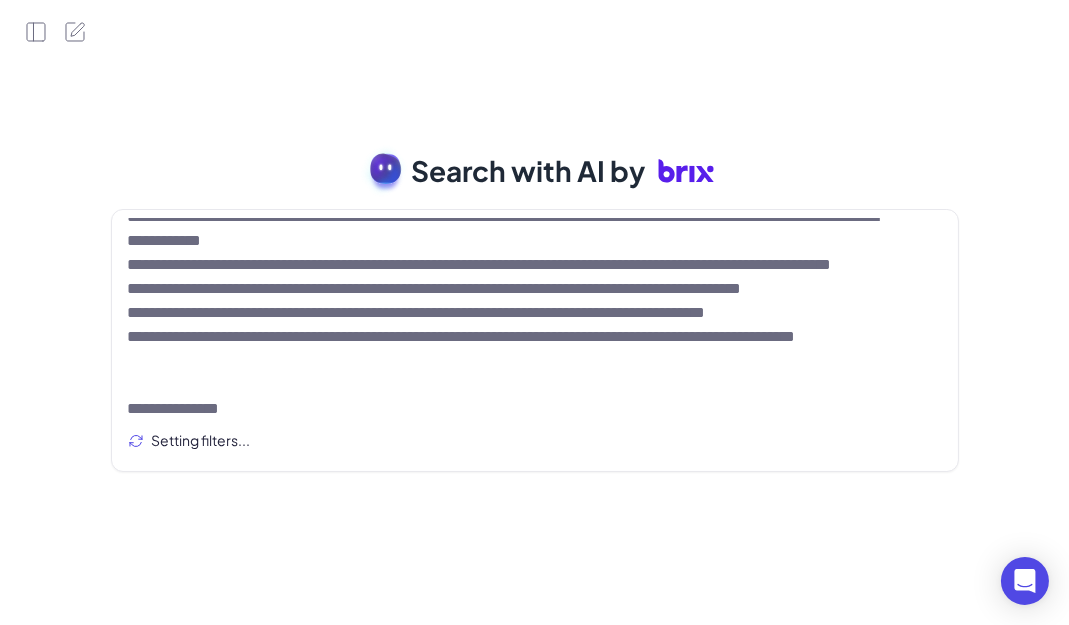 scroll, scrollTop: 0, scrollLeft: 0, axis: both 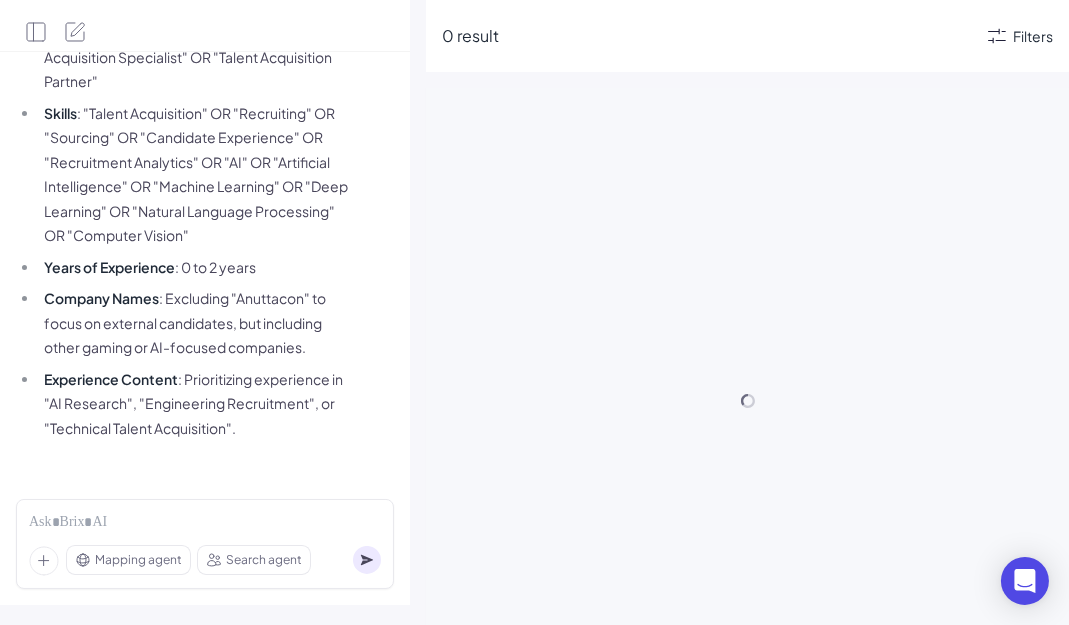 click 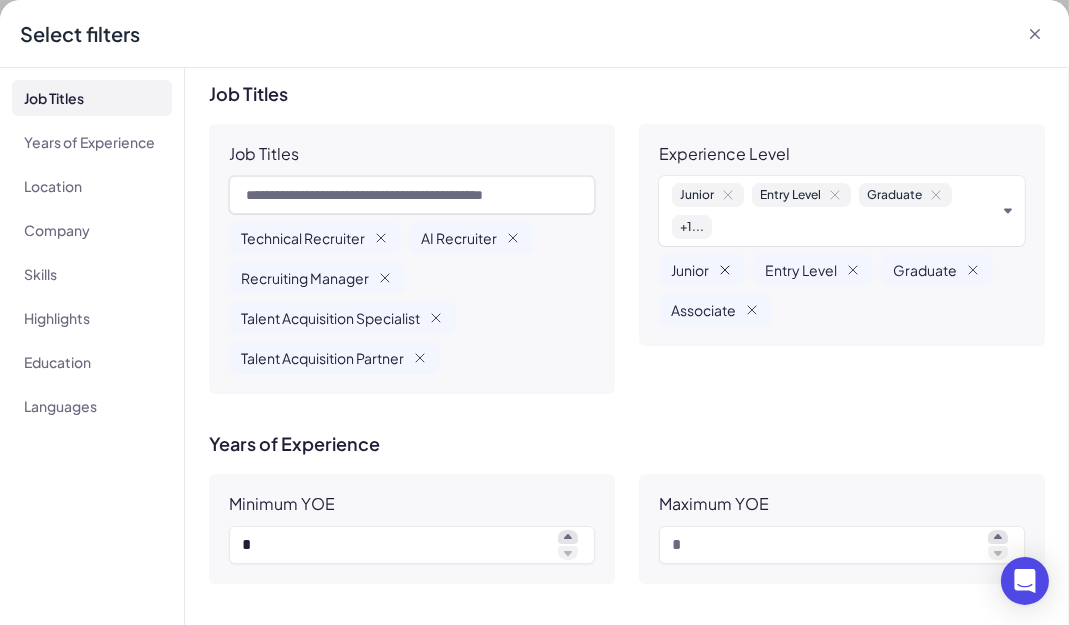 click 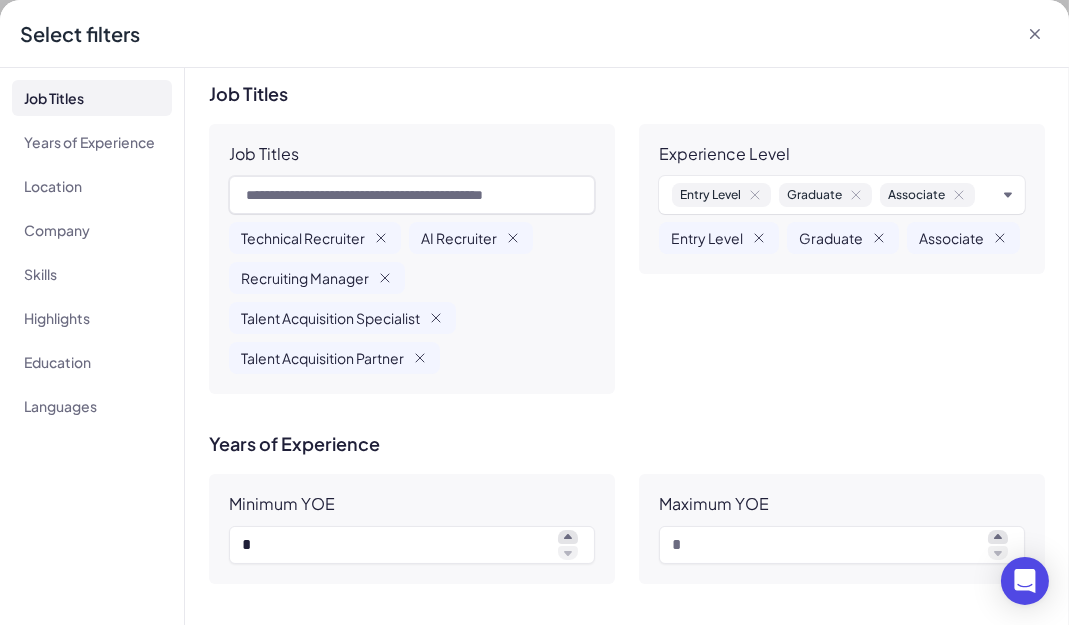 click on "Entry Level" at bounding box center [719, 238] 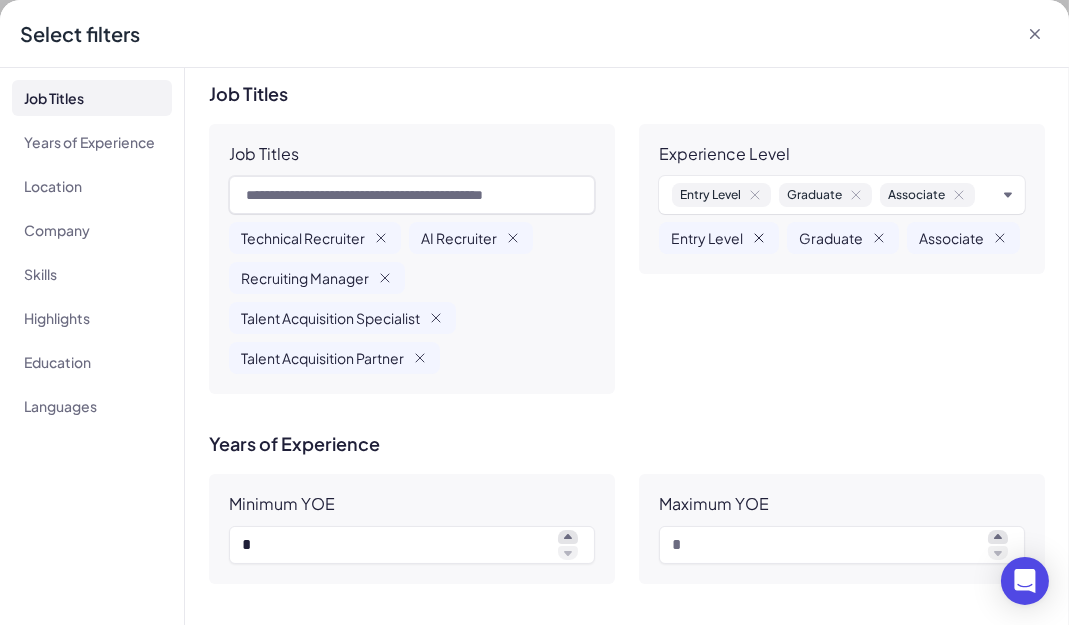 click 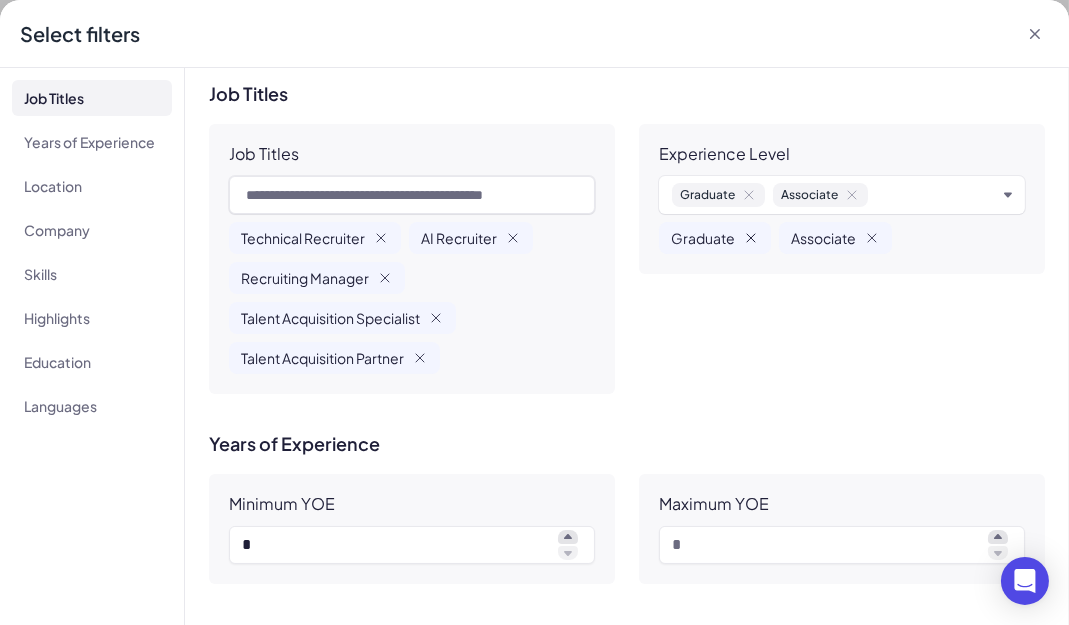 click 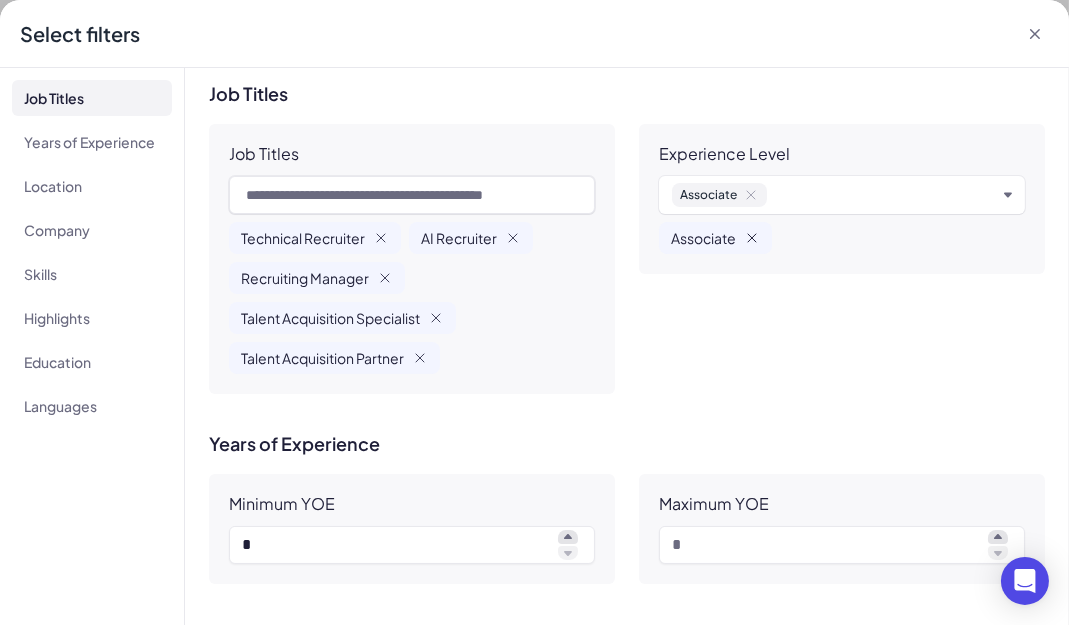 click 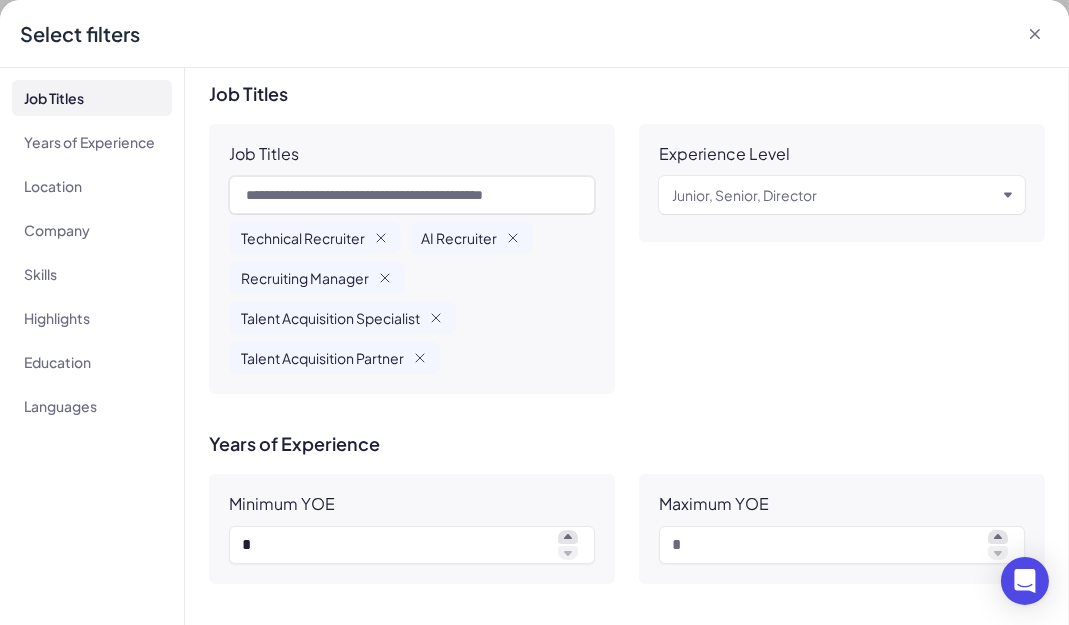click on "Experience Level Junior, Senior, Director" at bounding box center (842, 259) 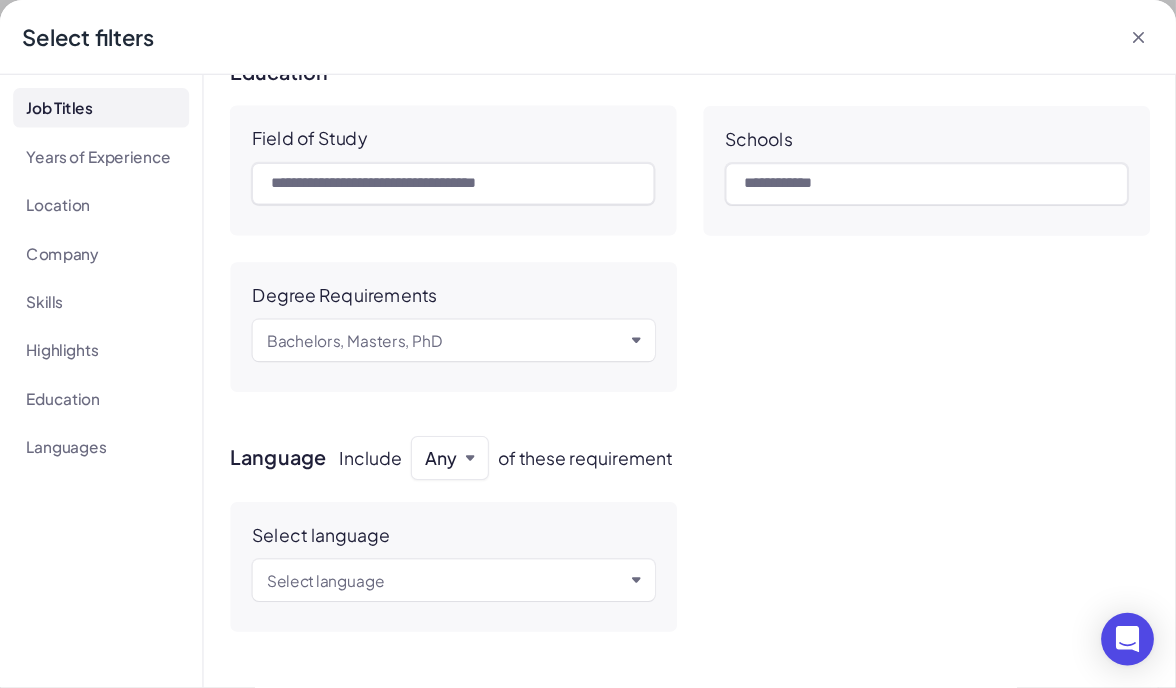 scroll, scrollTop: 1383, scrollLeft: 0, axis: vertical 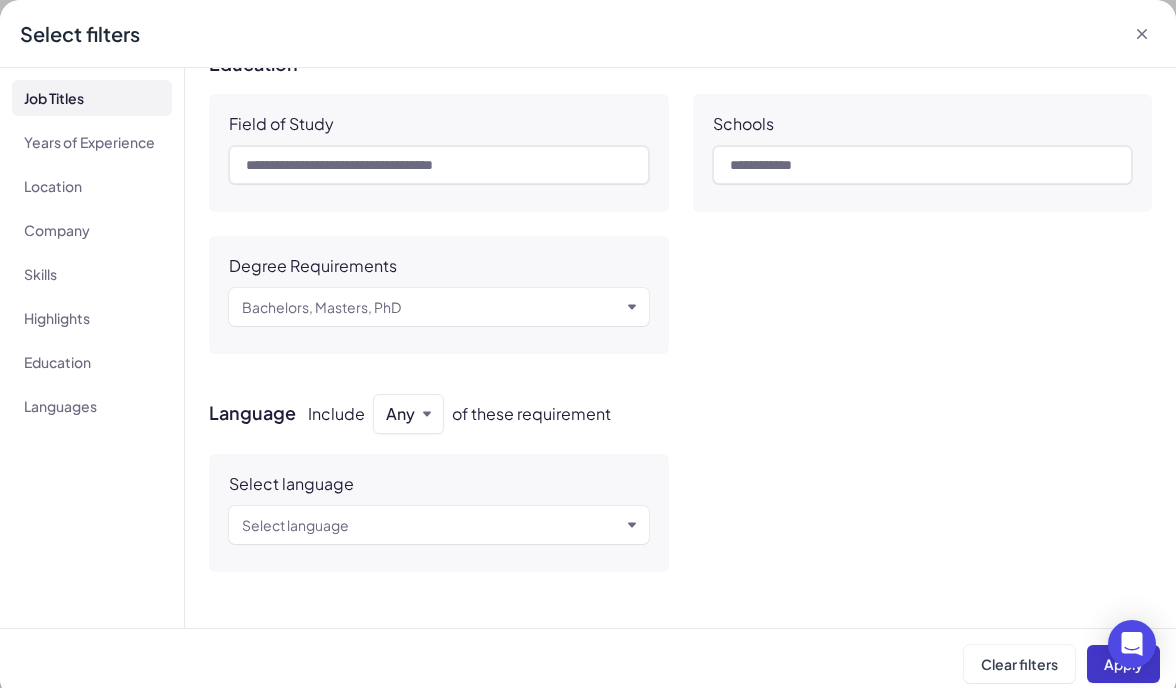 click on "Apply" at bounding box center [1123, 664] 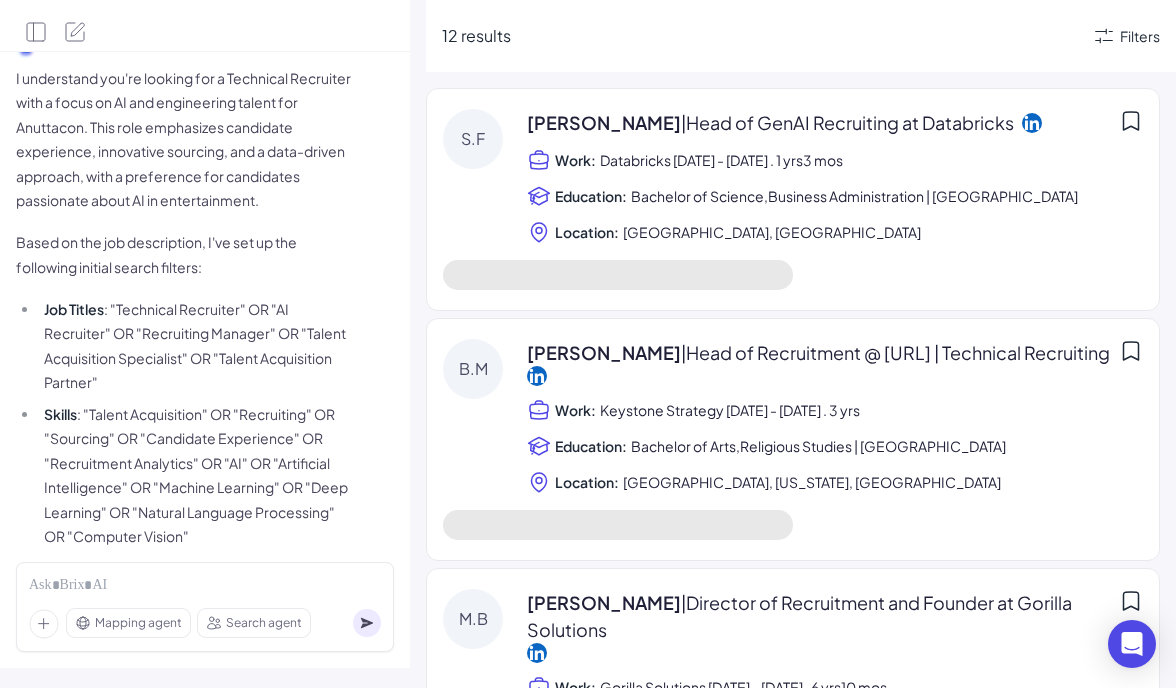 scroll, scrollTop: 481, scrollLeft: 0, axis: vertical 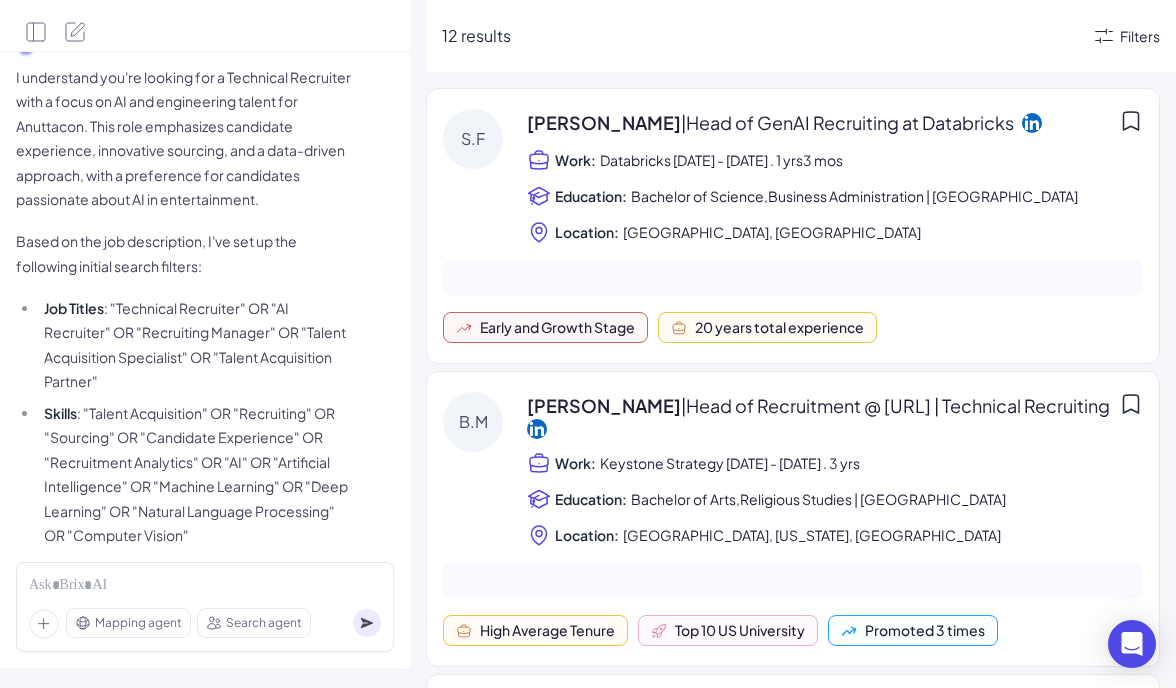 click on "Filters" at bounding box center [1140, 36] 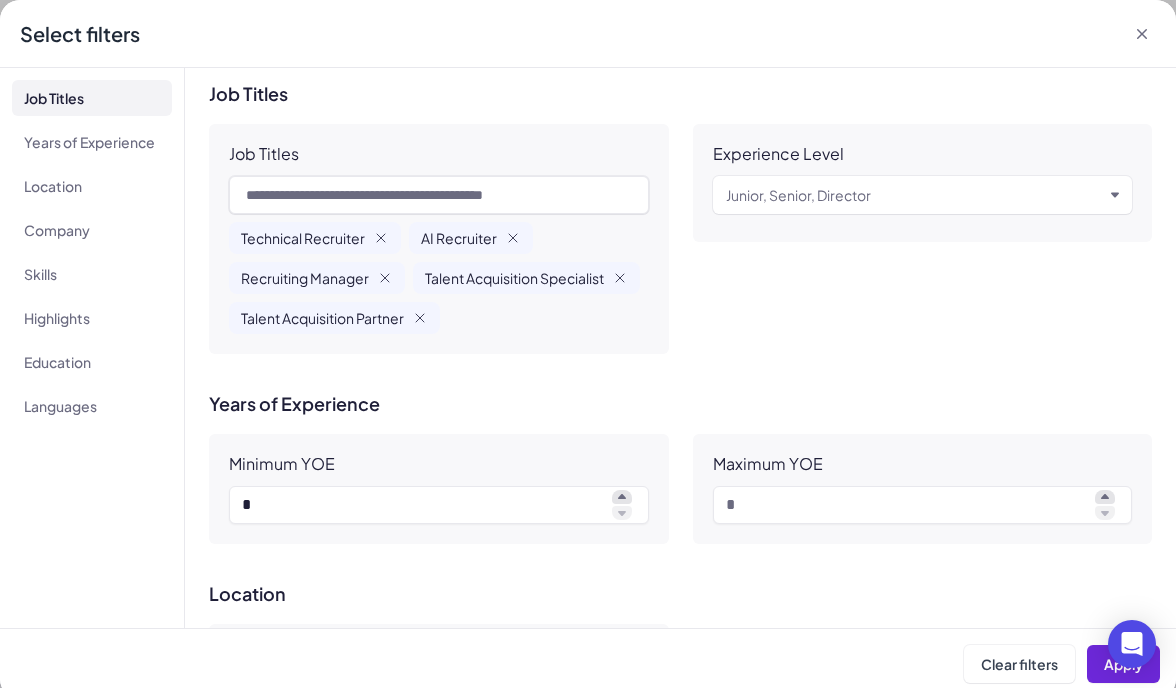 click on "Junior, Senior, Director" at bounding box center [798, 195] 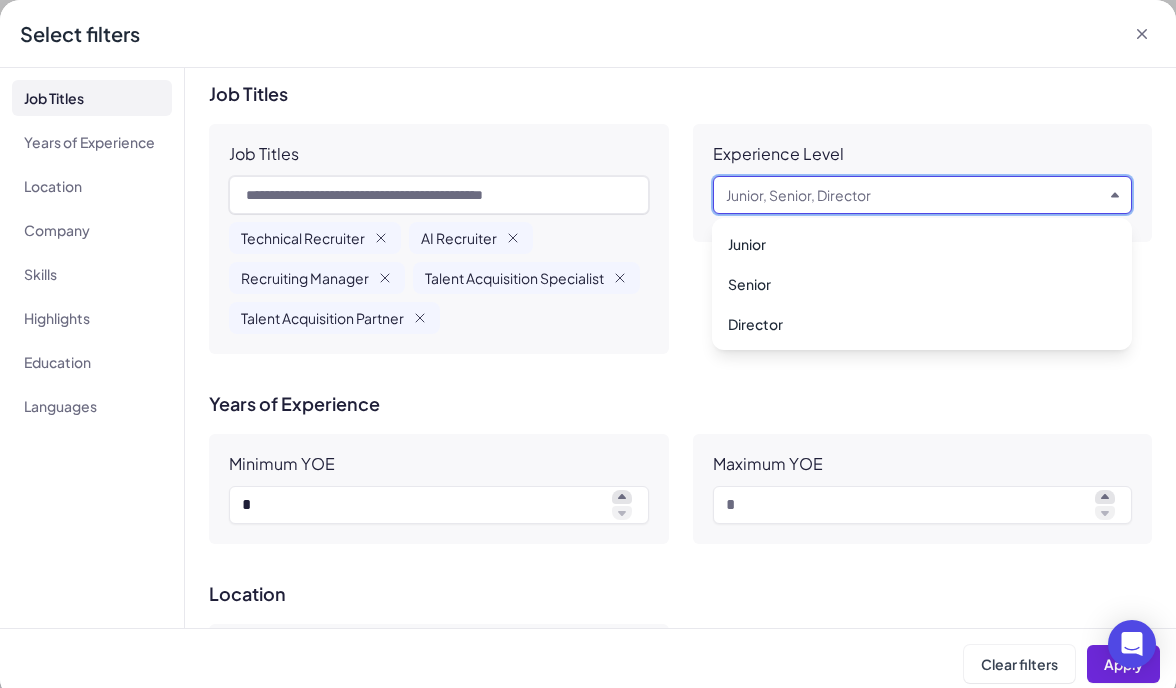 click on "Maximum YOE" at bounding box center (923, 489) 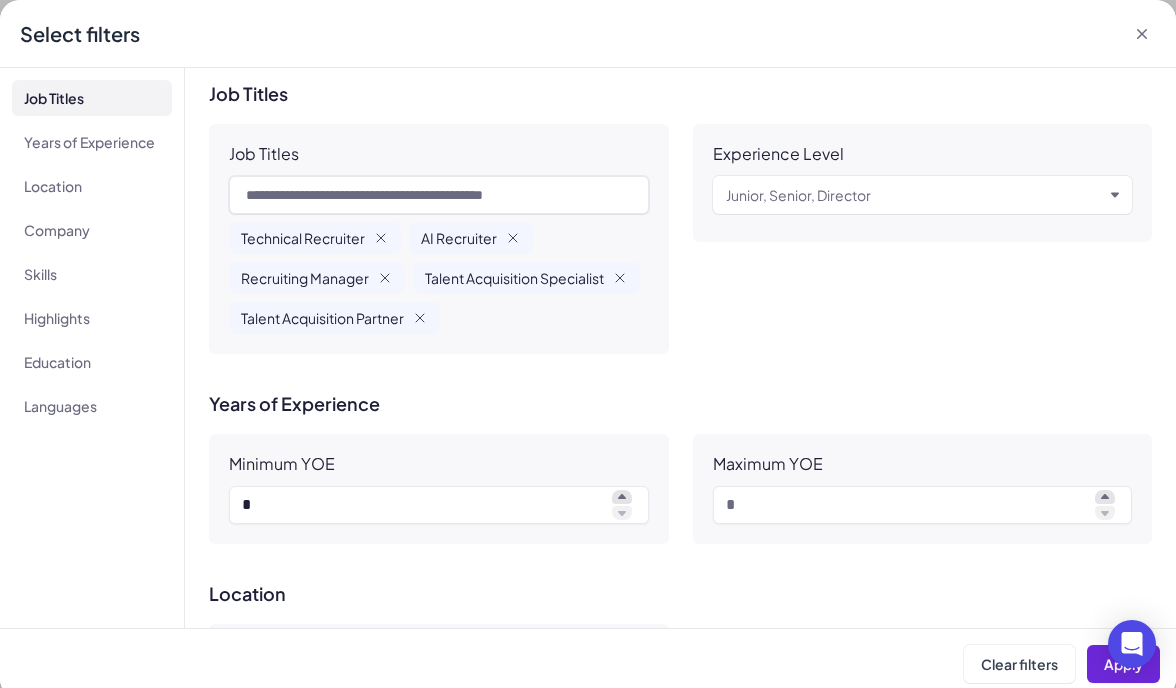 click on "Junior, Senior, Director" at bounding box center [915, 195] 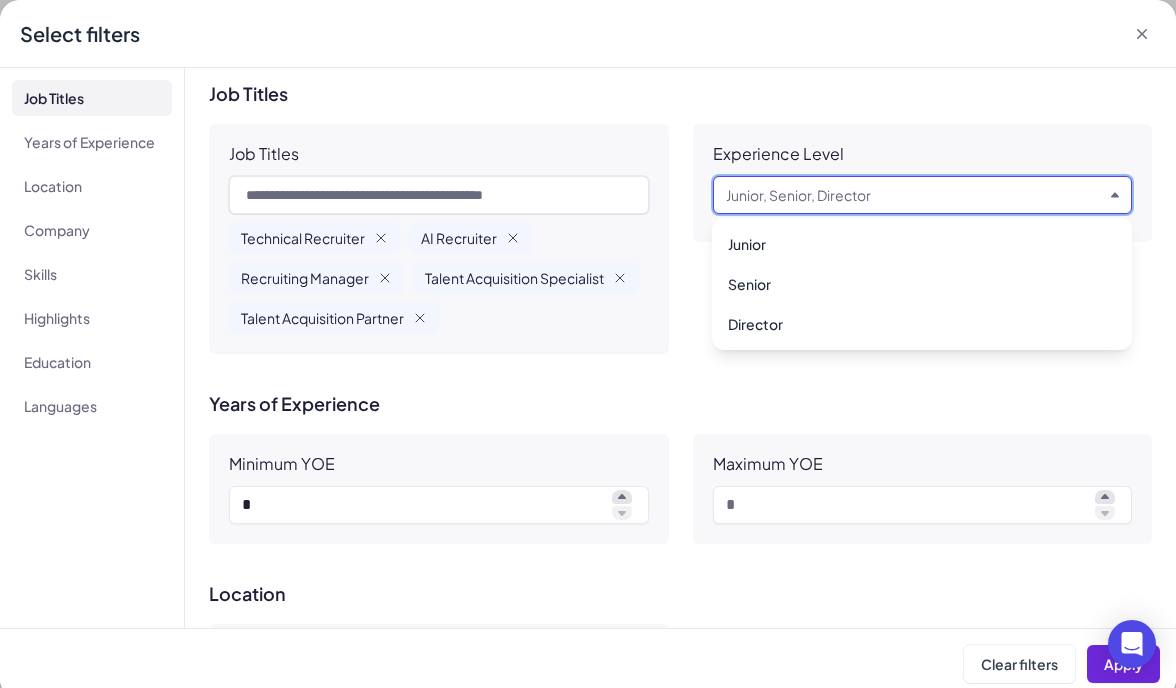 click on "Experience Level Junior, Senior, Director" at bounding box center (923, 183) 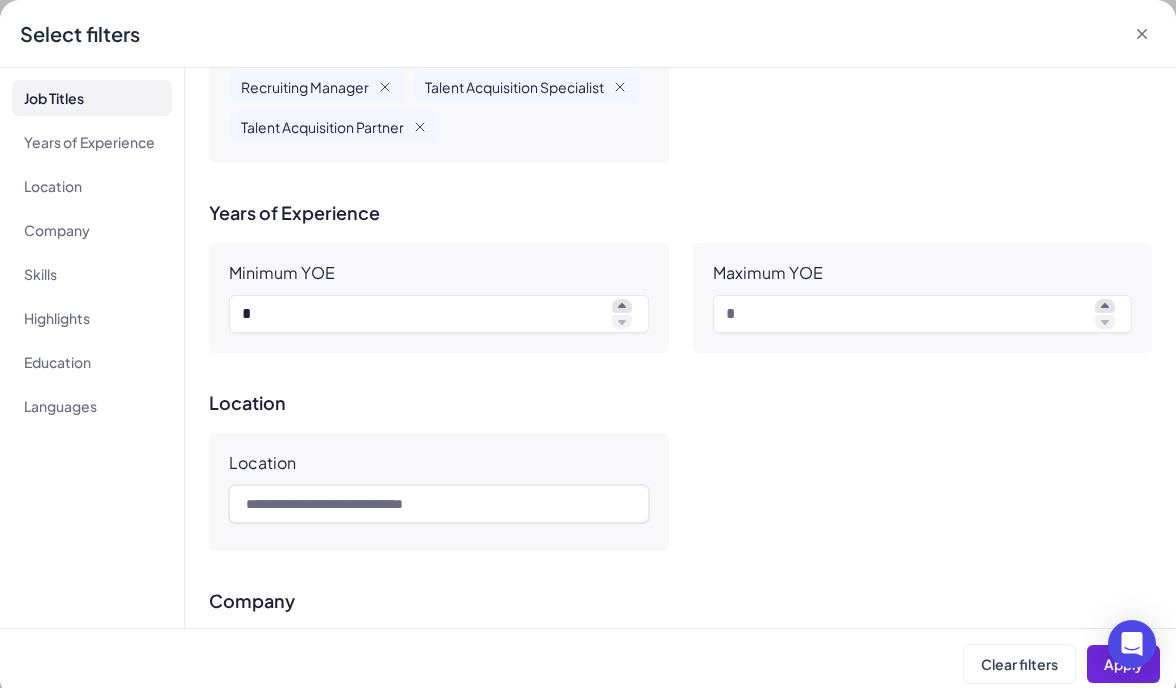 scroll, scrollTop: 203, scrollLeft: 0, axis: vertical 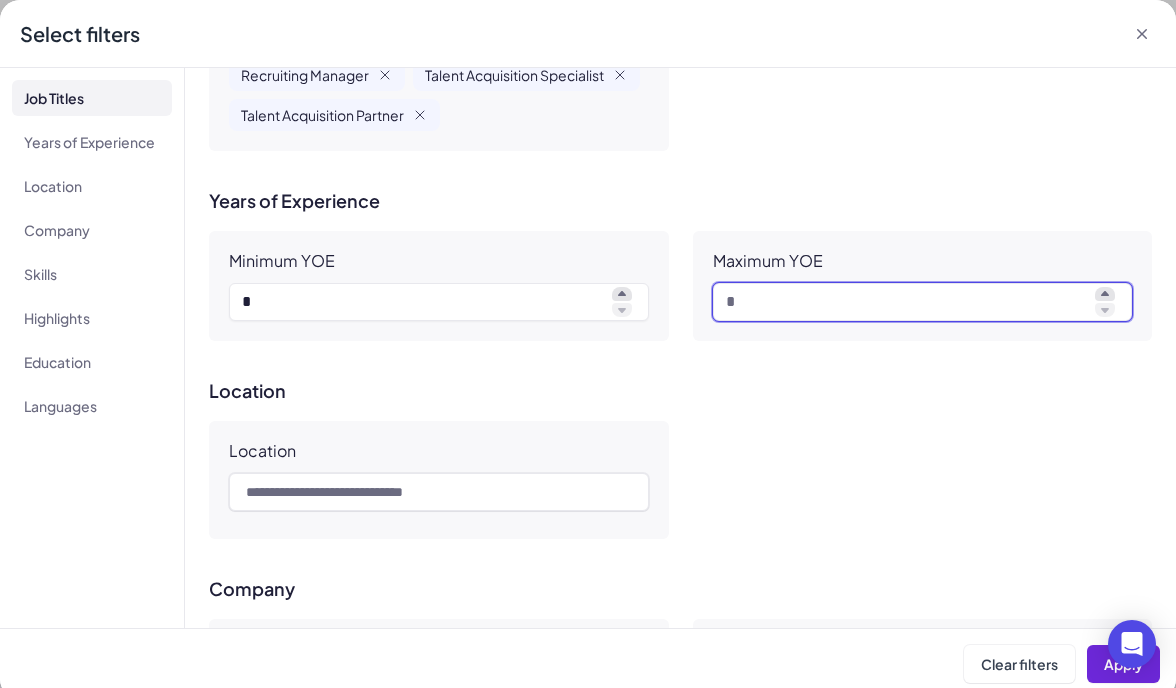 click at bounding box center [907, 302] 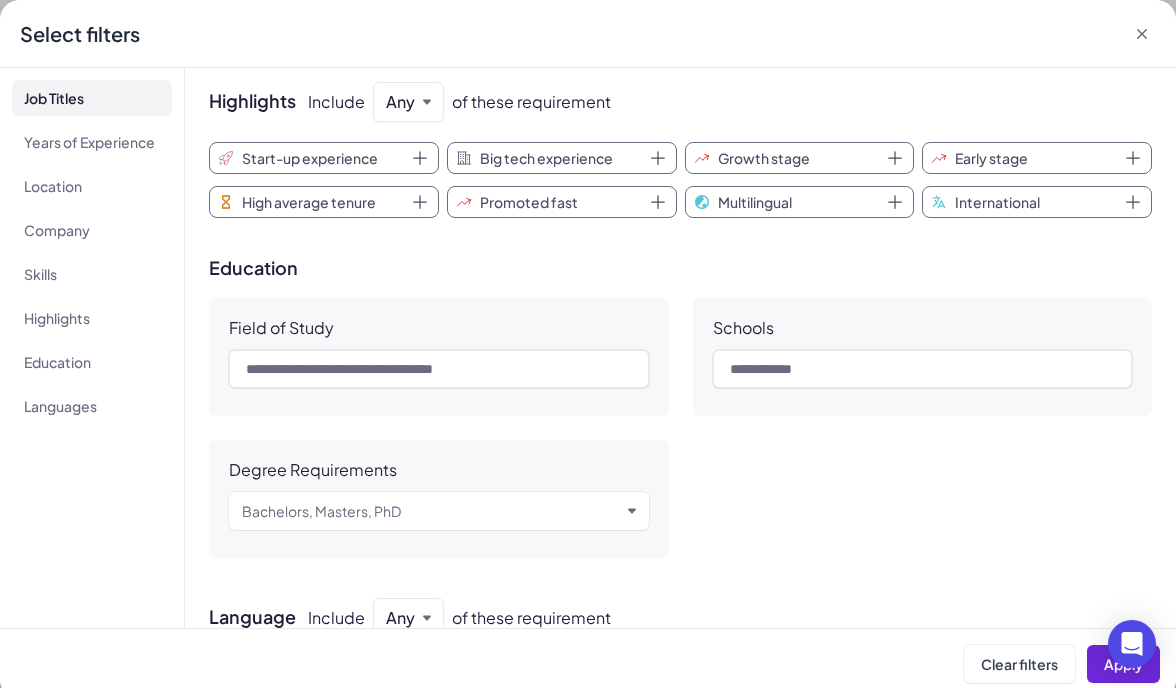 scroll, scrollTop: 1320, scrollLeft: 0, axis: vertical 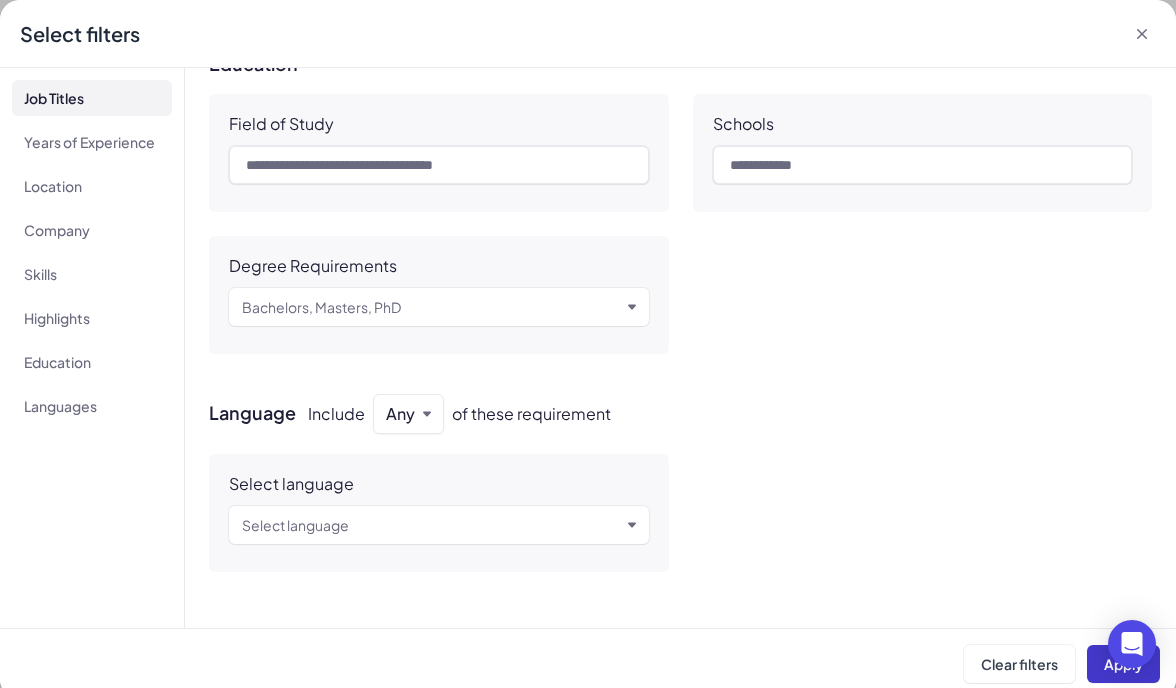 click on "Apply" at bounding box center [1123, 664] 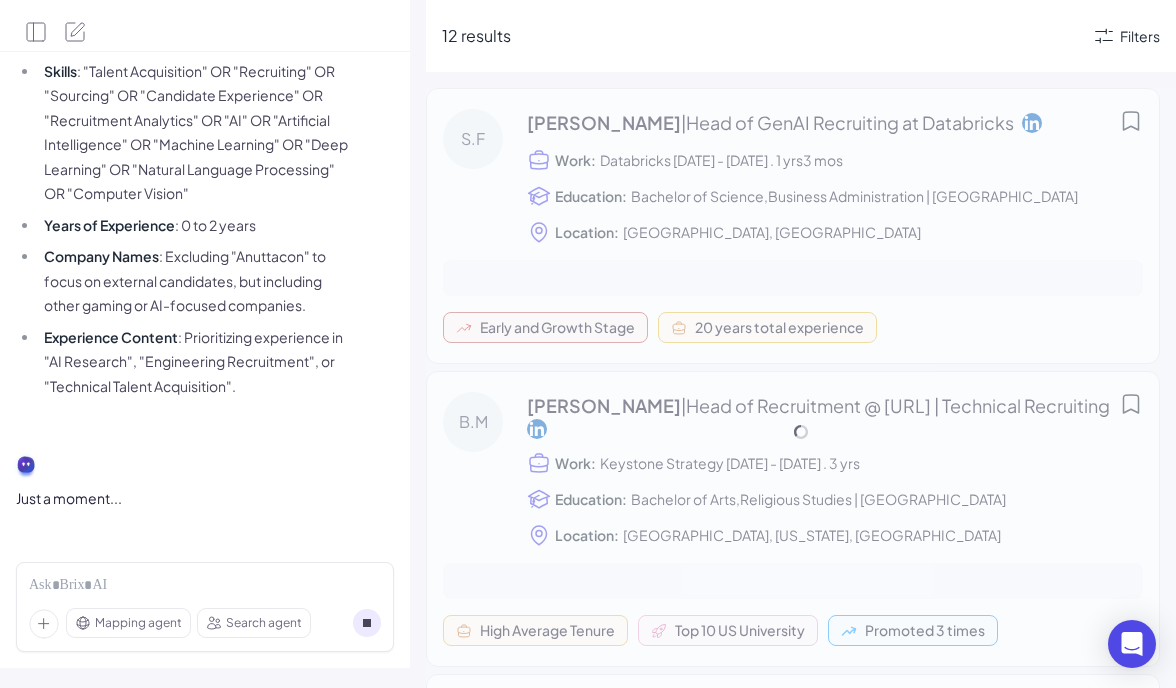 scroll, scrollTop: 1533, scrollLeft: 0, axis: vertical 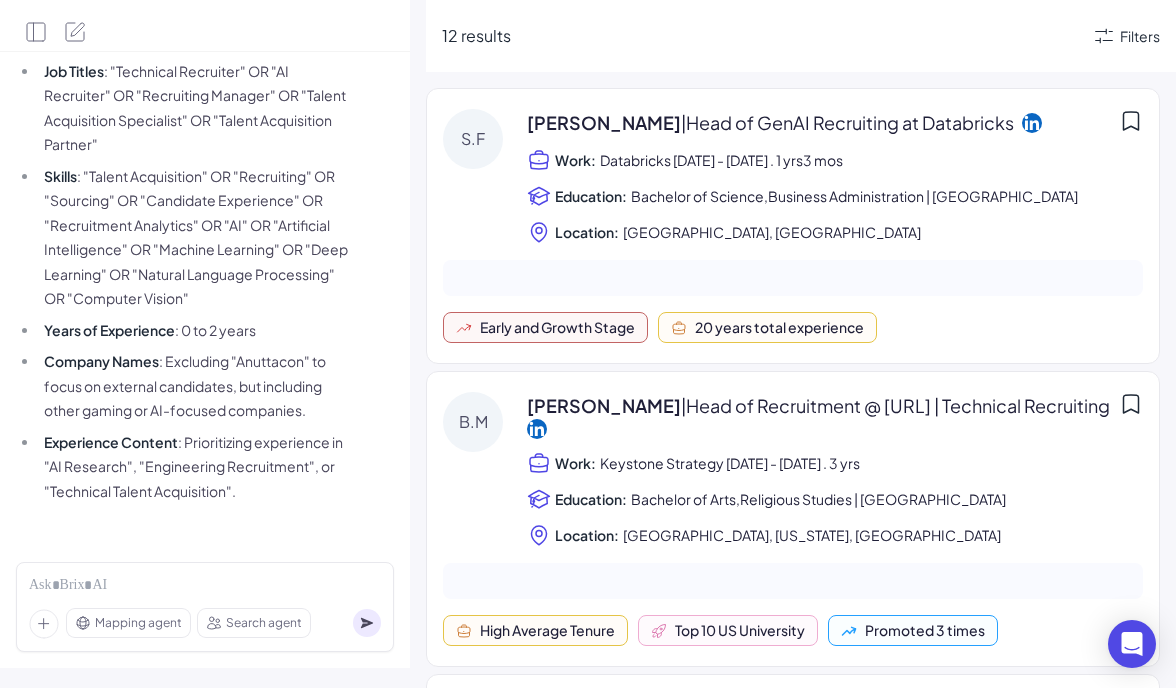 click on "Databricks   [DATE] - [DATE] . 1 yrs3 mos" at bounding box center [721, 160] 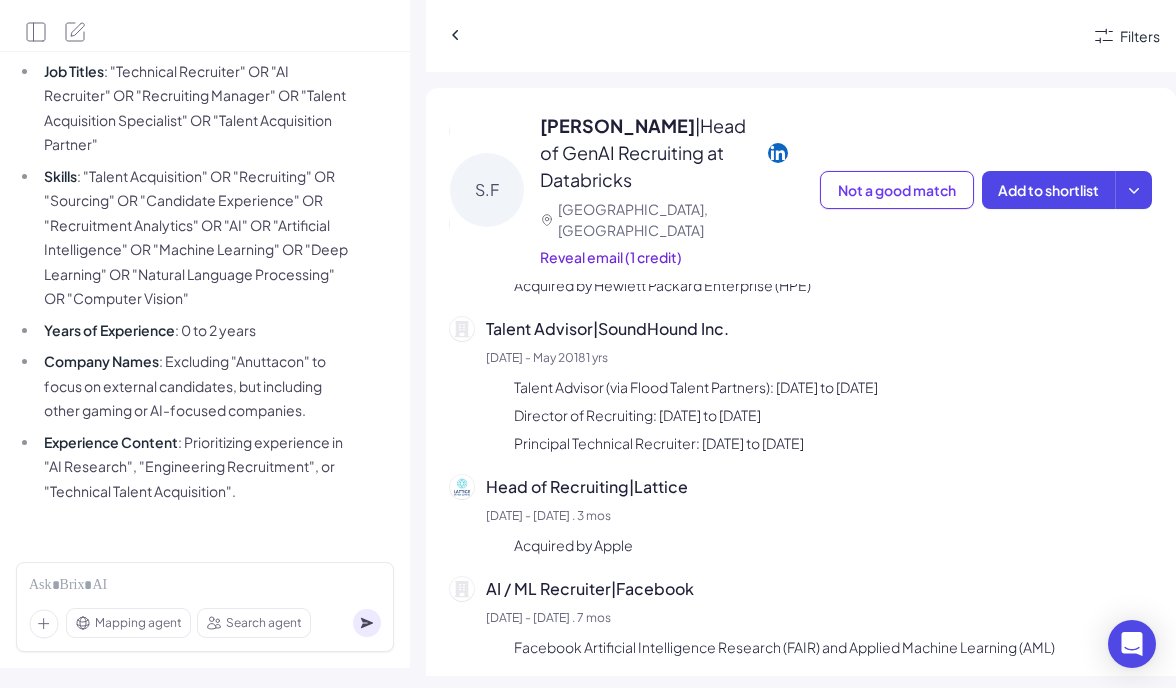 scroll, scrollTop: 1020, scrollLeft: 0, axis: vertical 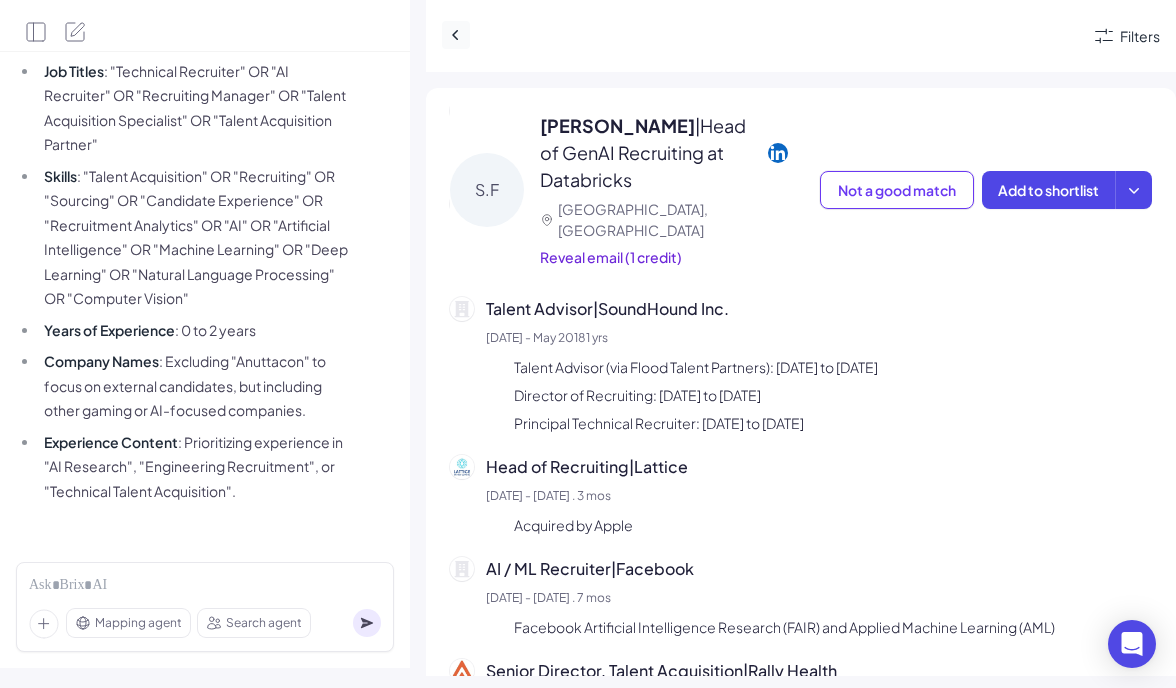click 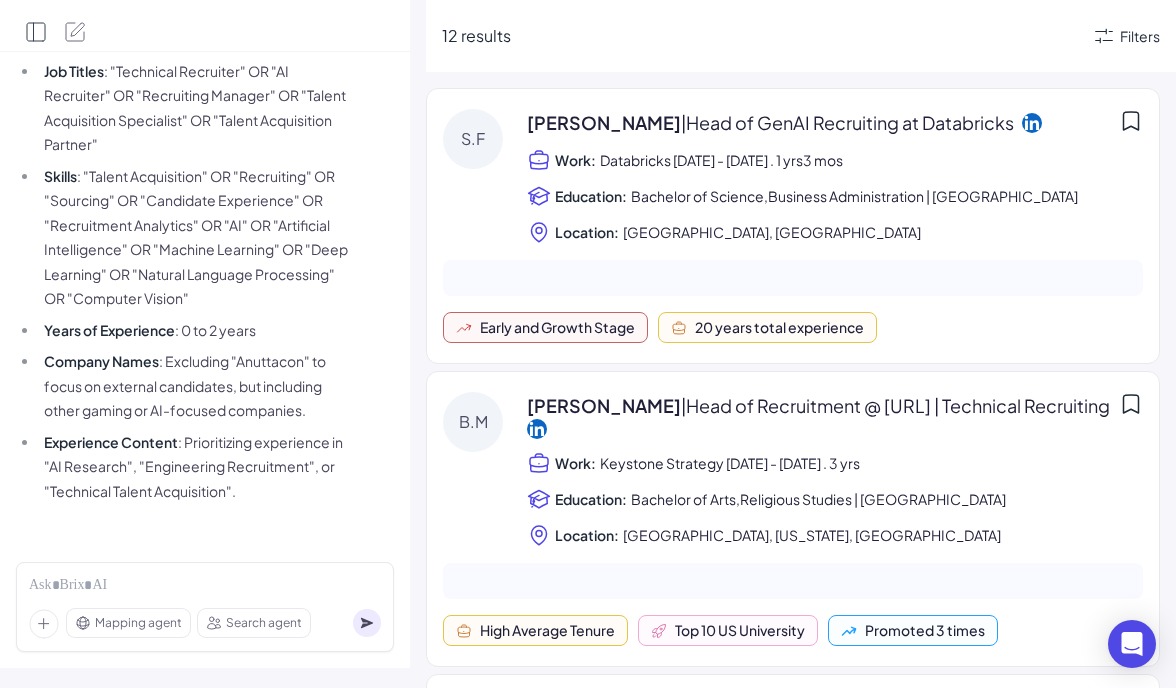 click 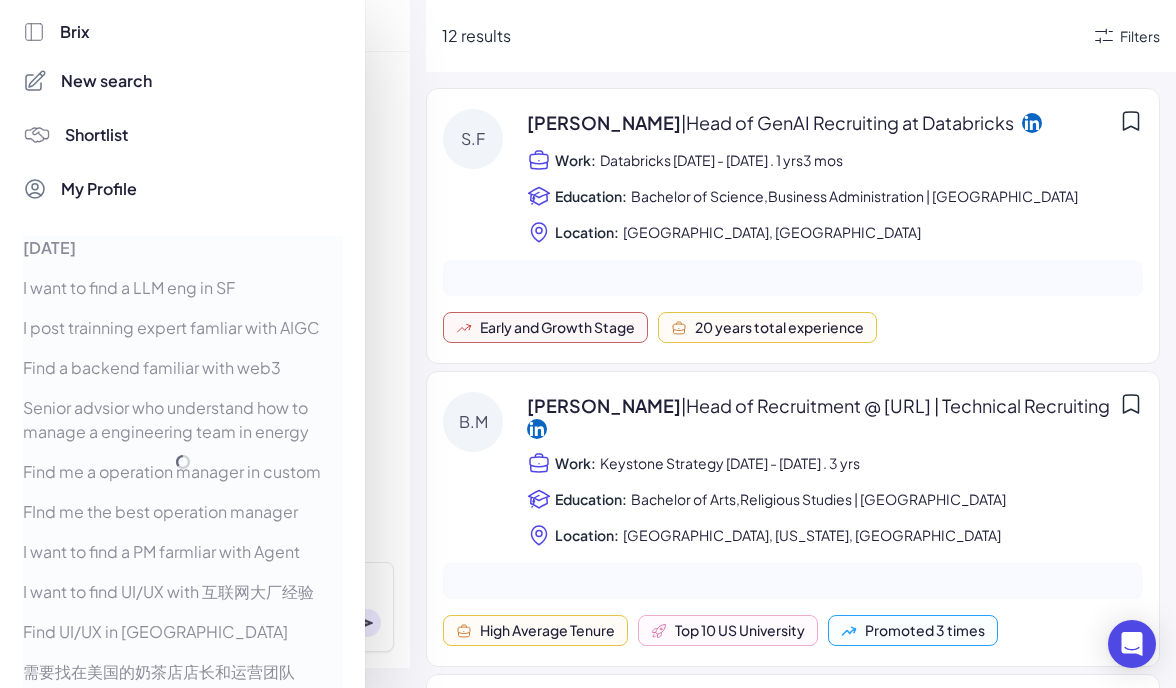 click on "New search" at bounding box center [180, 81] 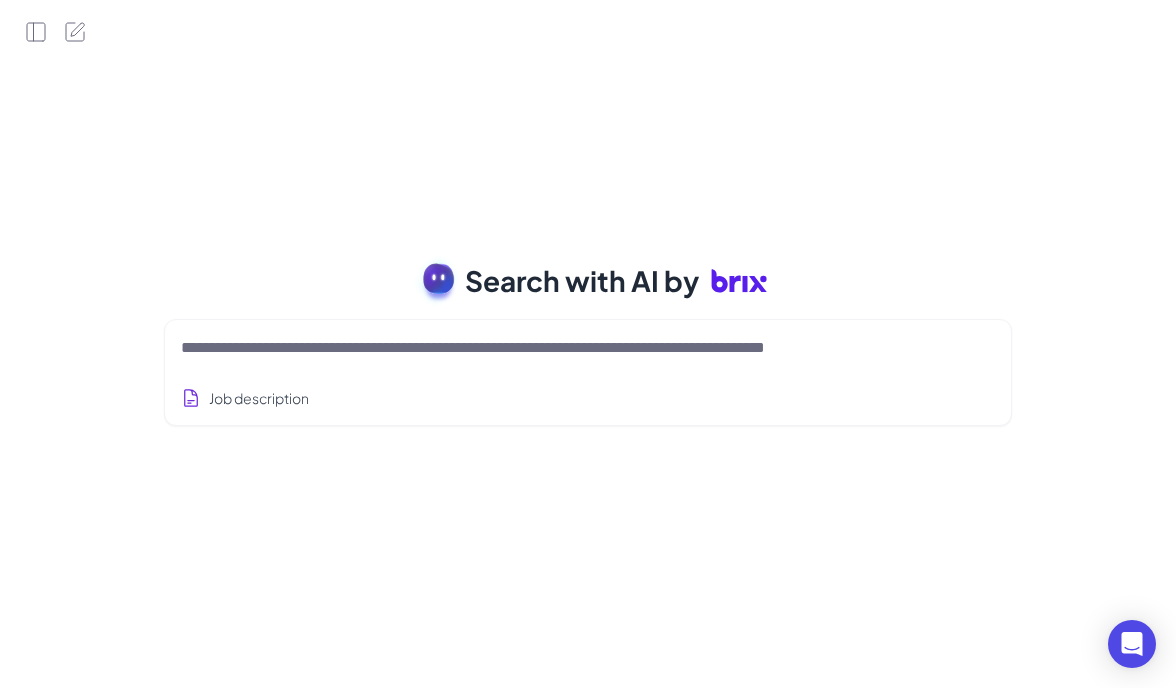 click at bounding box center [564, 348] 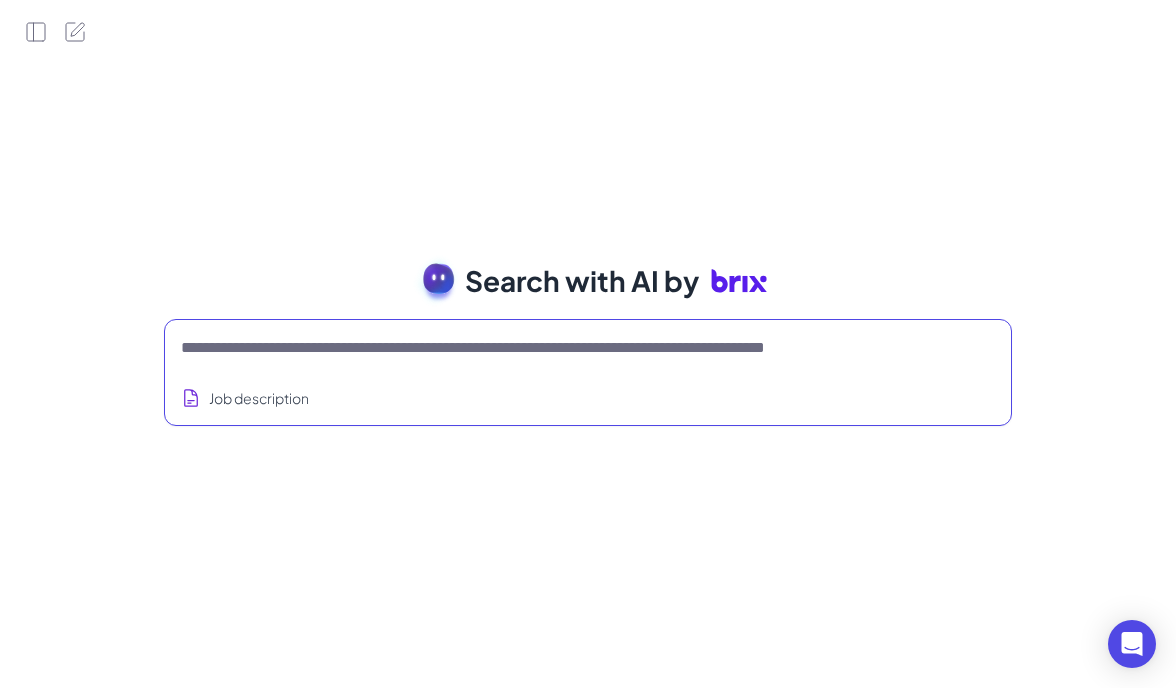 paste on "**********" 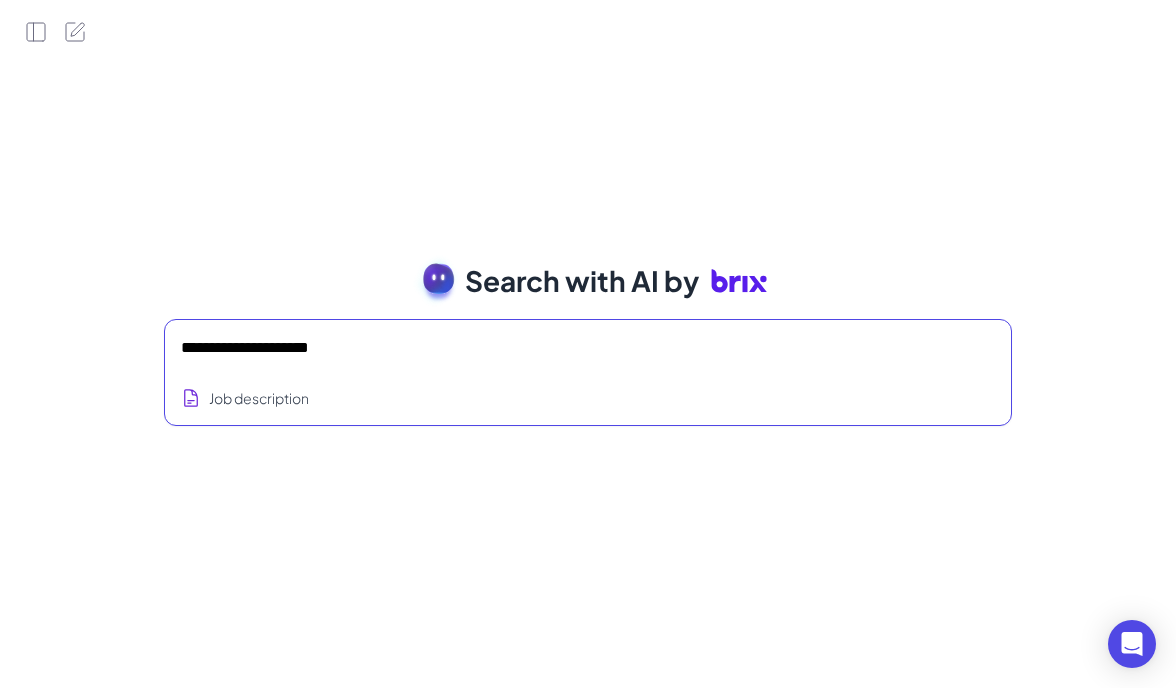 scroll, scrollTop: 494, scrollLeft: 0, axis: vertical 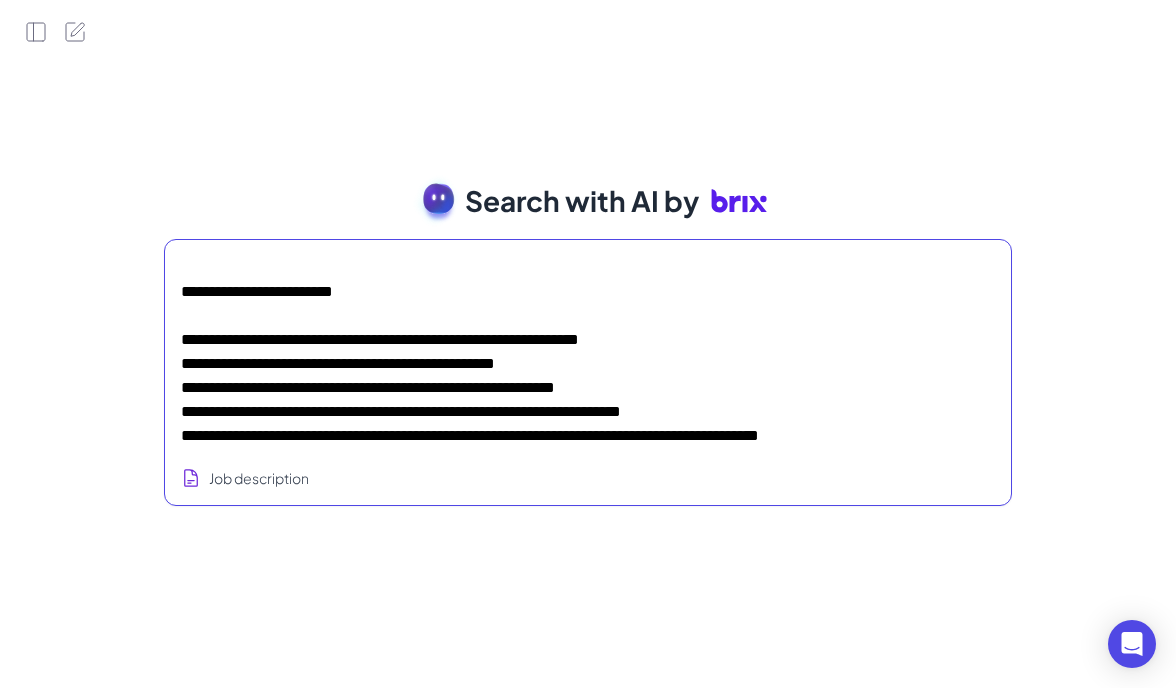click at bounding box center (564, 348) 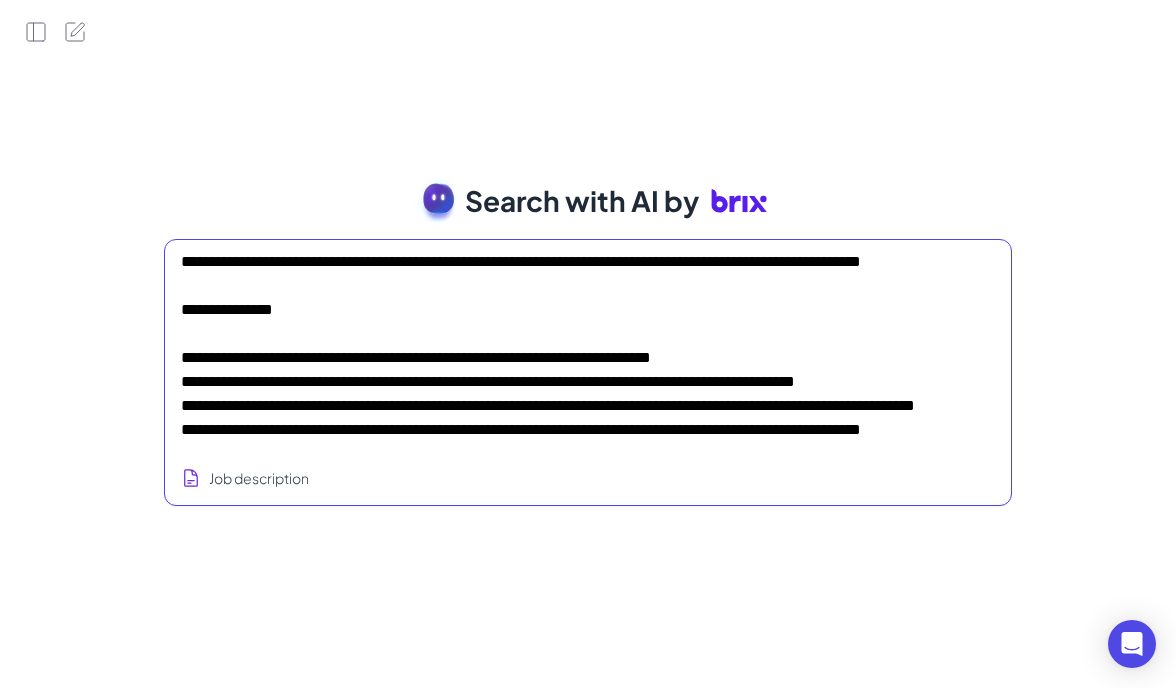 scroll, scrollTop: 0, scrollLeft: 0, axis: both 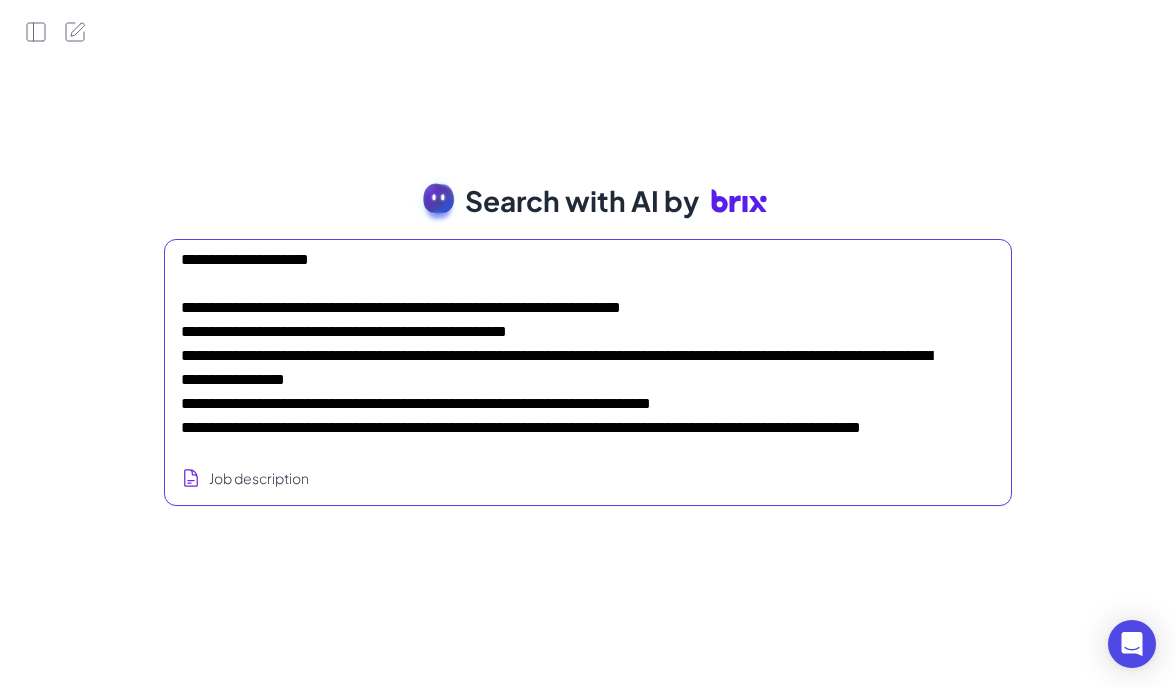 type on "**********" 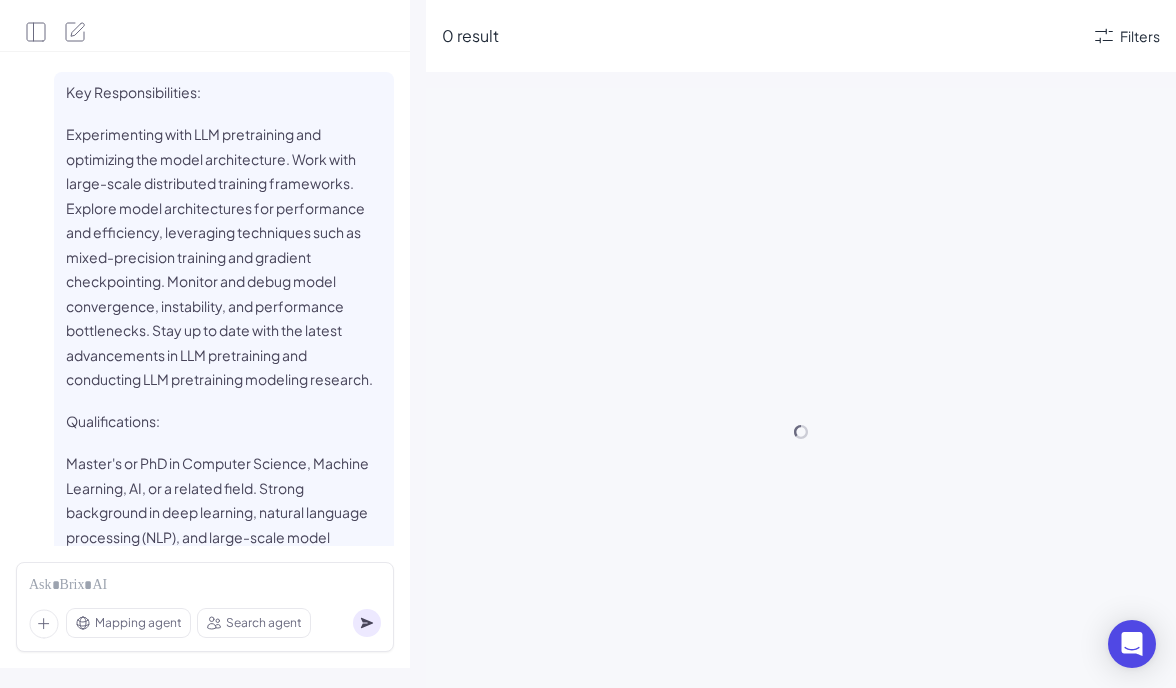 scroll, scrollTop: 1355, scrollLeft: 0, axis: vertical 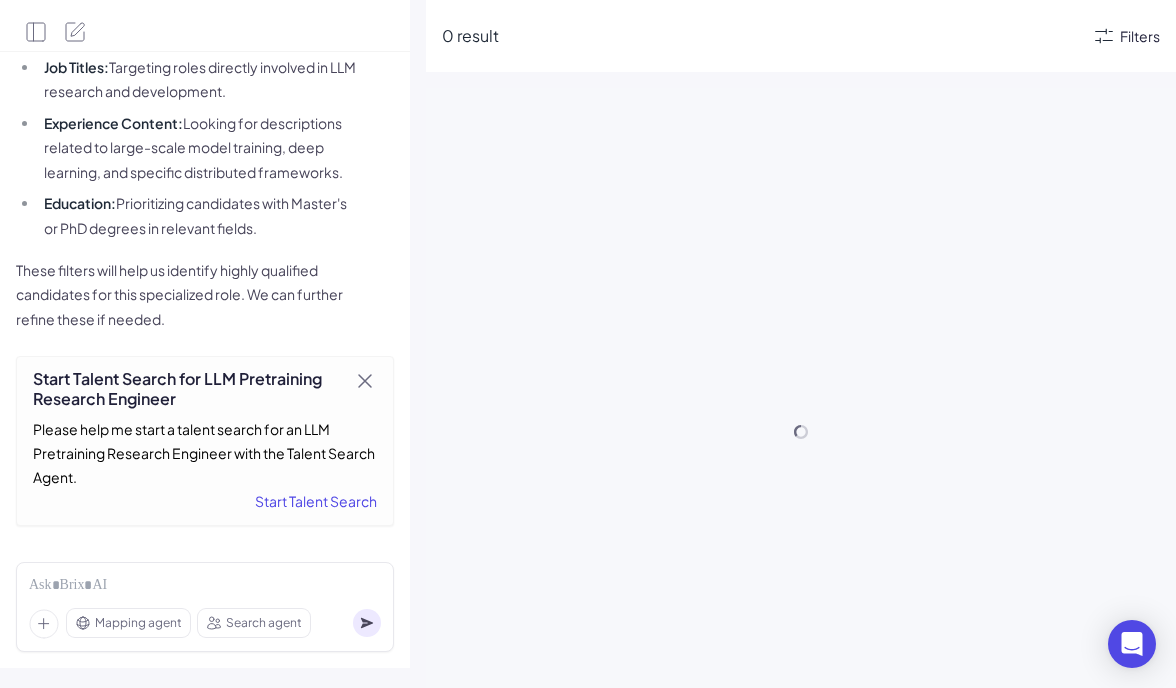 click on "Filters" at bounding box center (1140, 36) 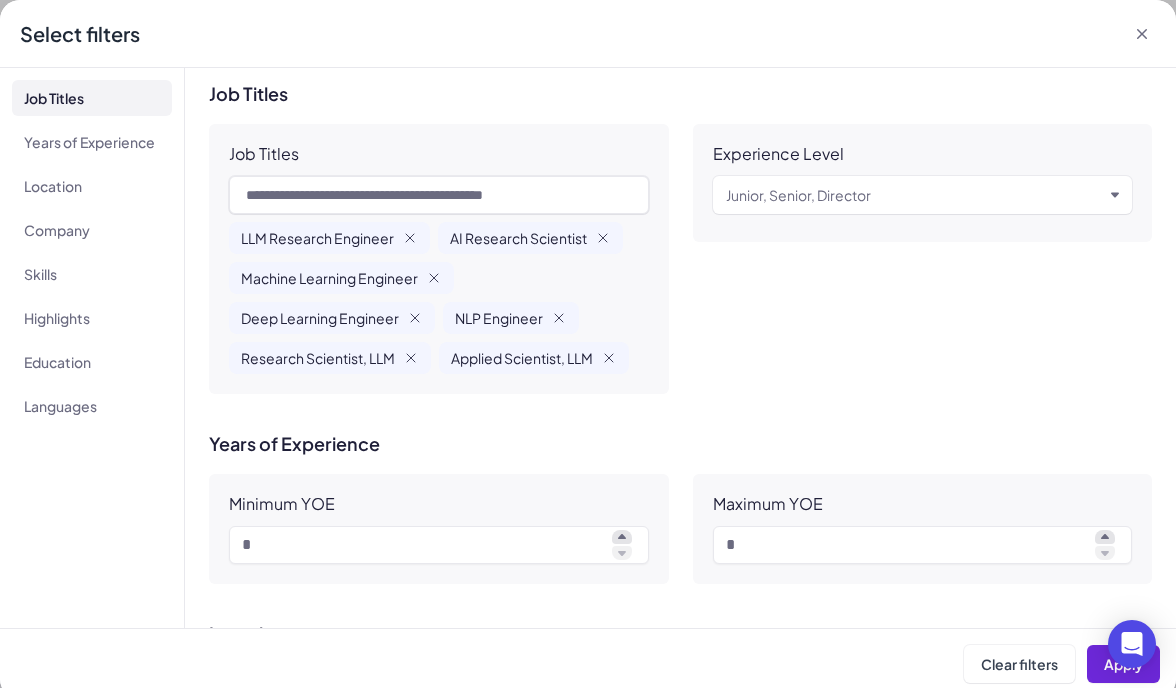 click 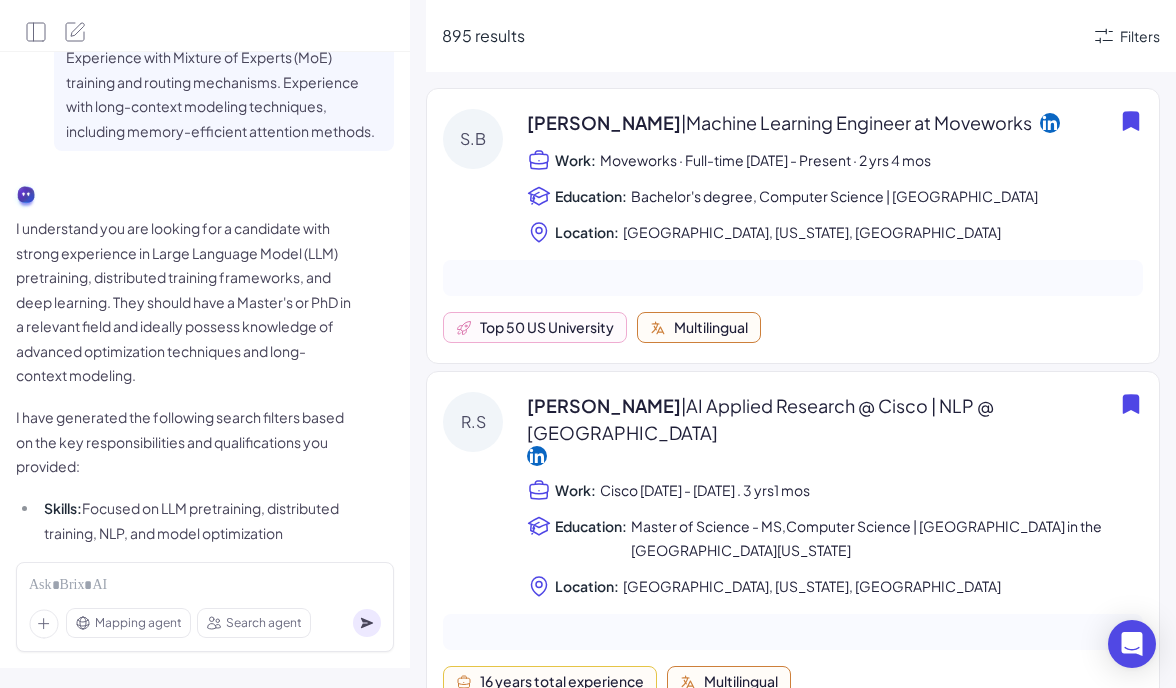 scroll, scrollTop: 1355, scrollLeft: 0, axis: vertical 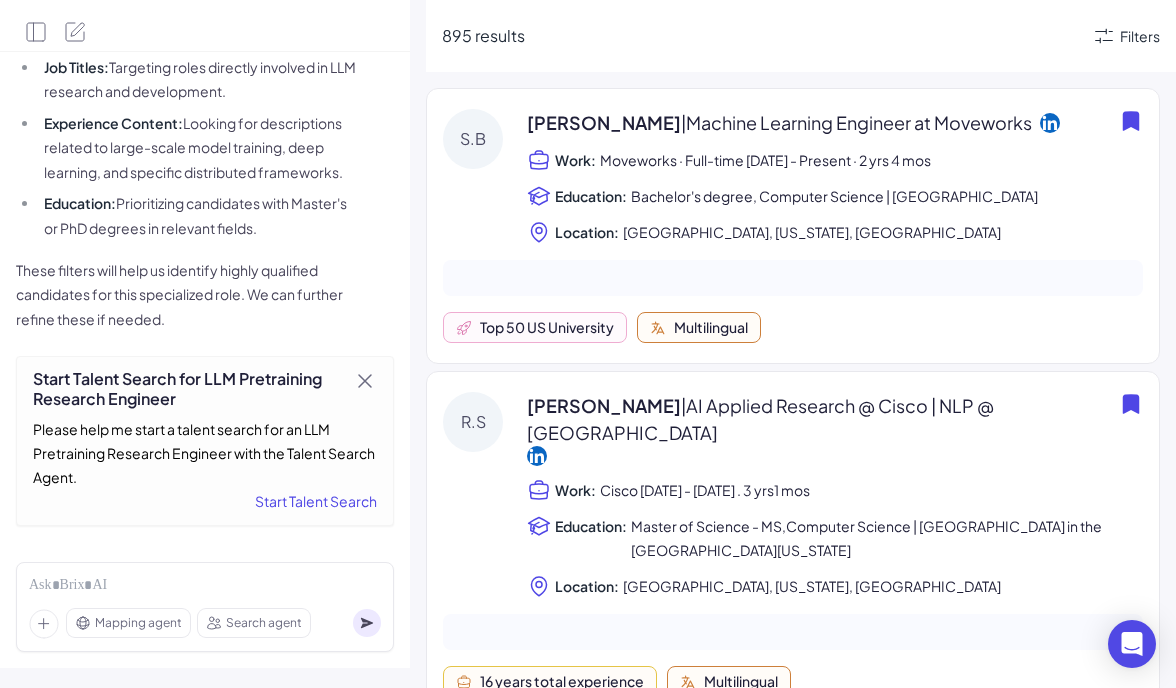 click on "[PERSON_NAME]  |  Machine Learning Engineer at Moveworks" at bounding box center (779, 122) 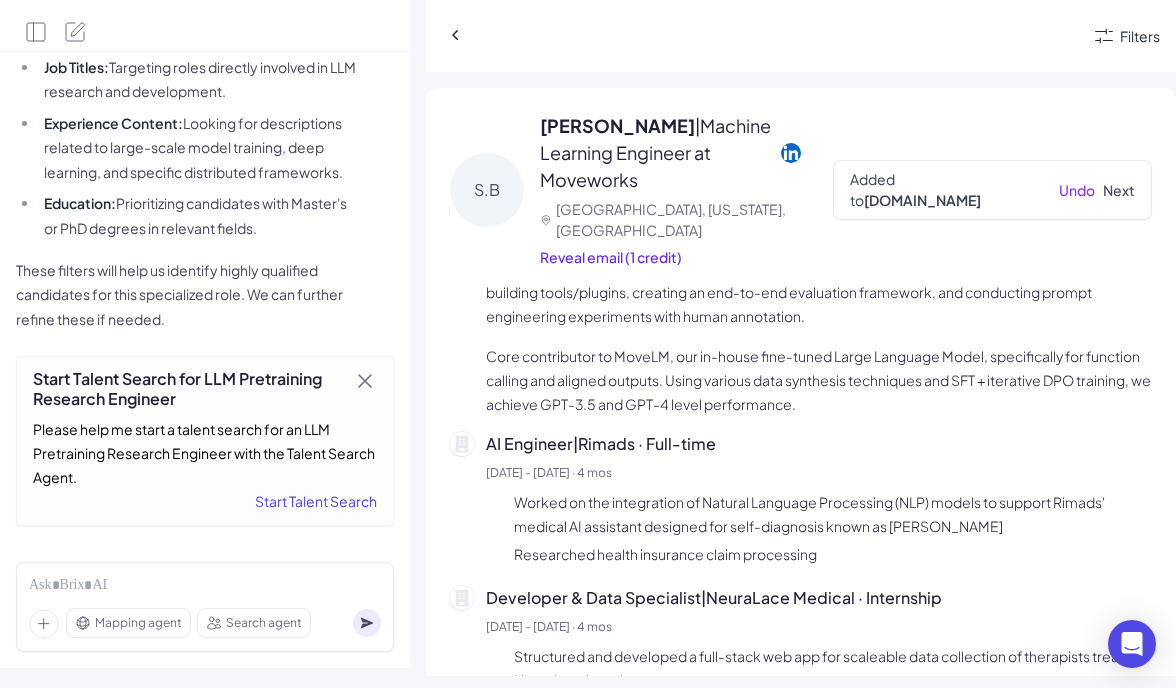 scroll, scrollTop: 579, scrollLeft: 0, axis: vertical 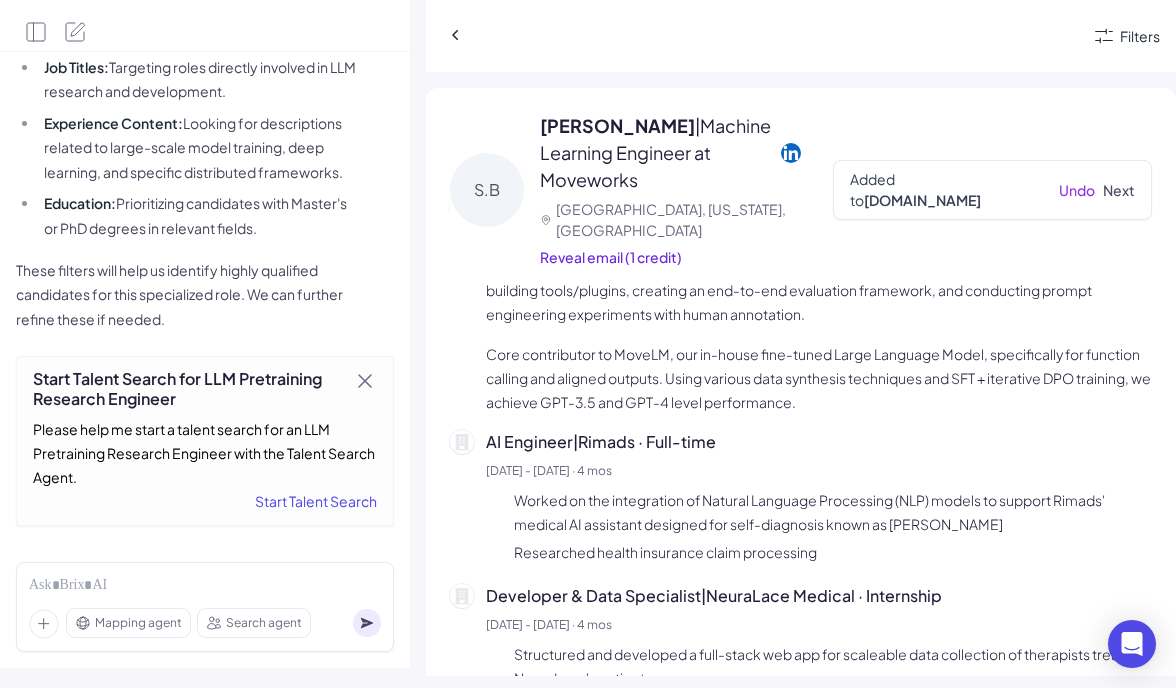 click on "Worked on the integration of Natural Language Processing (NLP) models to support Rimads' medical AI assistant designed for self-diagnosis known as [PERSON_NAME]" at bounding box center [830, 512] 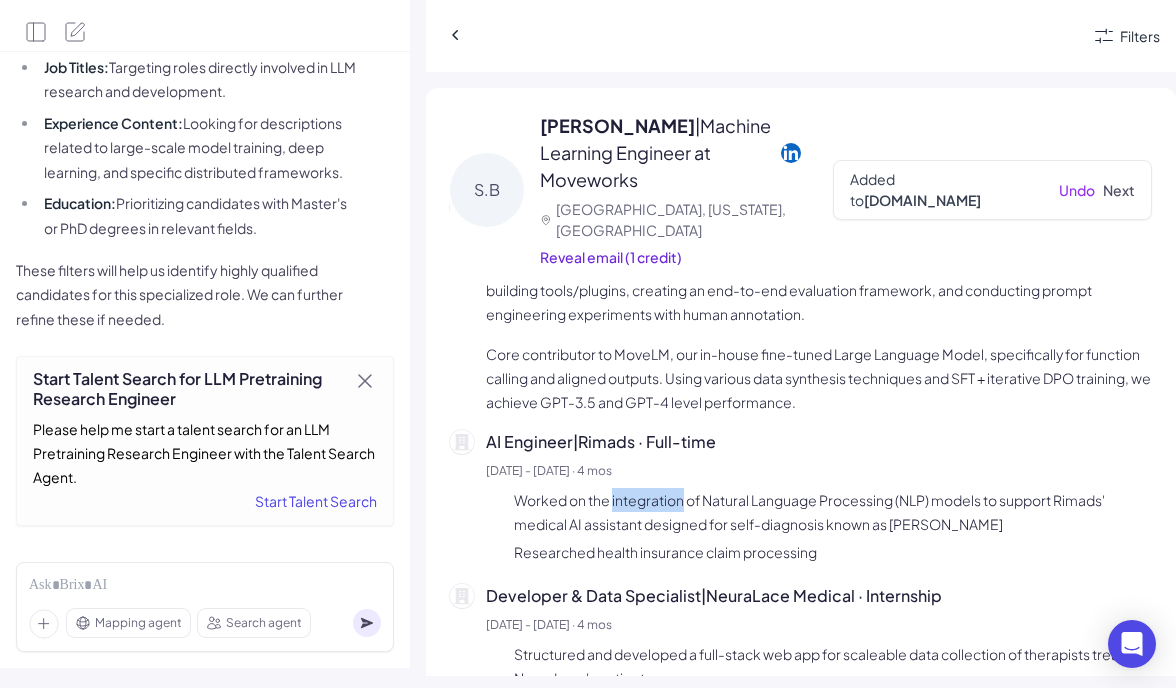 click on "Worked on the integration of Natural Language Processing (NLP) models to support Rimads' medical AI assistant designed for self-diagnosis known as [PERSON_NAME]" at bounding box center [830, 512] 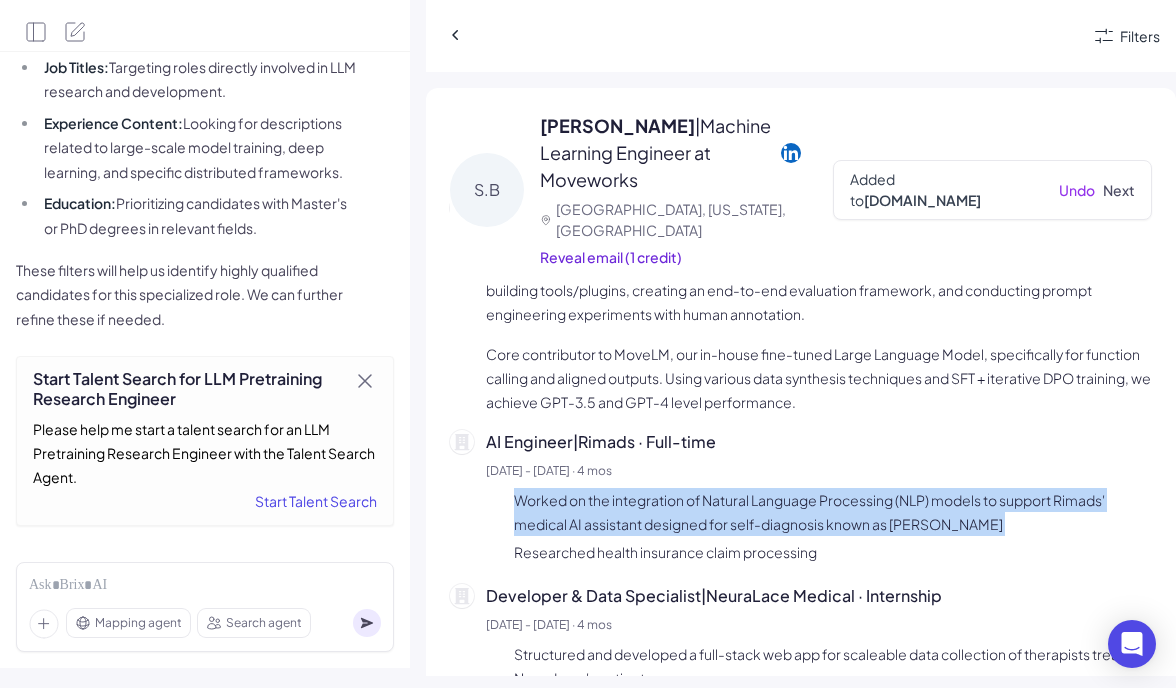 click on "Worked on the integration of Natural Language Processing (NLP) models to support Rimads' medical AI assistant designed for self-diagnosis known as [PERSON_NAME]" at bounding box center [830, 512] 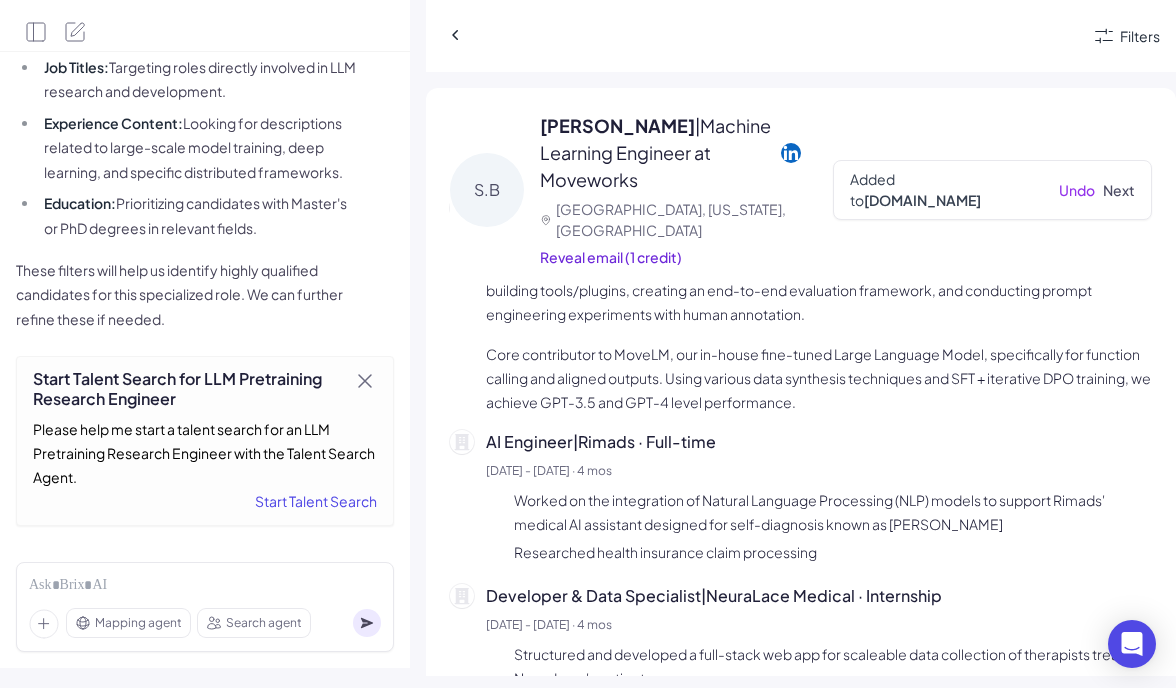 click on "Worked on the integration of Natural Language Processing (NLP) models to support Rimads' medical AI assistant designed for self-diagnosis known as [PERSON_NAME]" at bounding box center [830, 512] 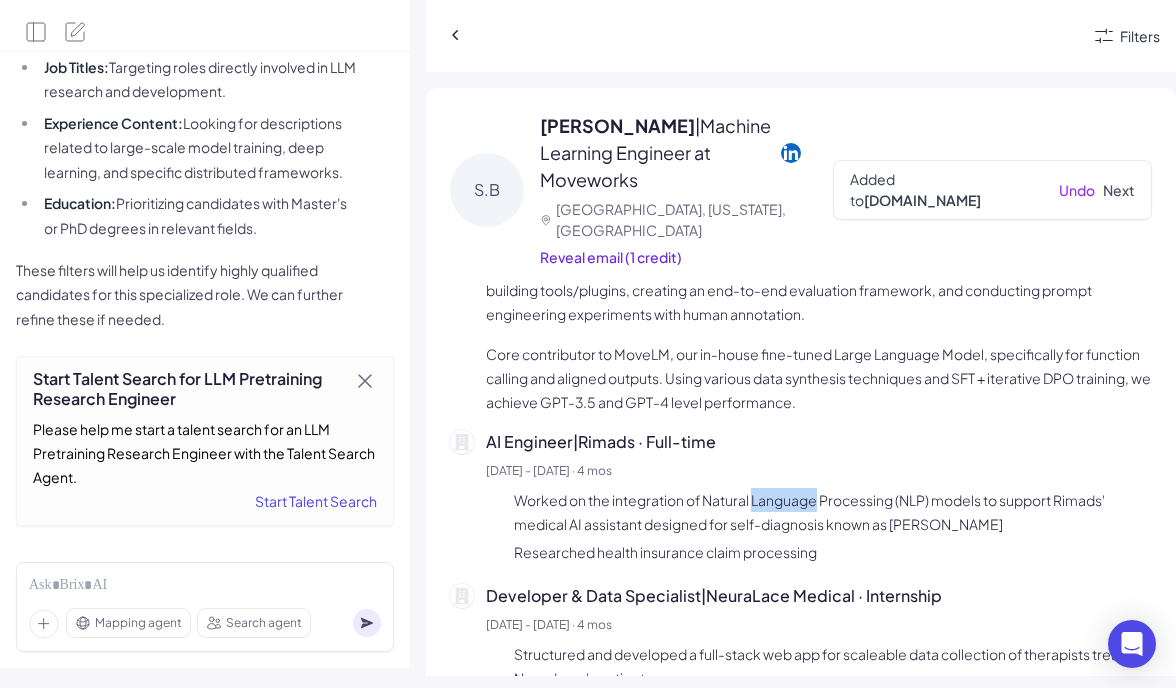 click on "Worked on the integration of Natural Language Processing (NLP) models to support Rimads' medical AI assistant designed for self-diagnosis known as [PERSON_NAME]" at bounding box center [830, 512] 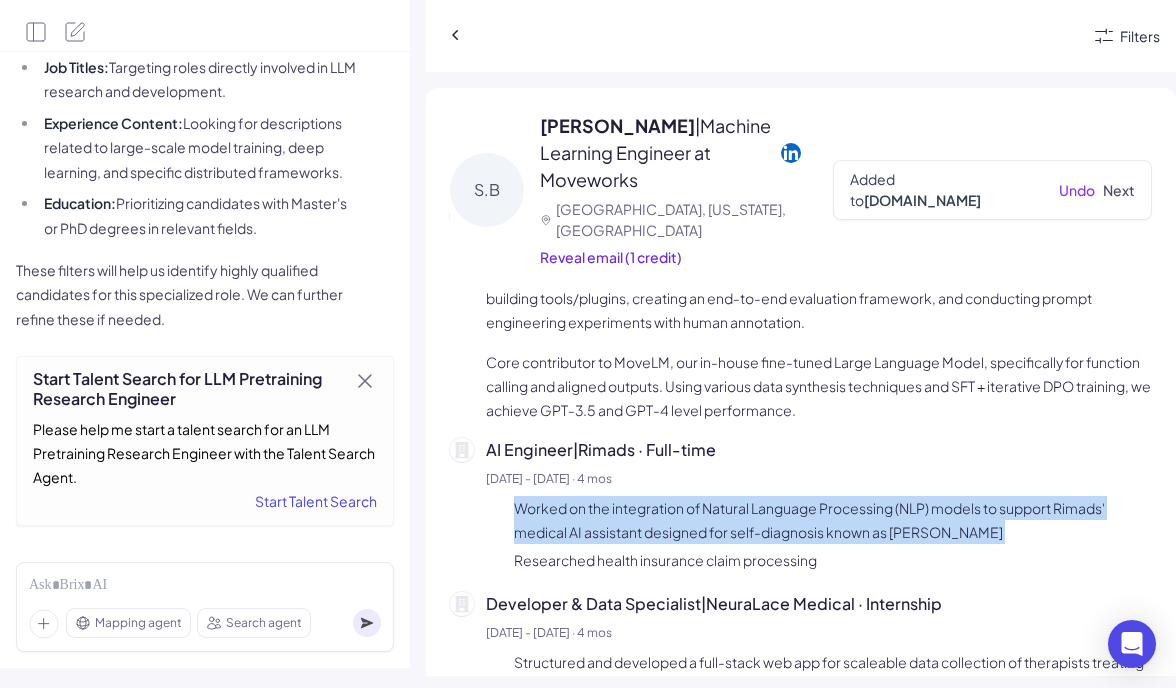 scroll, scrollTop: 597, scrollLeft: 0, axis: vertical 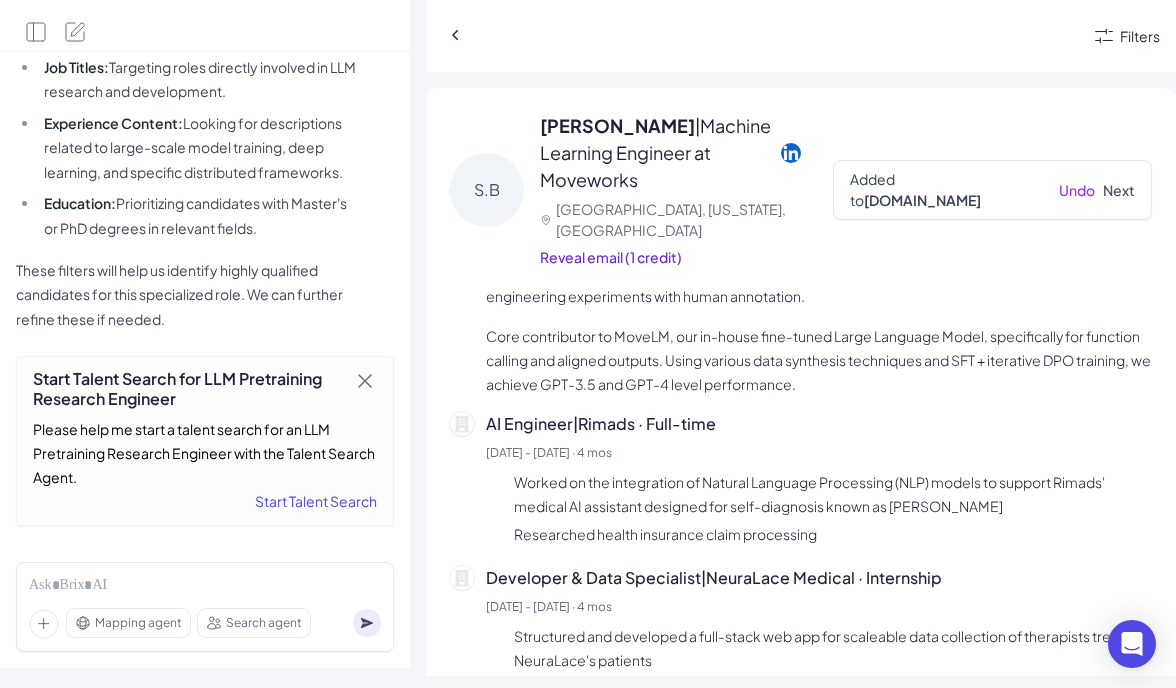 click on "Start Talent Search" at bounding box center [205, 501] 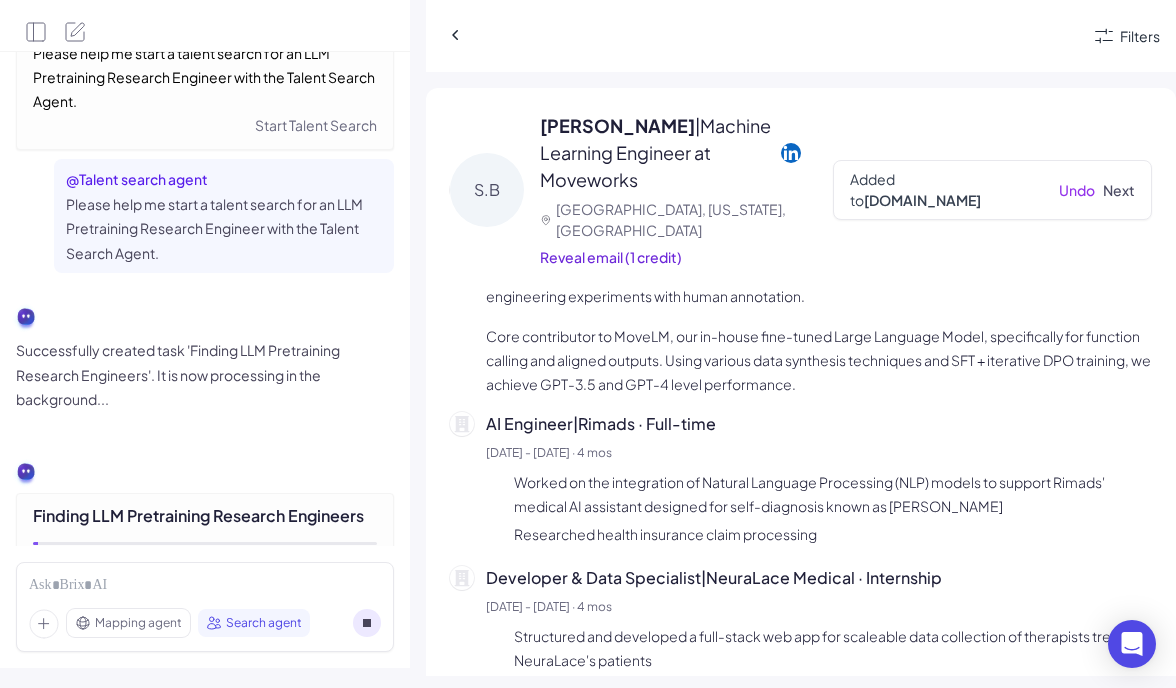 scroll, scrollTop: 1835, scrollLeft: 0, axis: vertical 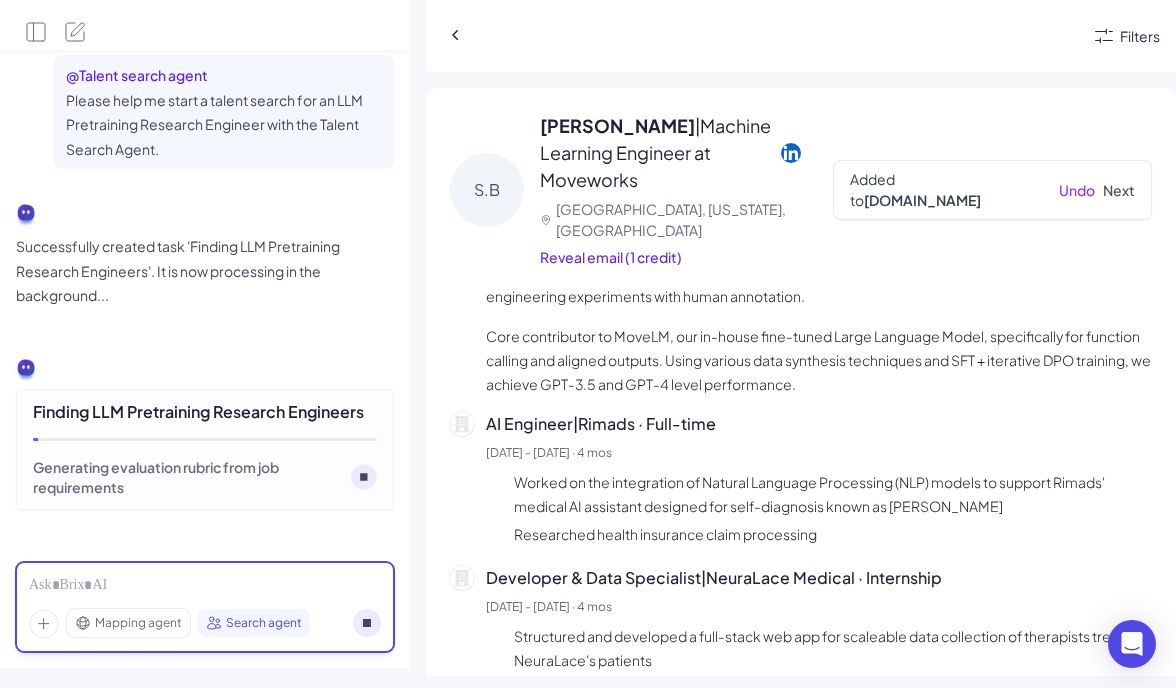 click at bounding box center (205, 586) 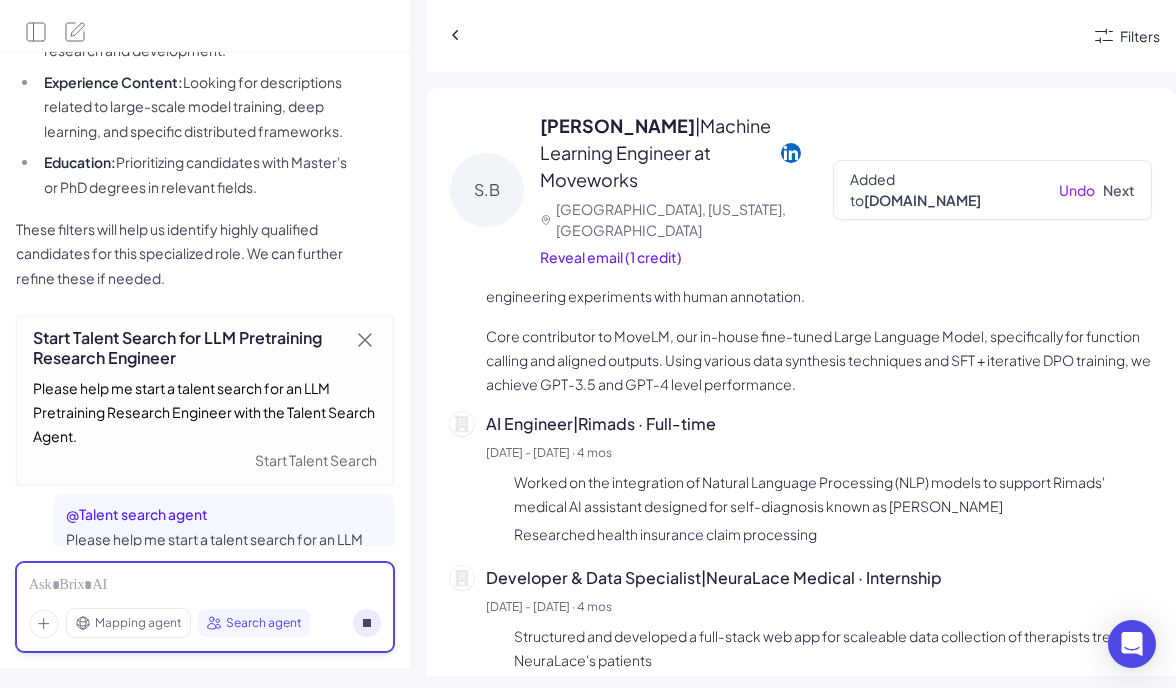 scroll, scrollTop: 1835, scrollLeft: 0, axis: vertical 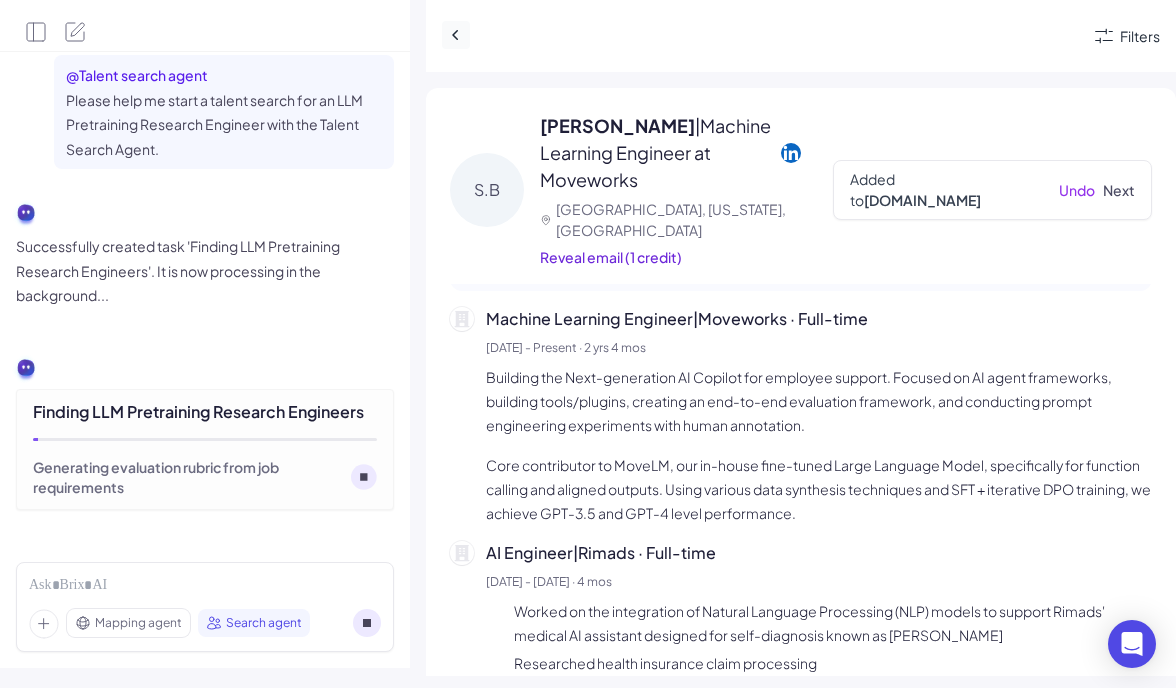 click 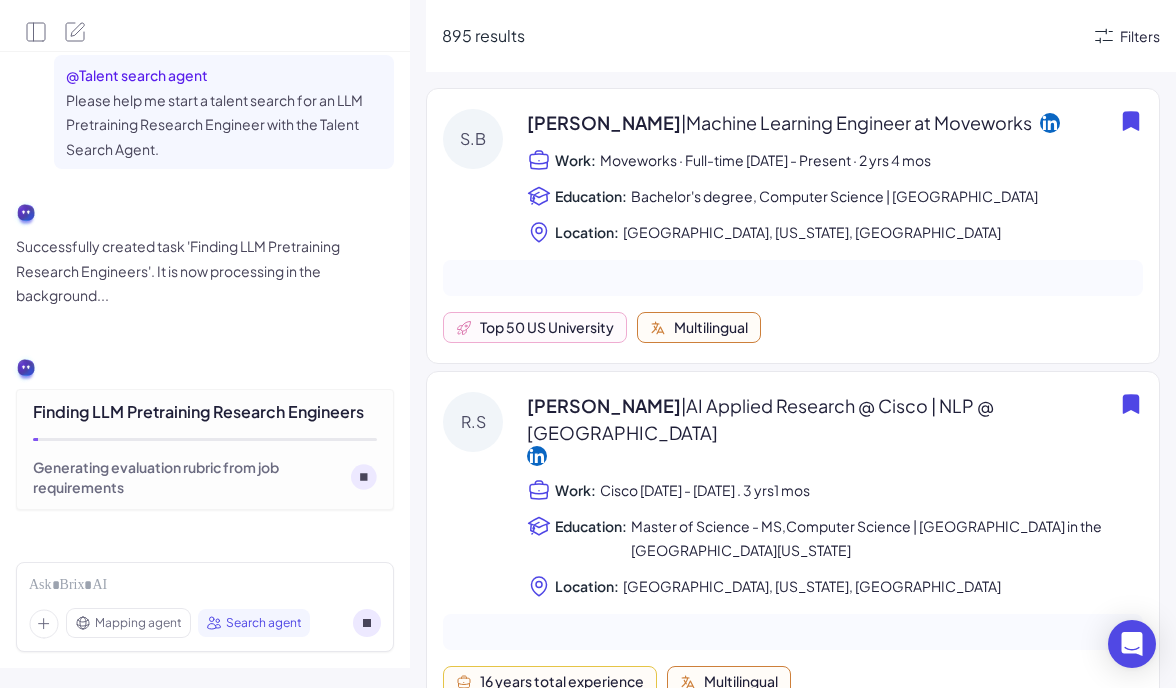 click on "Filters" at bounding box center [1140, 36] 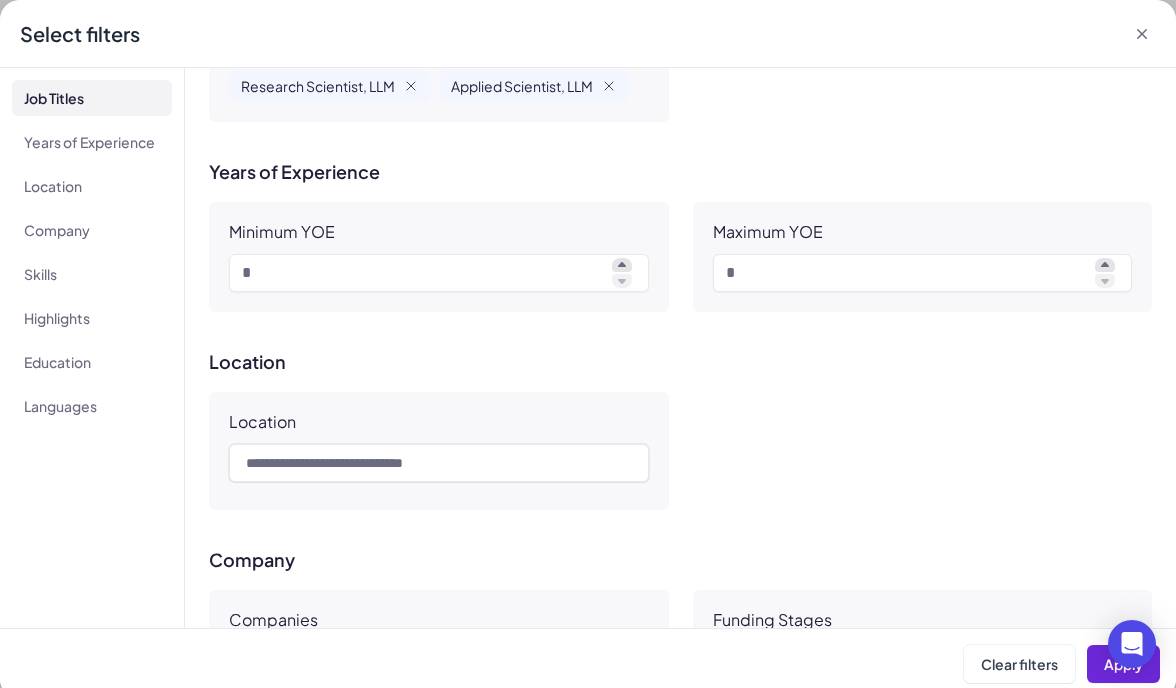 scroll, scrollTop: 124, scrollLeft: 0, axis: vertical 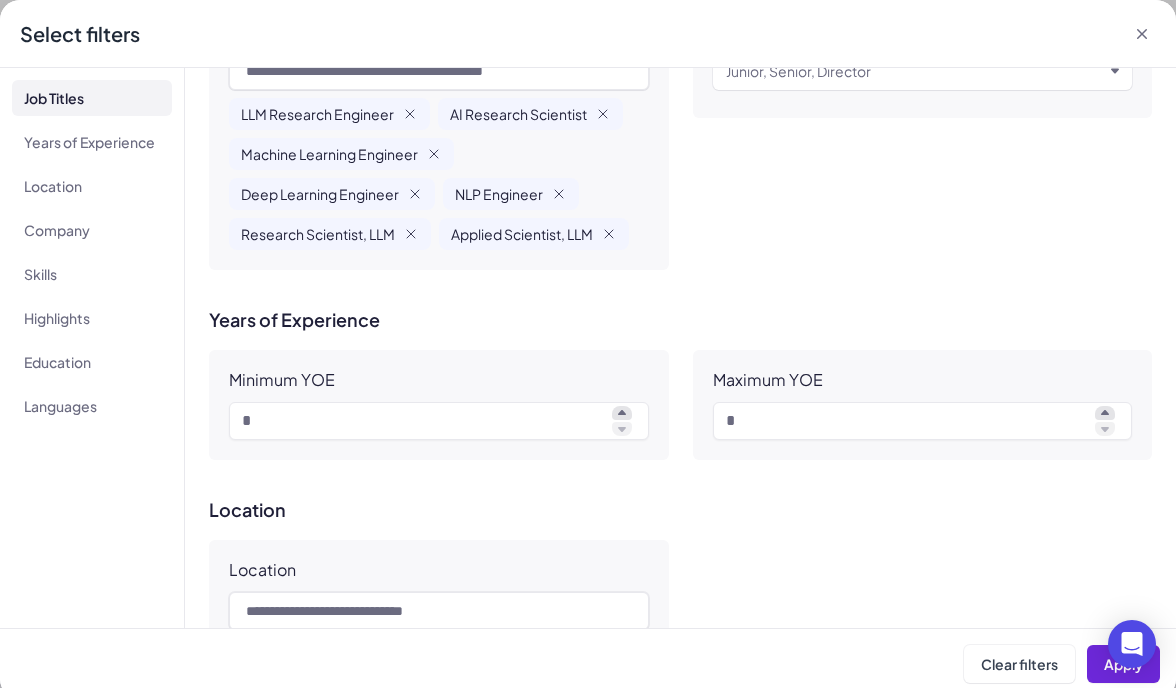 click 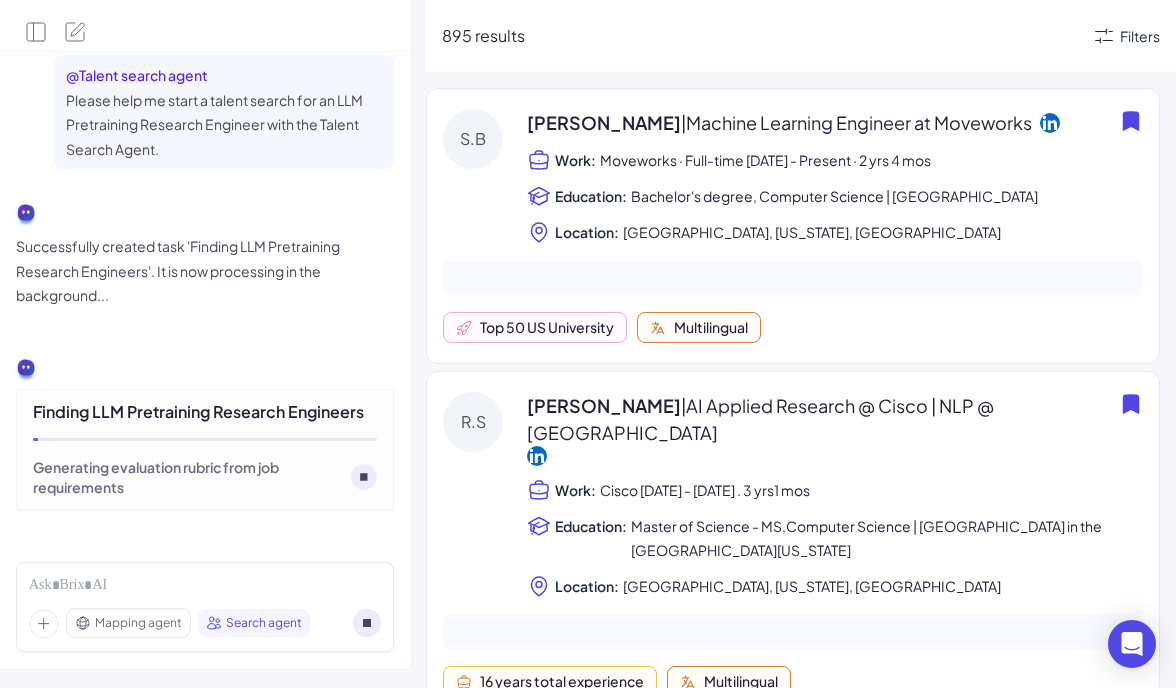 click on "Filters" at bounding box center [1126, 36] 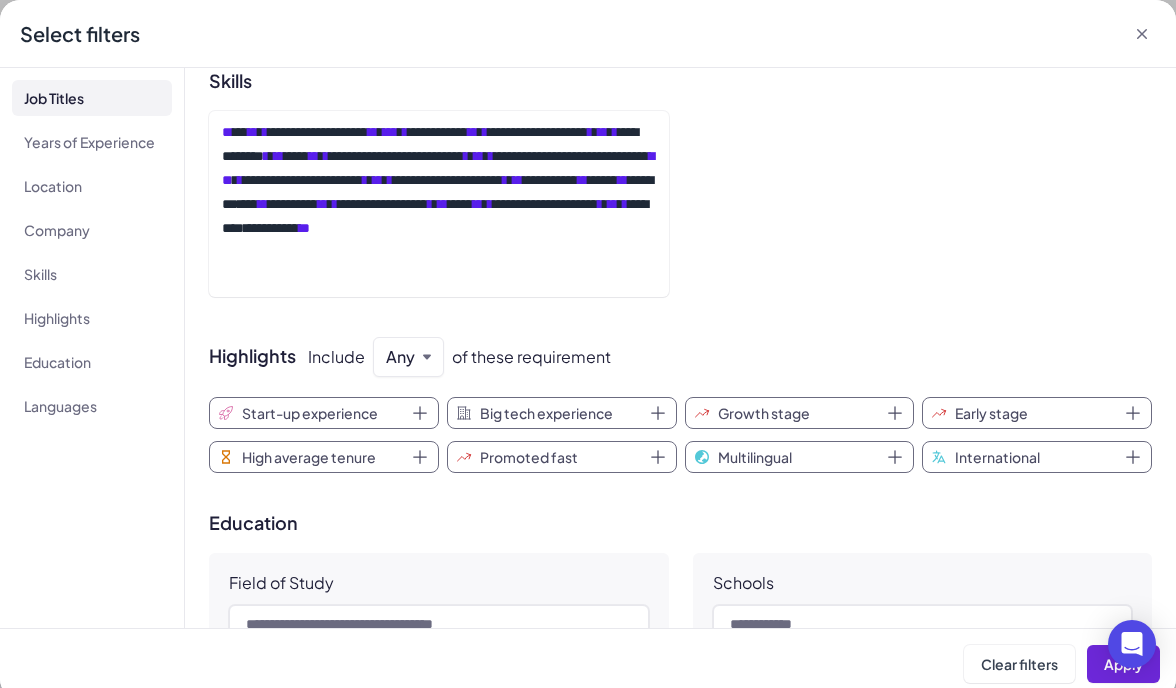 scroll, scrollTop: 952, scrollLeft: 0, axis: vertical 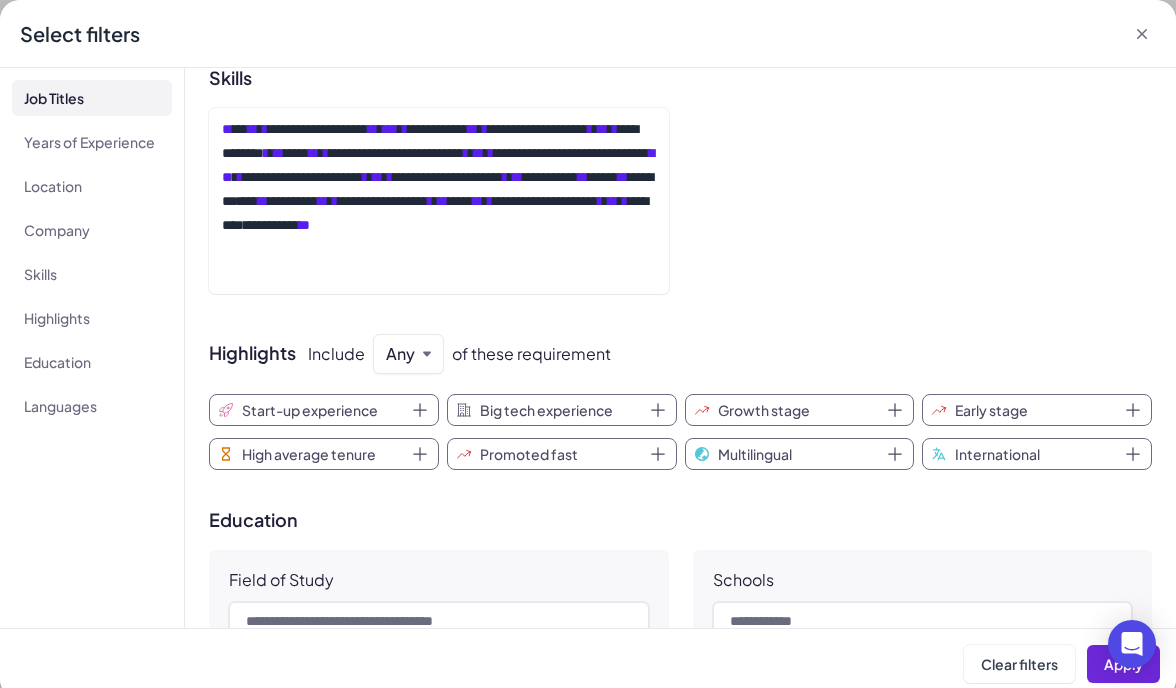 click 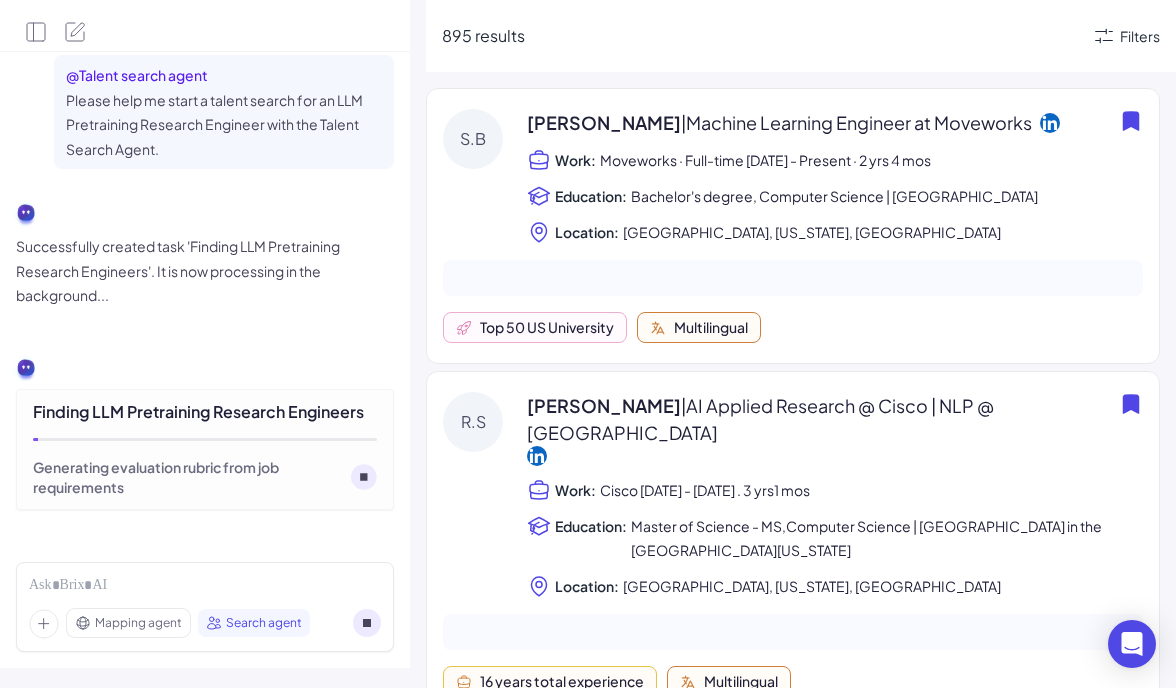 click on "Finding LLM Pretraining Research Engineers Generating evaluation rubric from job requirements" at bounding box center (205, 449) 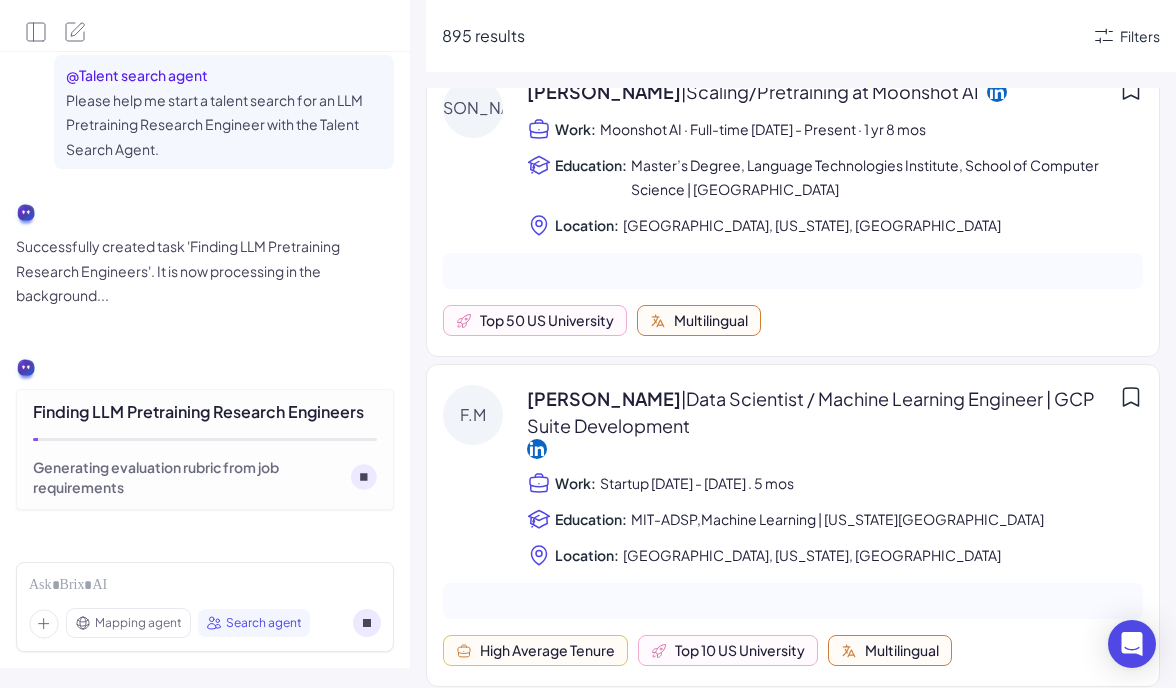 scroll, scrollTop: 0, scrollLeft: 0, axis: both 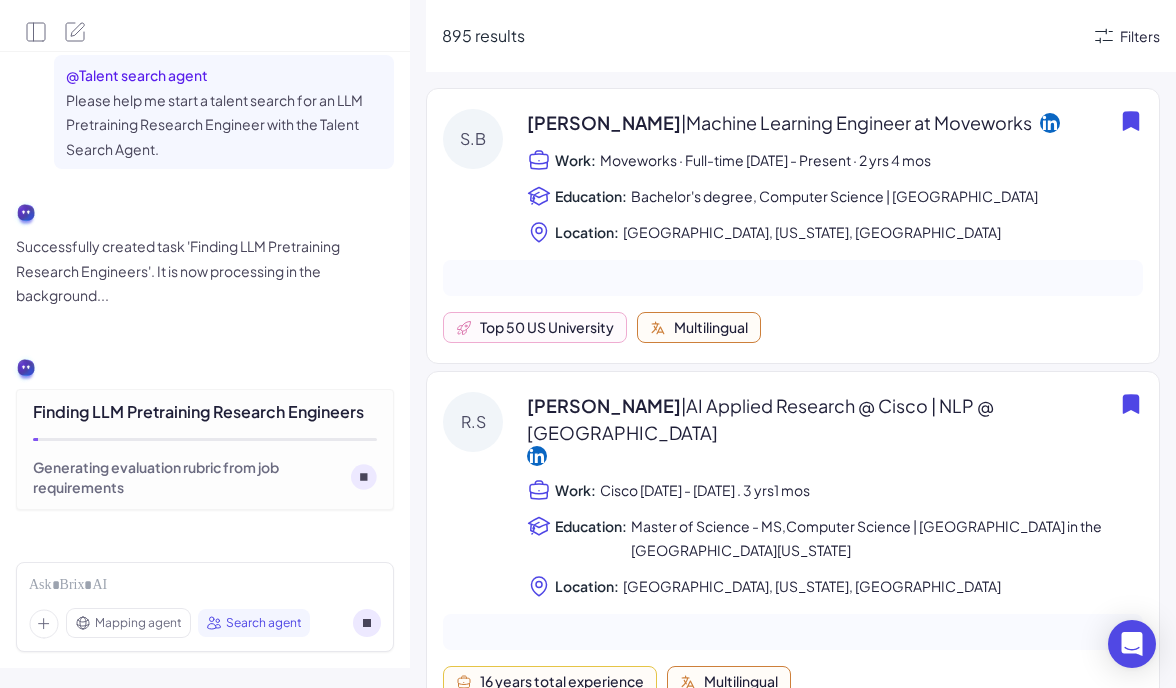 click on "Filters" at bounding box center (1140, 36) 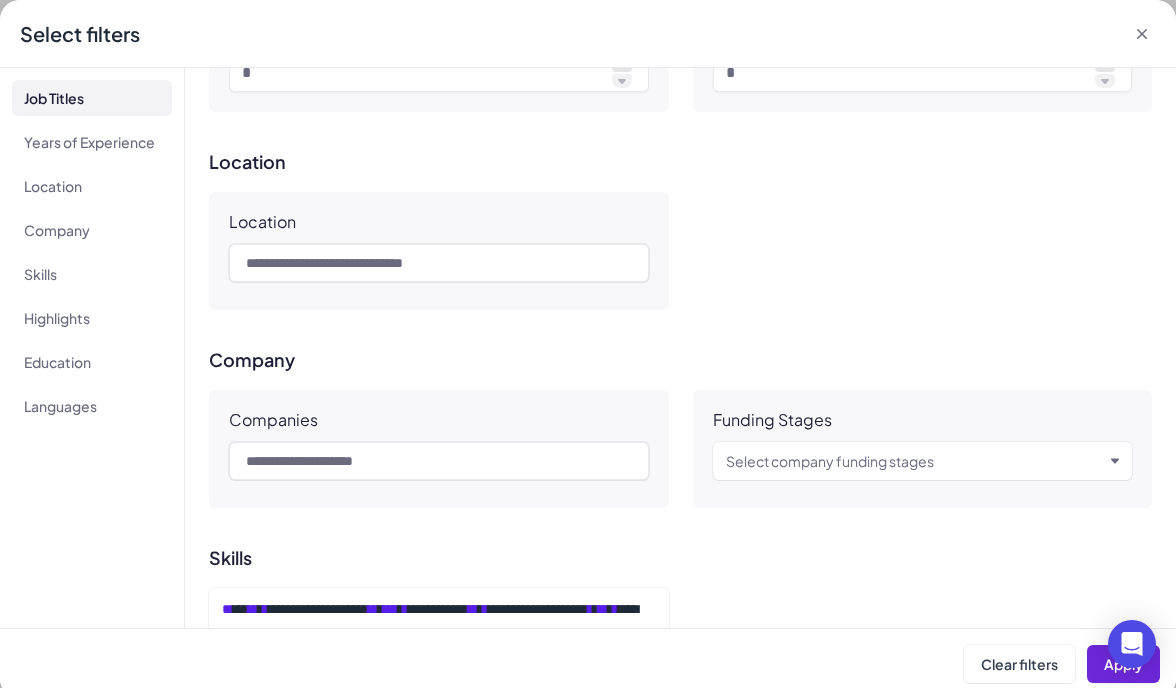 scroll, scrollTop: 800, scrollLeft: 0, axis: vertical 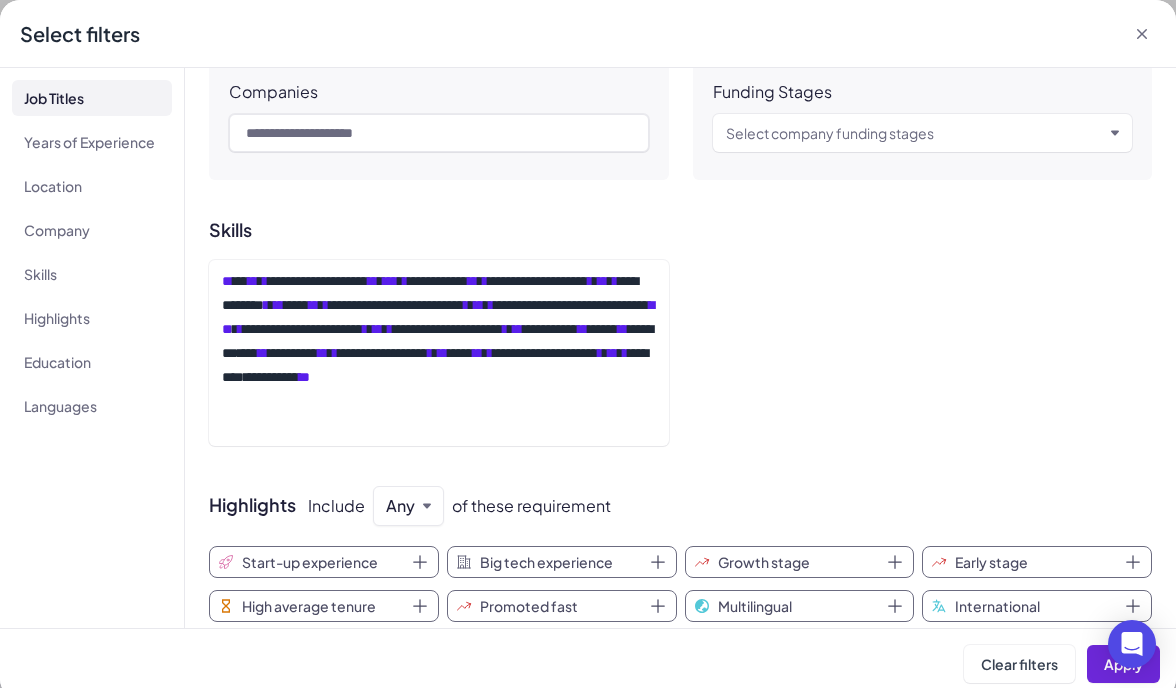 click 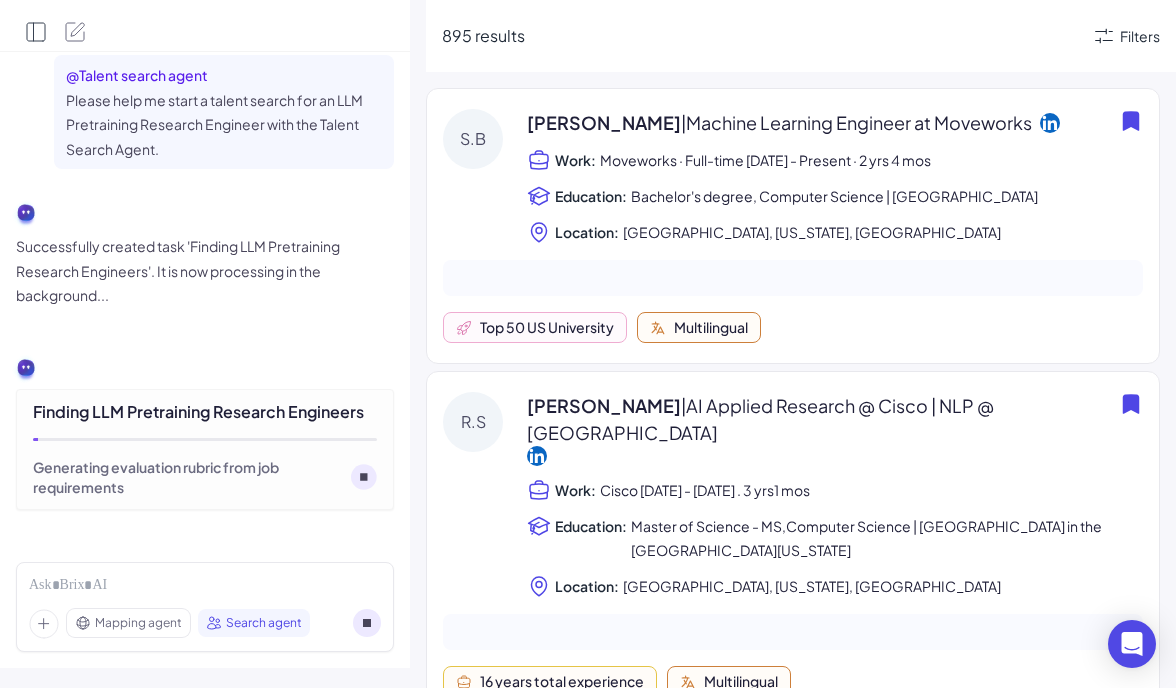 click 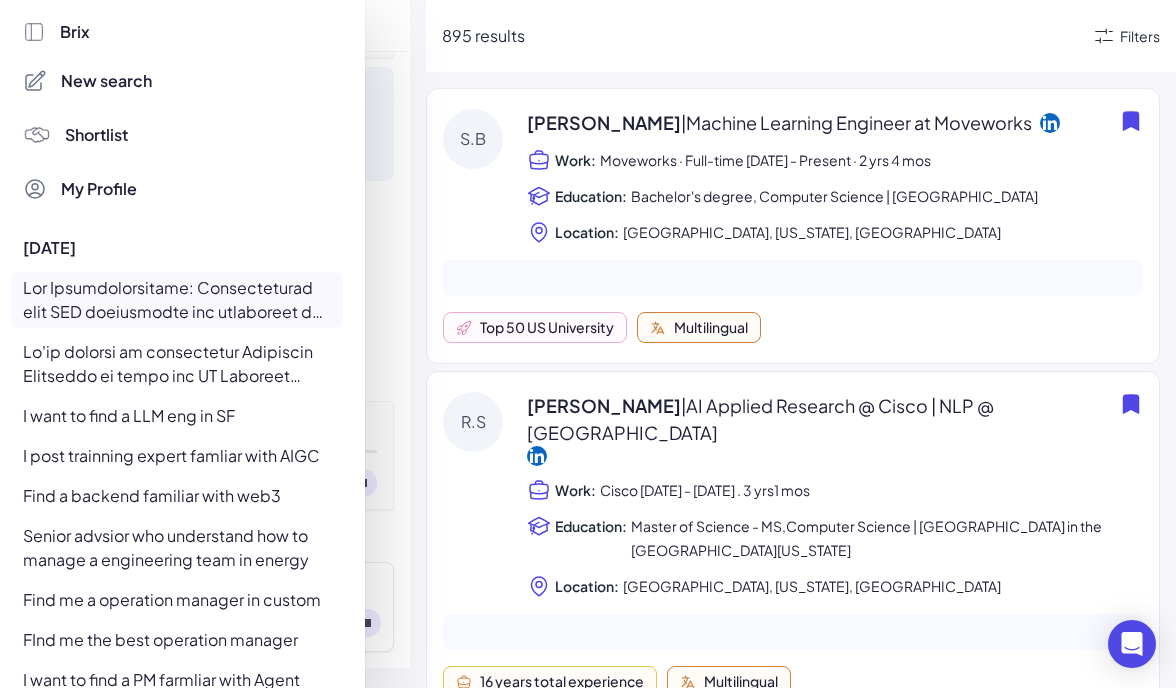 click at bounding box center [177, 364] 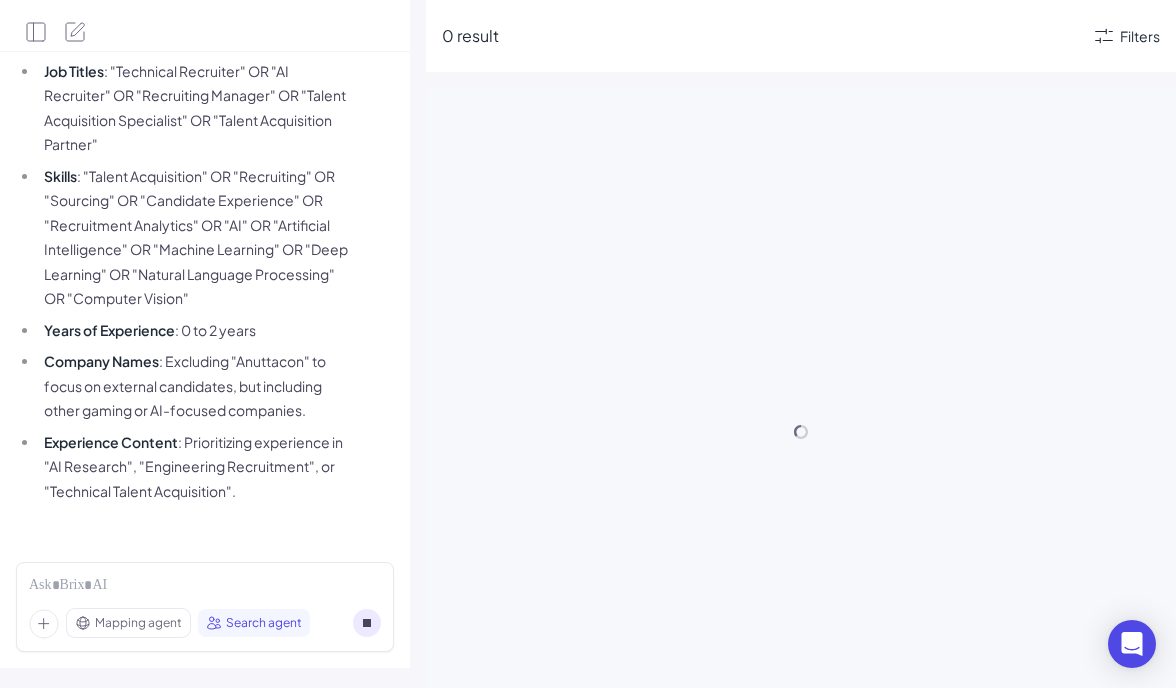 scroll, scrollTop: 1533, scrollLeft: 0, axis: vertical 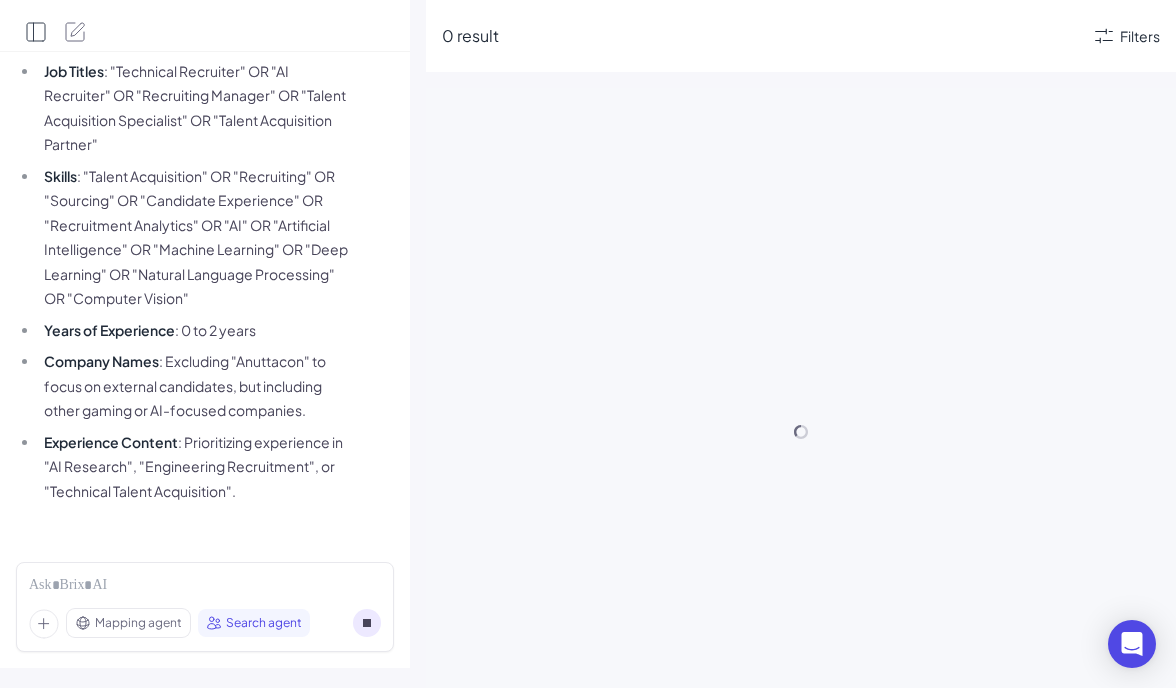 click 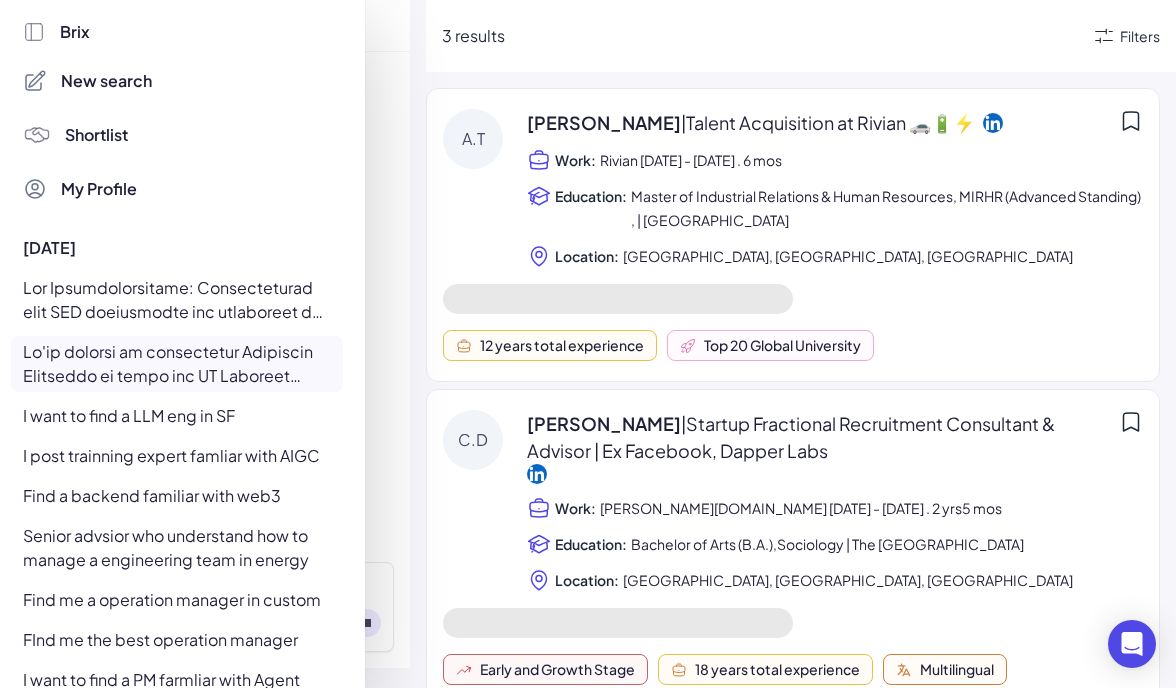 click on "I post trainning expert famliar with AIGC" at bounding box center [177, 456] 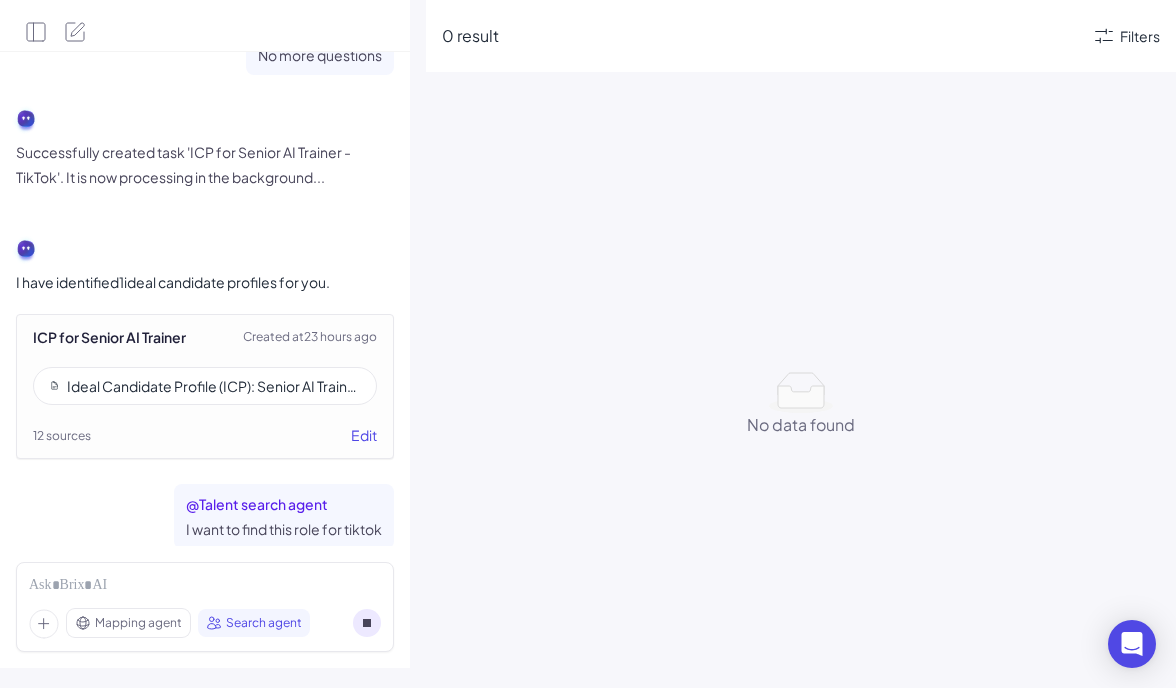 scroll, scrollTop: 2577, scrollLeft: 0, axis: vertical 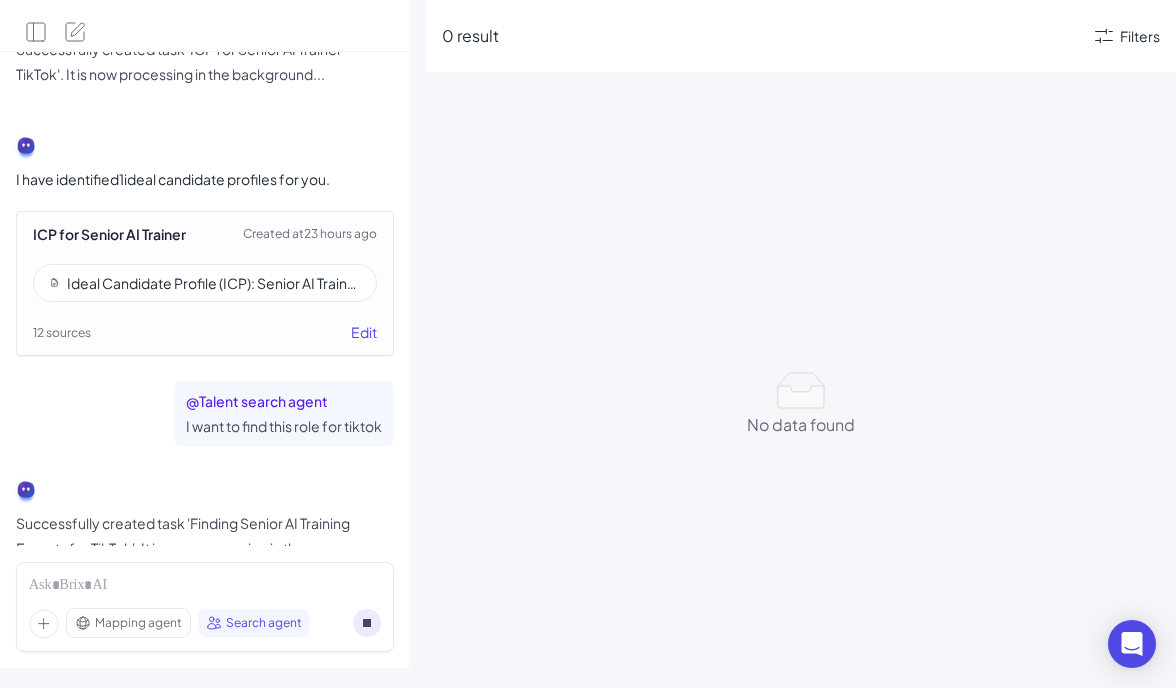 click on "Ideal Candidate Profile (ICP): Senior AI Trainer – Generative AI (AIGC) – TikTok" at bounding box center (213, 283) 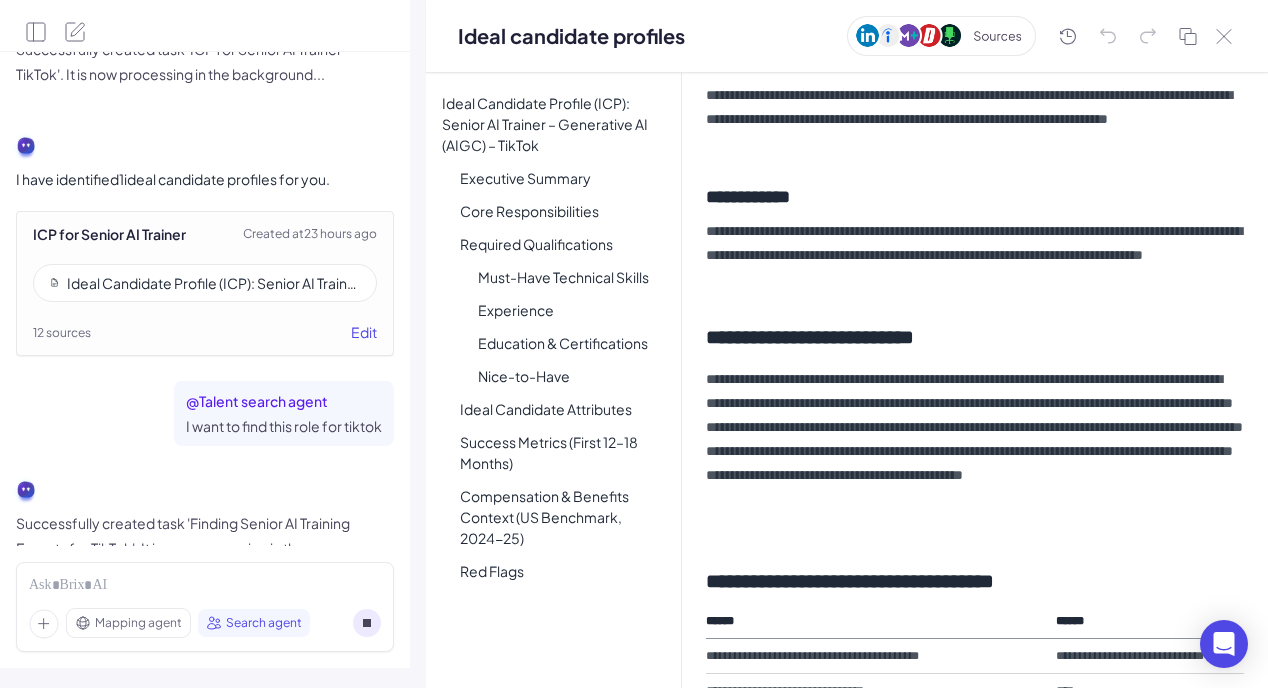 scroll, scrollTop: 2287, scrollLeft: 0, axis: vertical 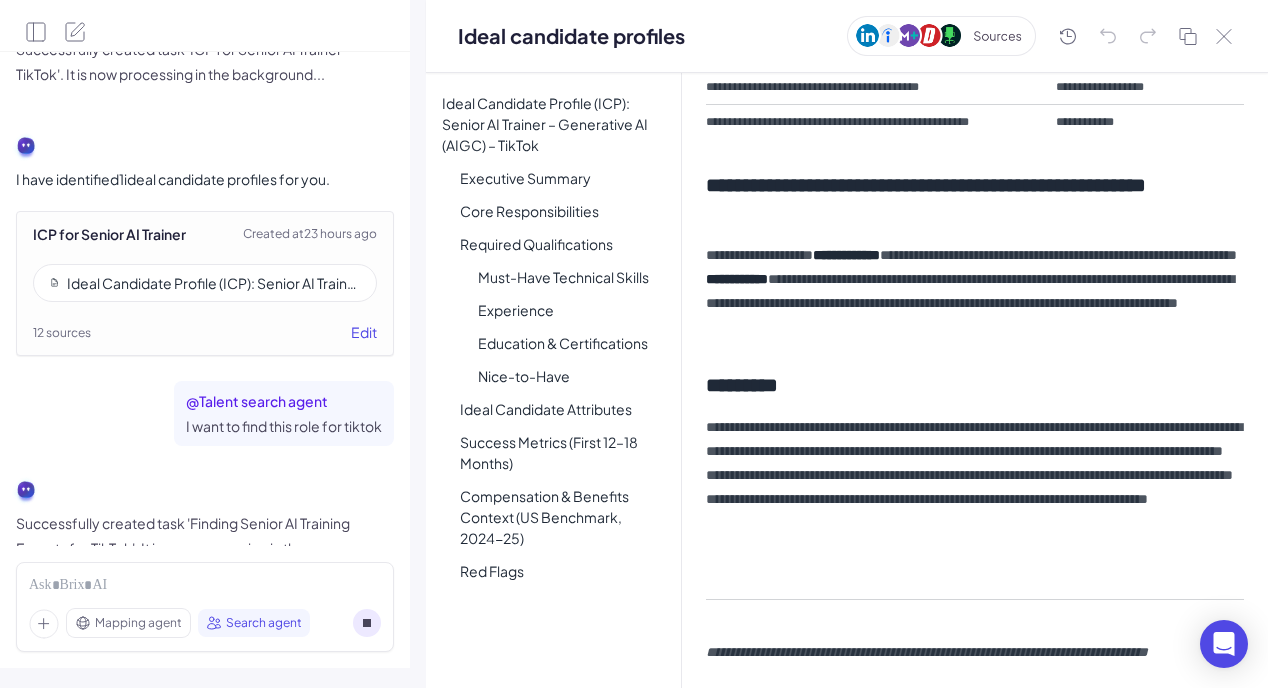 click at bounding box center (56, 22) 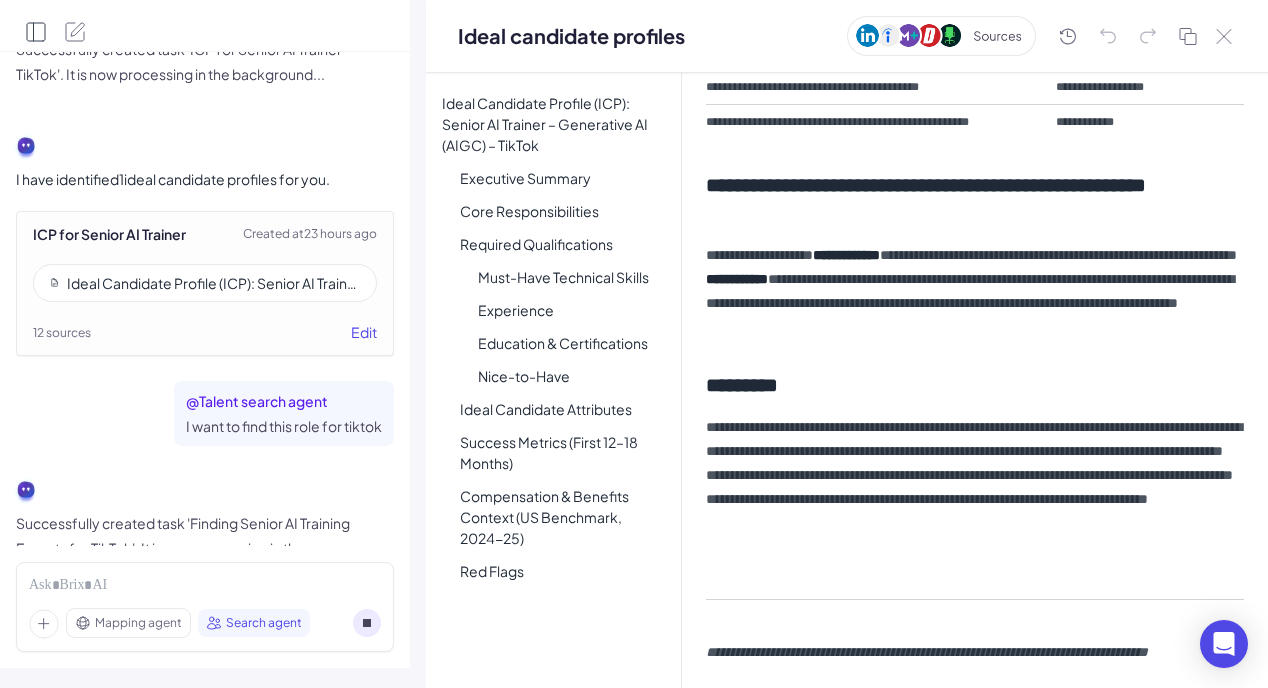 click 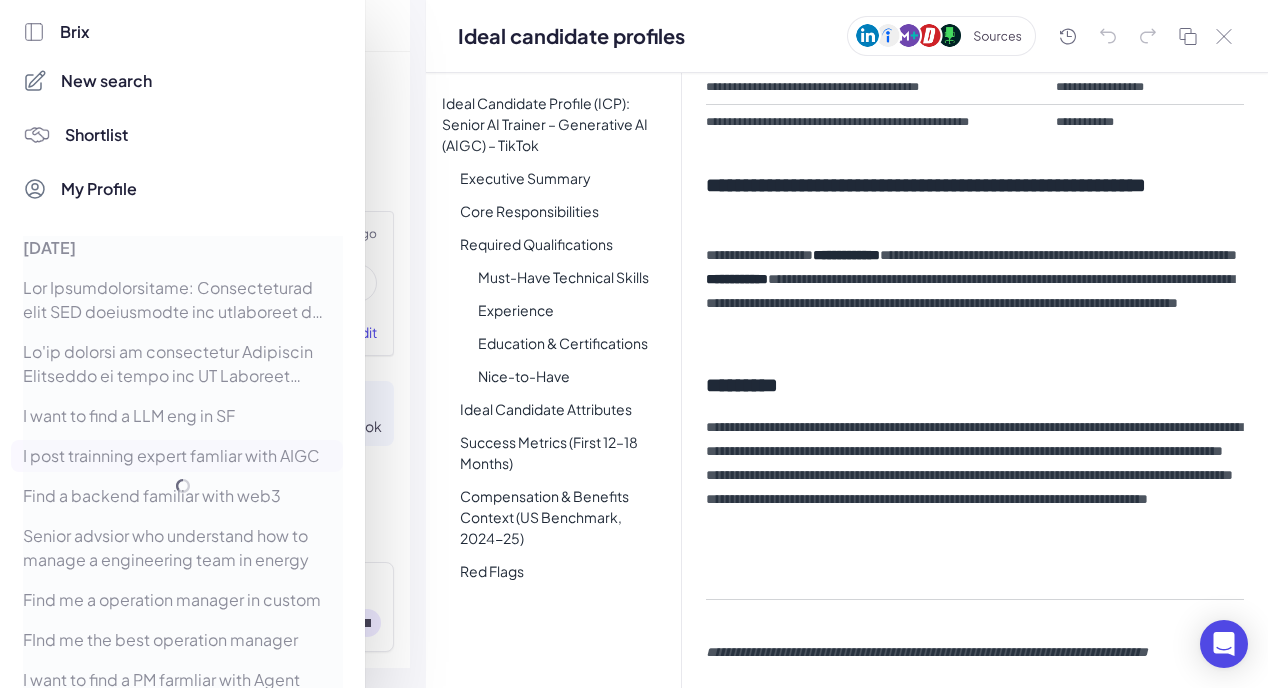 click on "[DATE] I want to find a LLM eng in [GEOGRAPHIC_DATA] I post trainning expert famliar with AIGC  Find a backend familiar with web3 Senior advsior who understand how to manage a engineering team in energy Find me a operation manager in custom FInd me the best operation manager  I want to find a PM farmliar with Agent I want to find UI/UX with 互联网大厂经验" at bounding box center (183, 486) 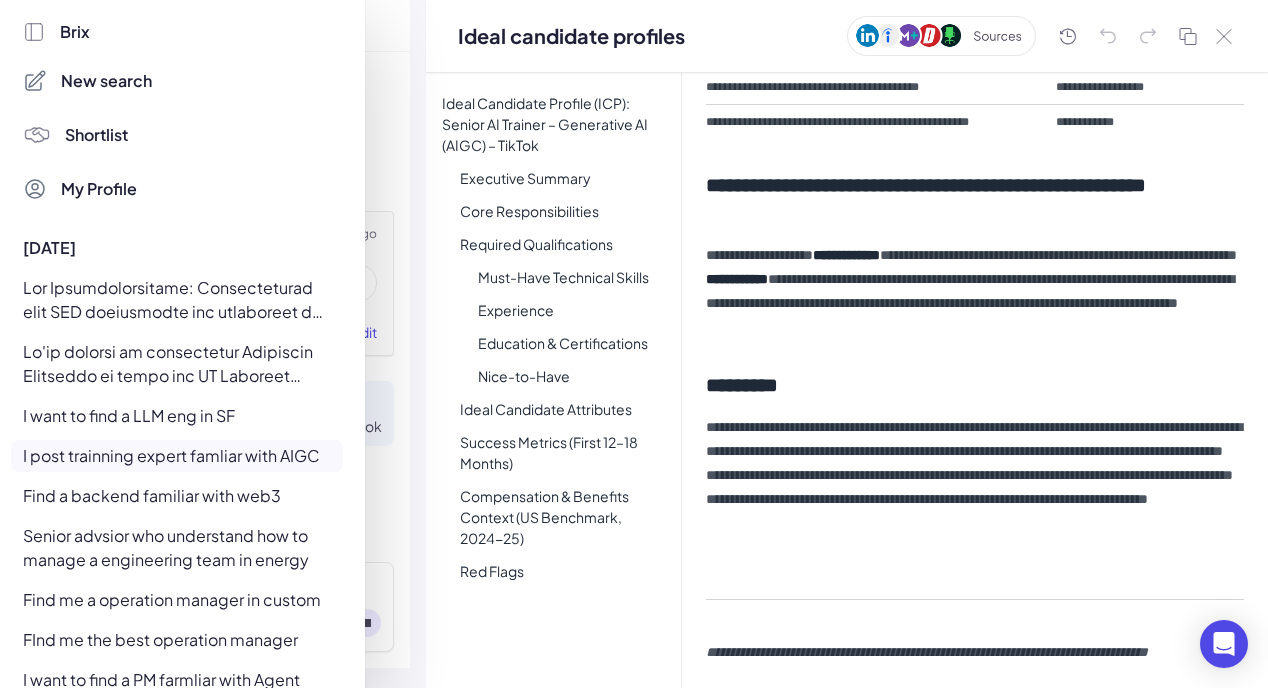 click at bounding box center (177, 300) 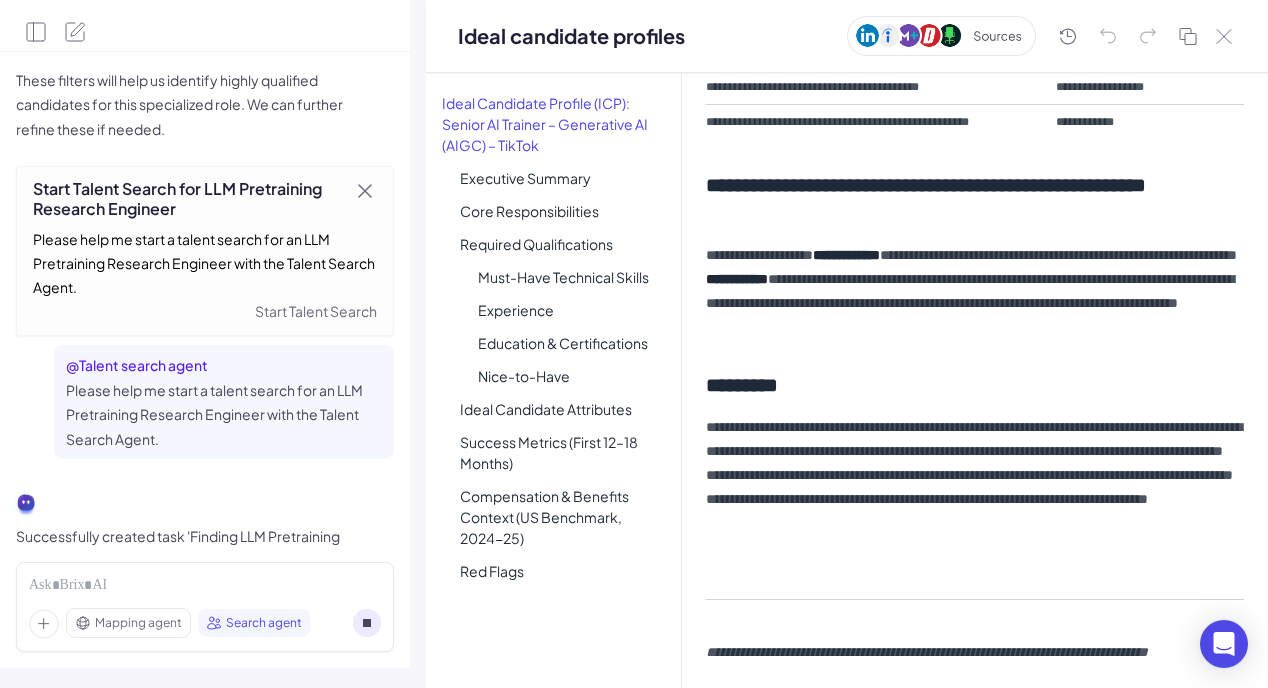 scroll, scrollTop: 1823, scrollLeft: 0, axis: vertical 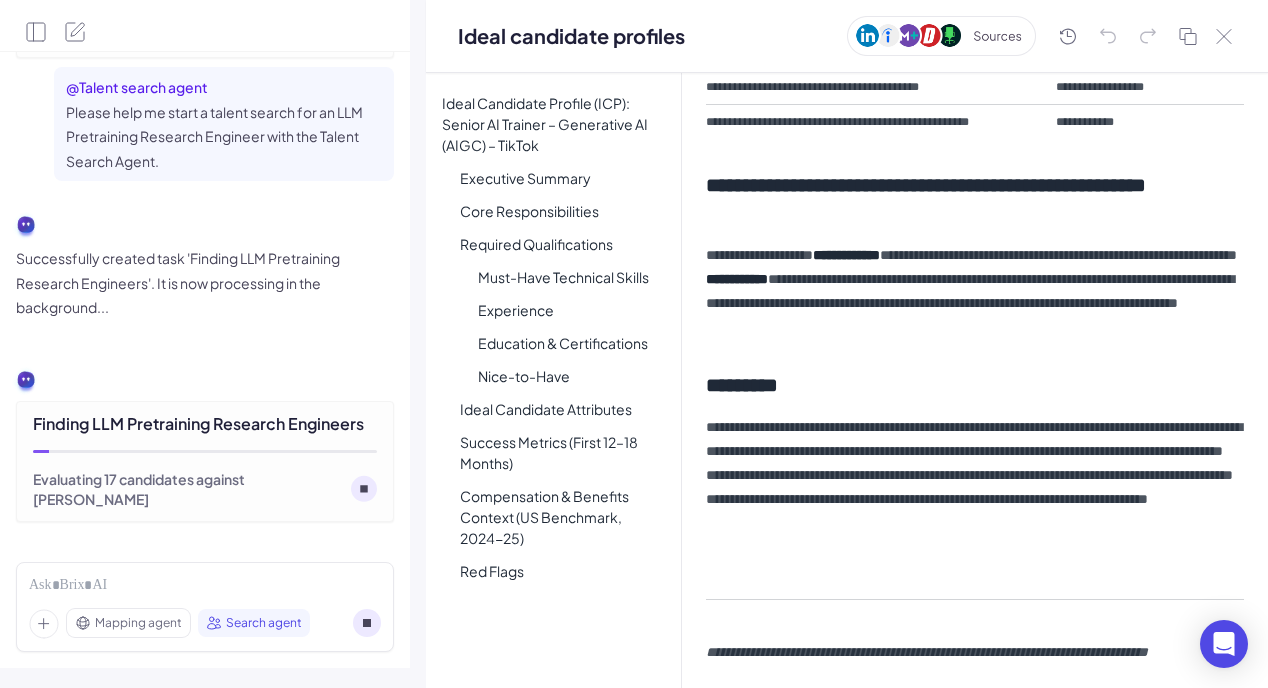 click on "Ideal candidate profiles" at bounding box center [847, 36] 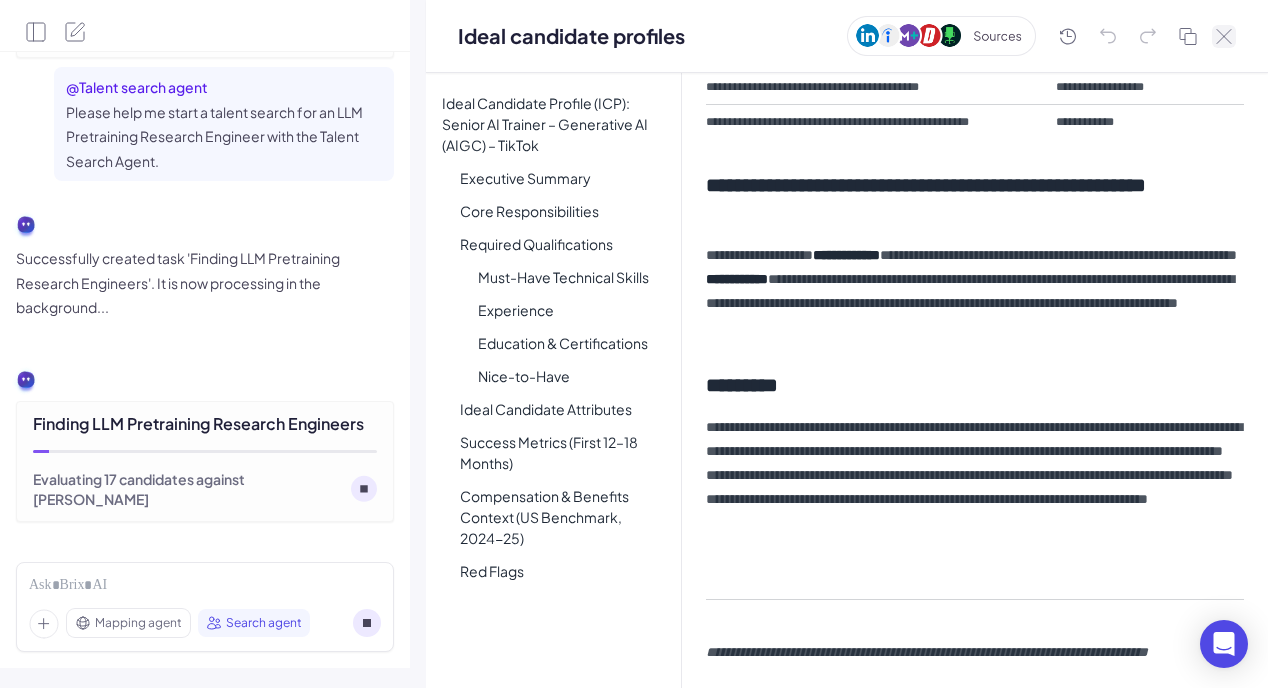 click 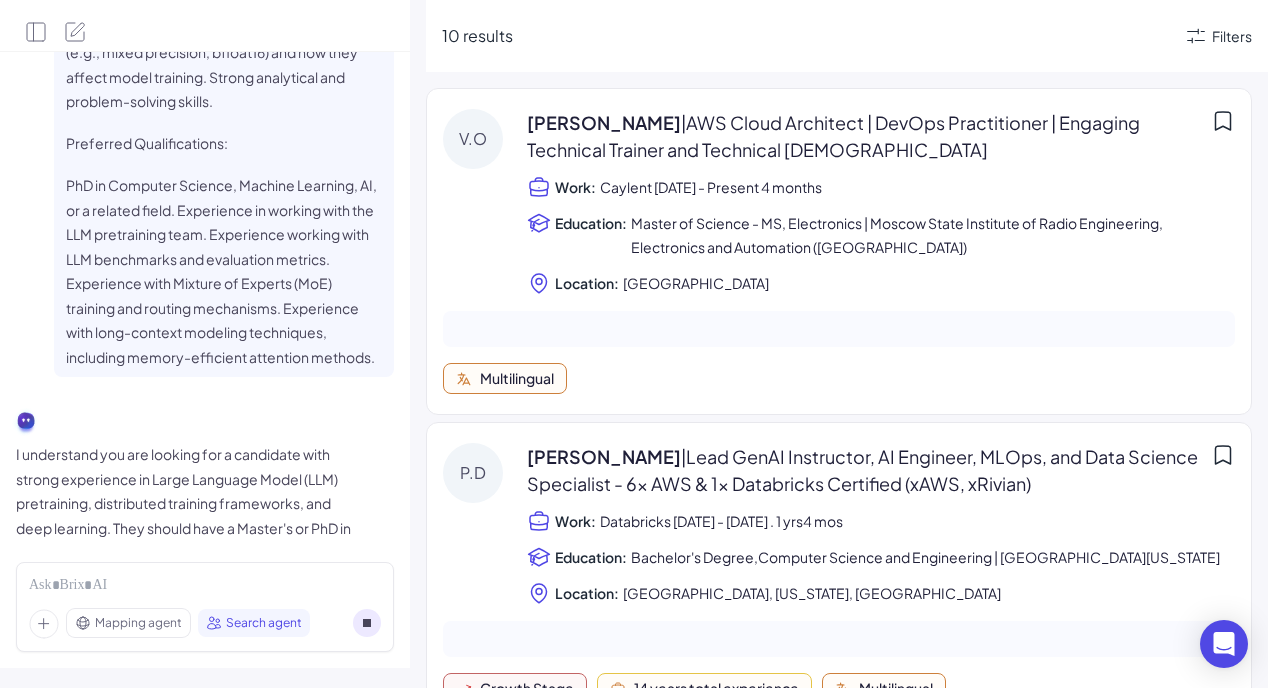 scroll, scrollTop: 0, scrollLeft: 0, axis: both 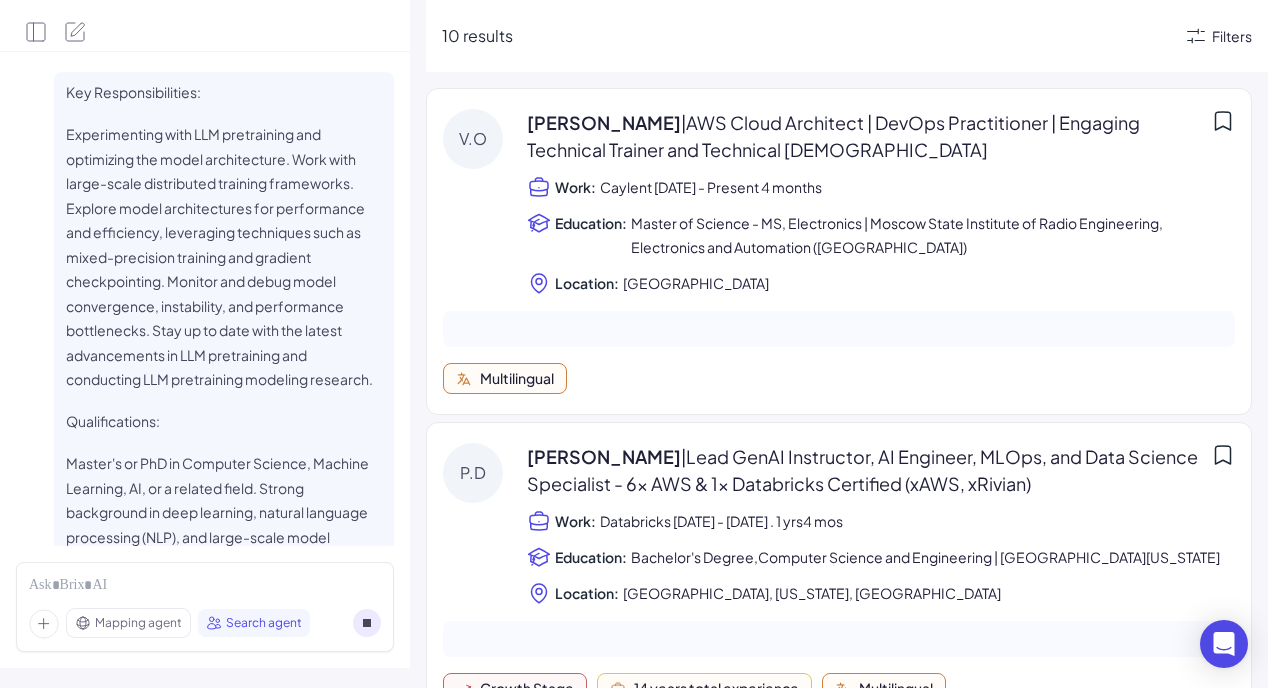 click on "Filters" at bounding box center [1232, 36] 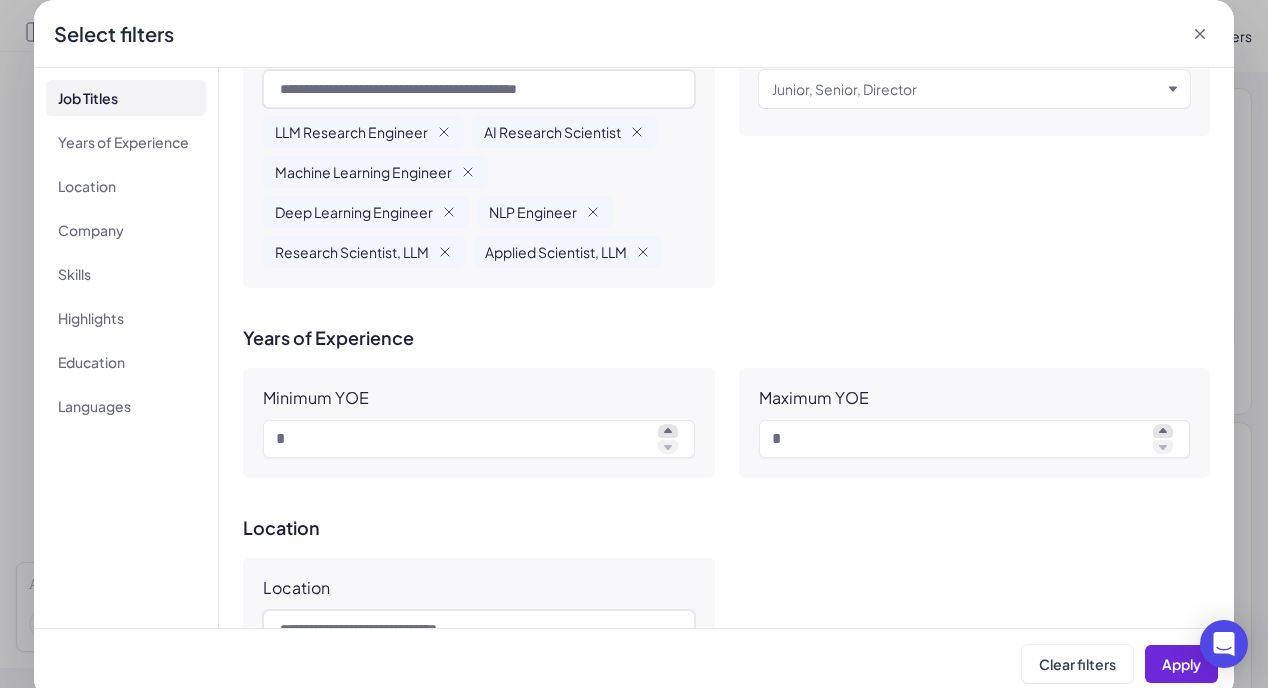 scroll, scrollTop: 122, scrollLeft: 0, axis: vertical 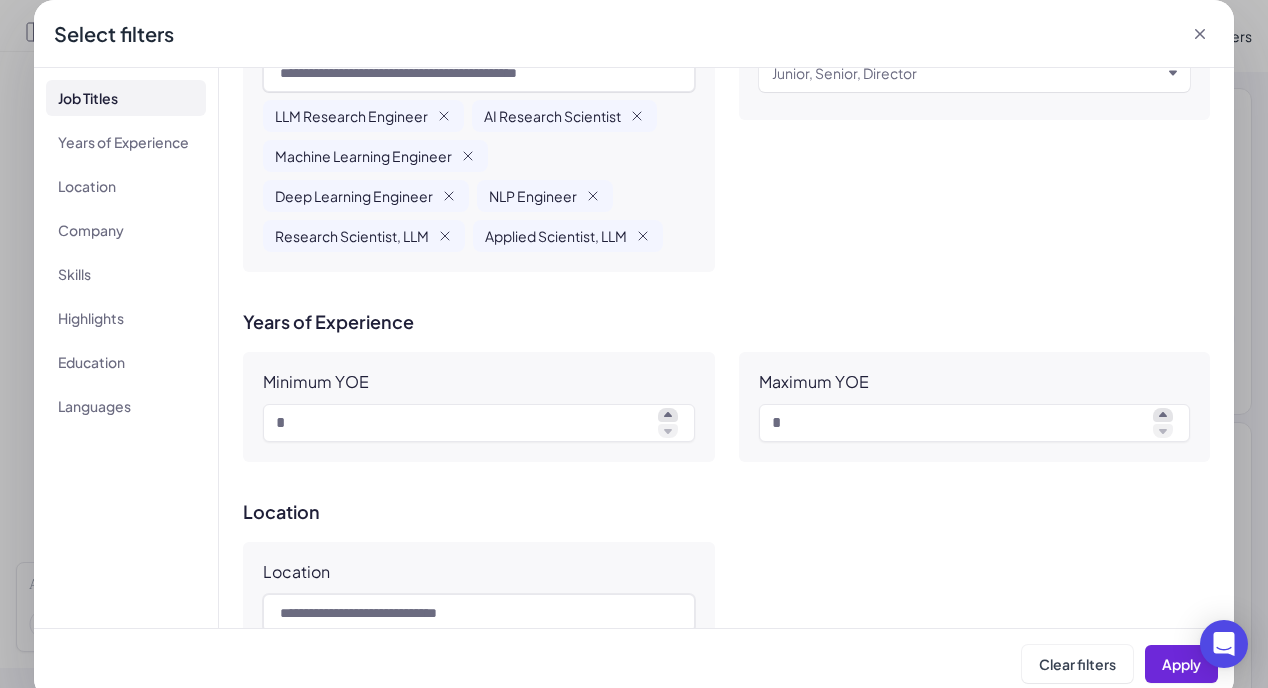 click 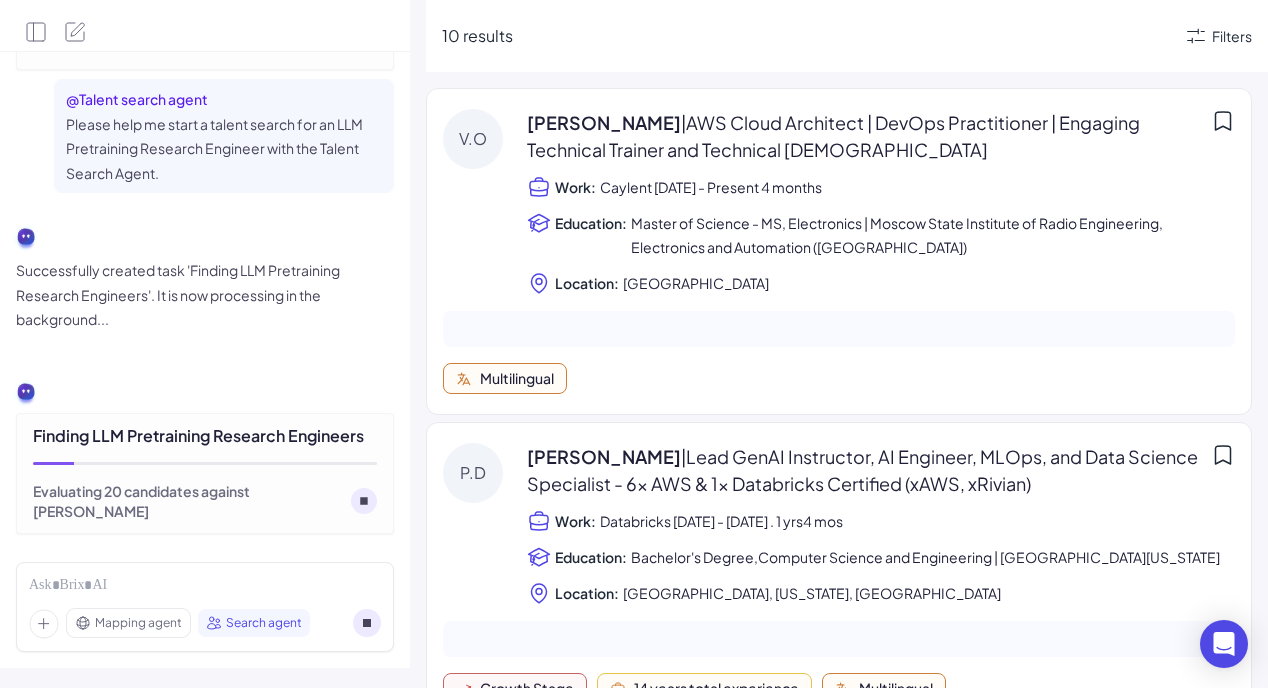 scroll, scrollTop: 1823, scrollLeft: 0, axis: vertical 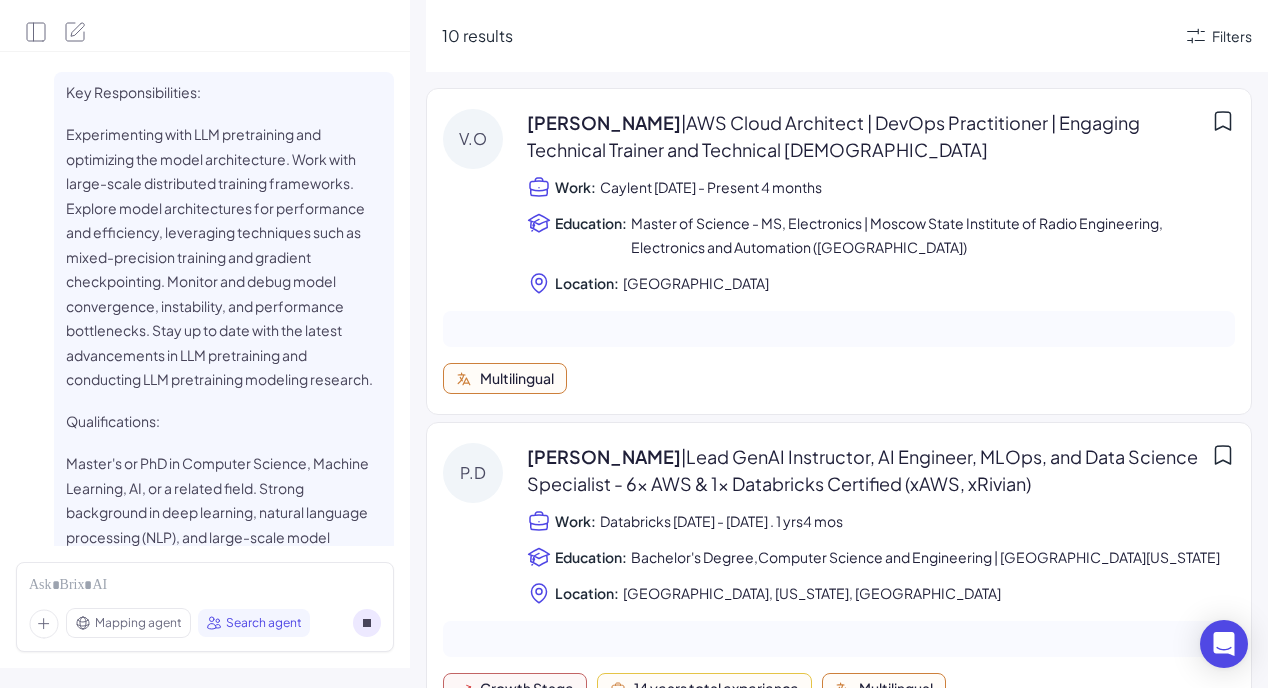 click on "10   results   Filters" at bounding box center (847, 36) 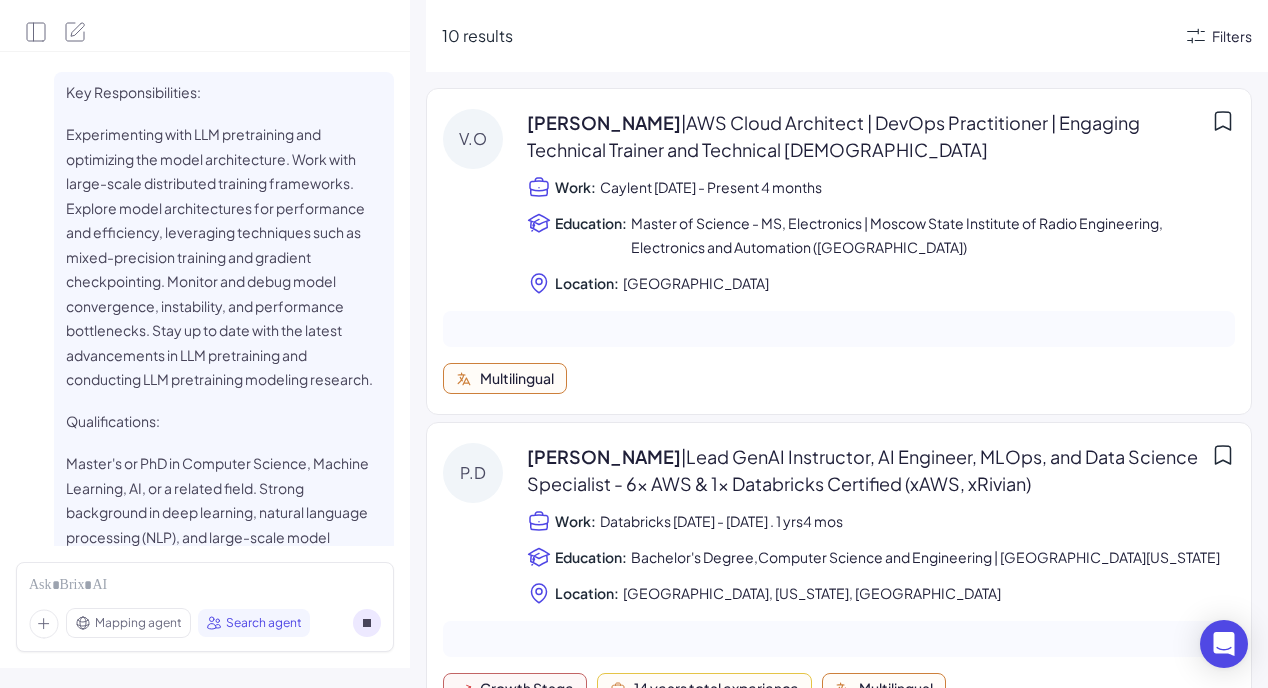 click on "Filters" at bounding box center [1232, 36] 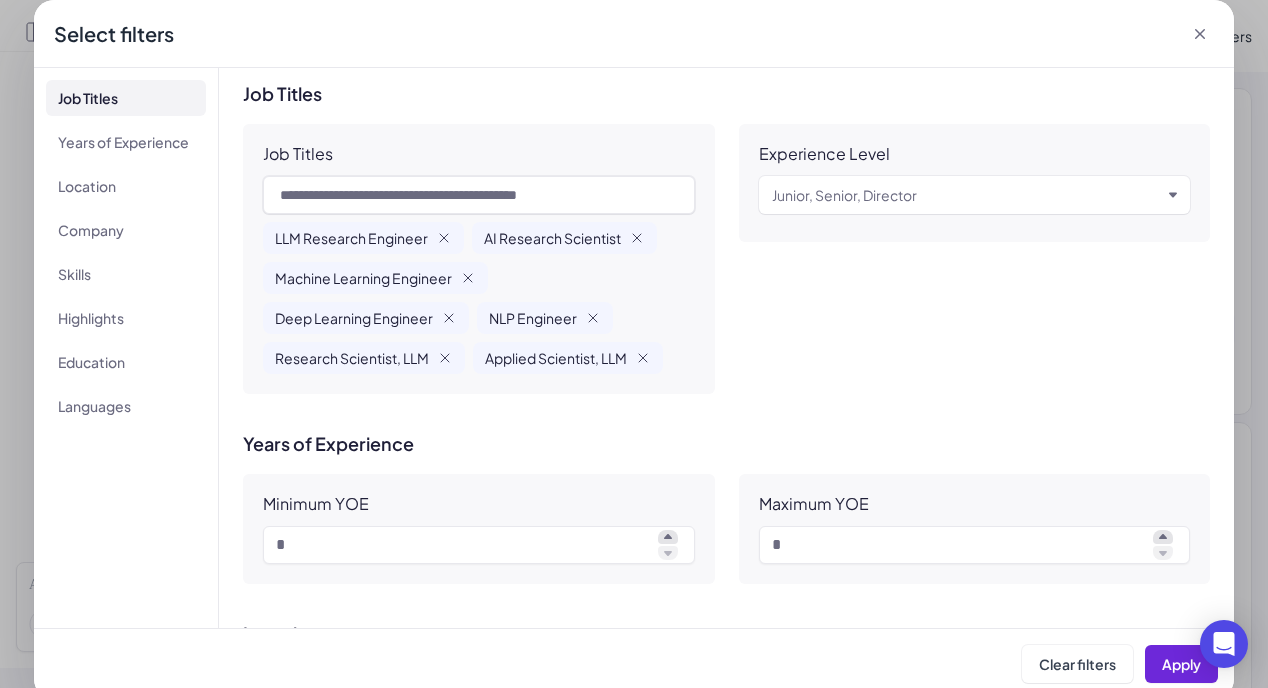 click 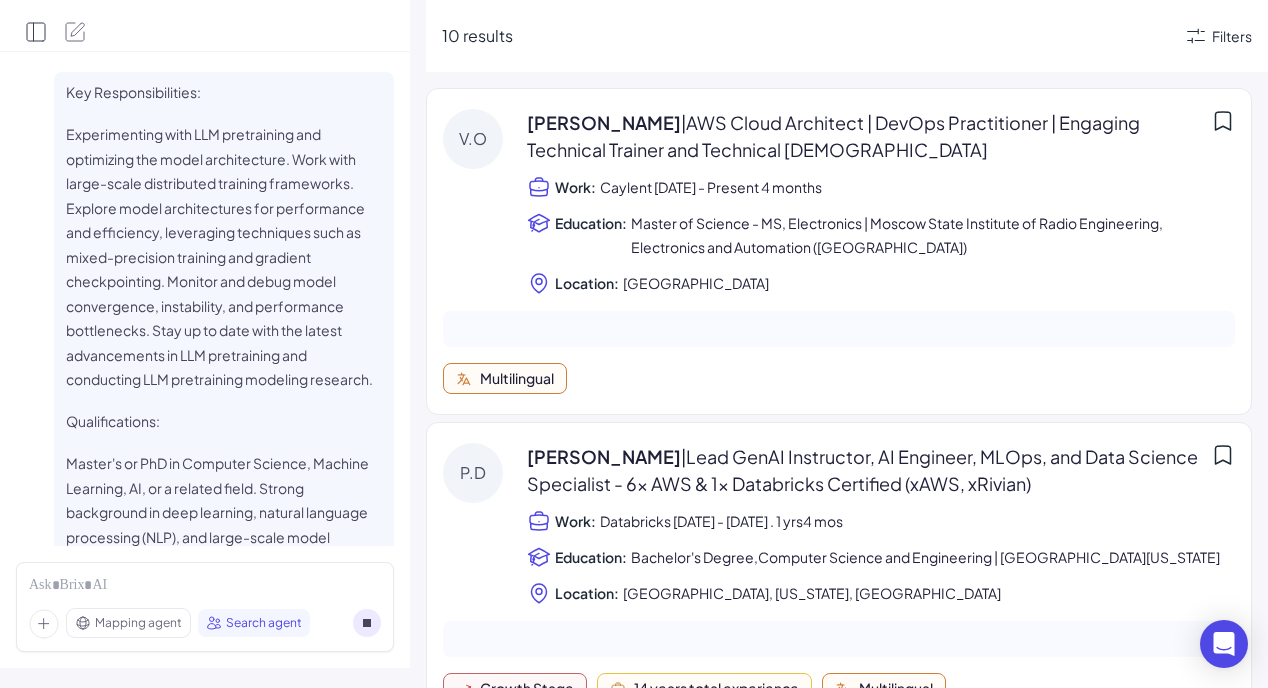 click 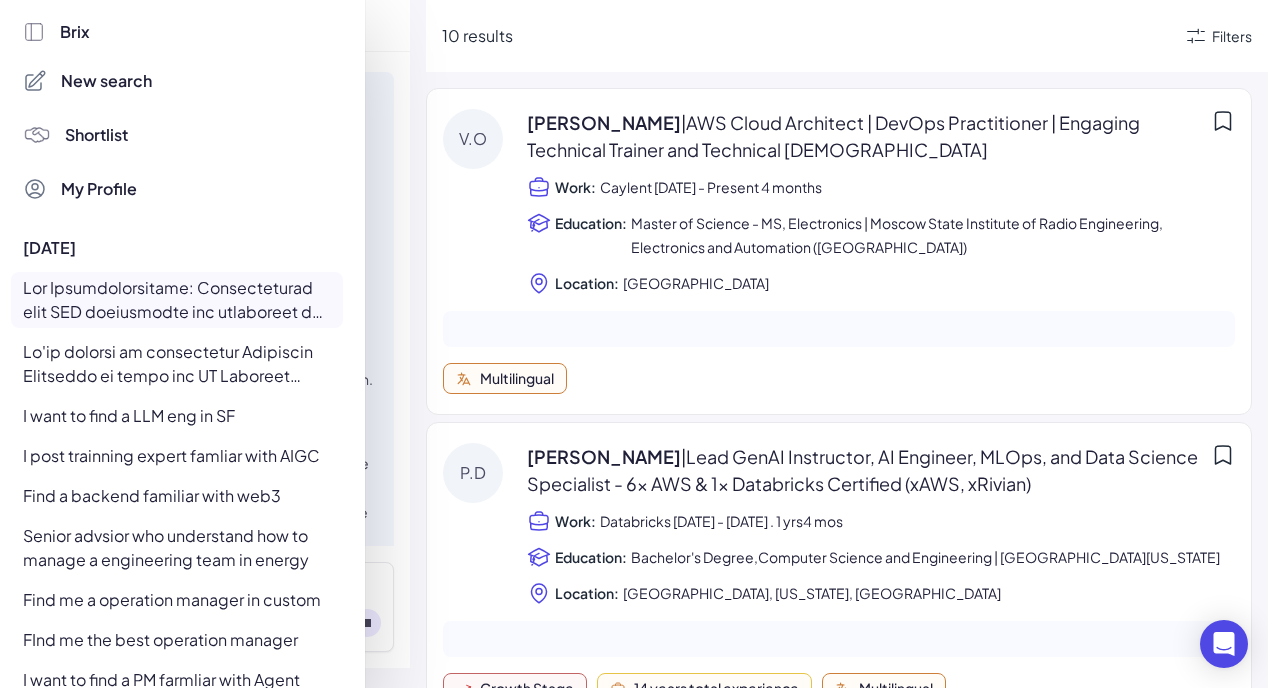 click on "New search" at bounding box center (106, 81) 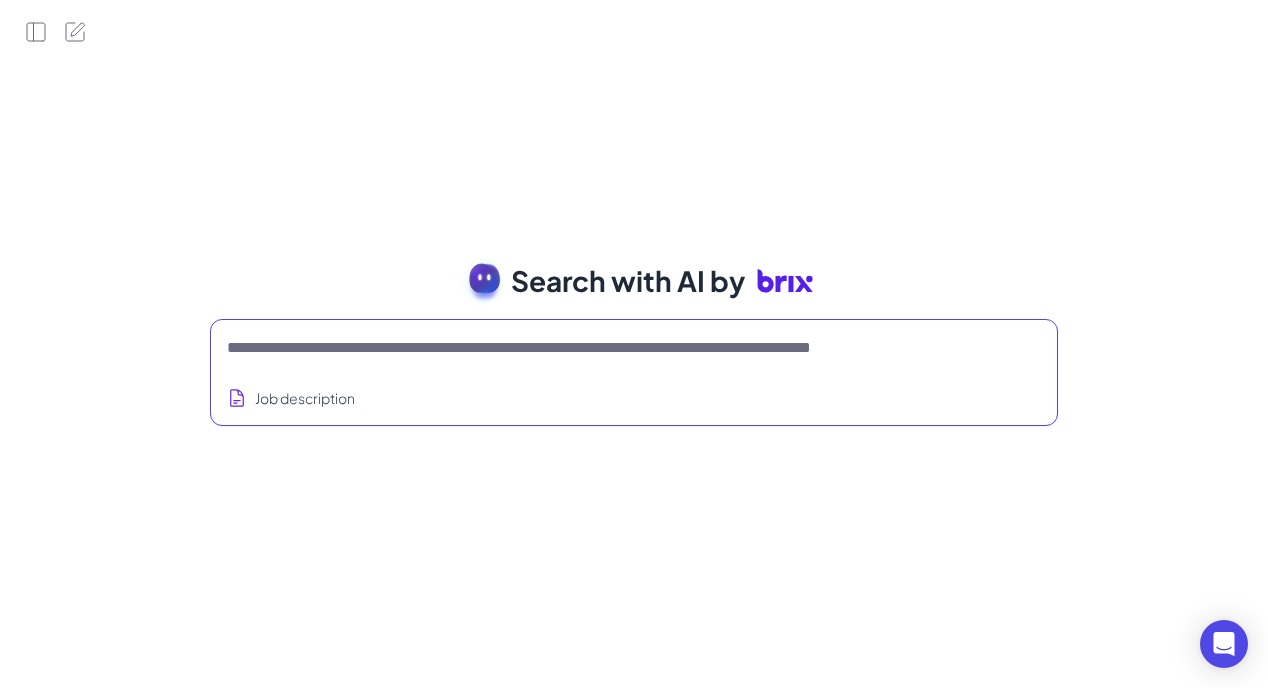 click at bounding box center (610, 348) 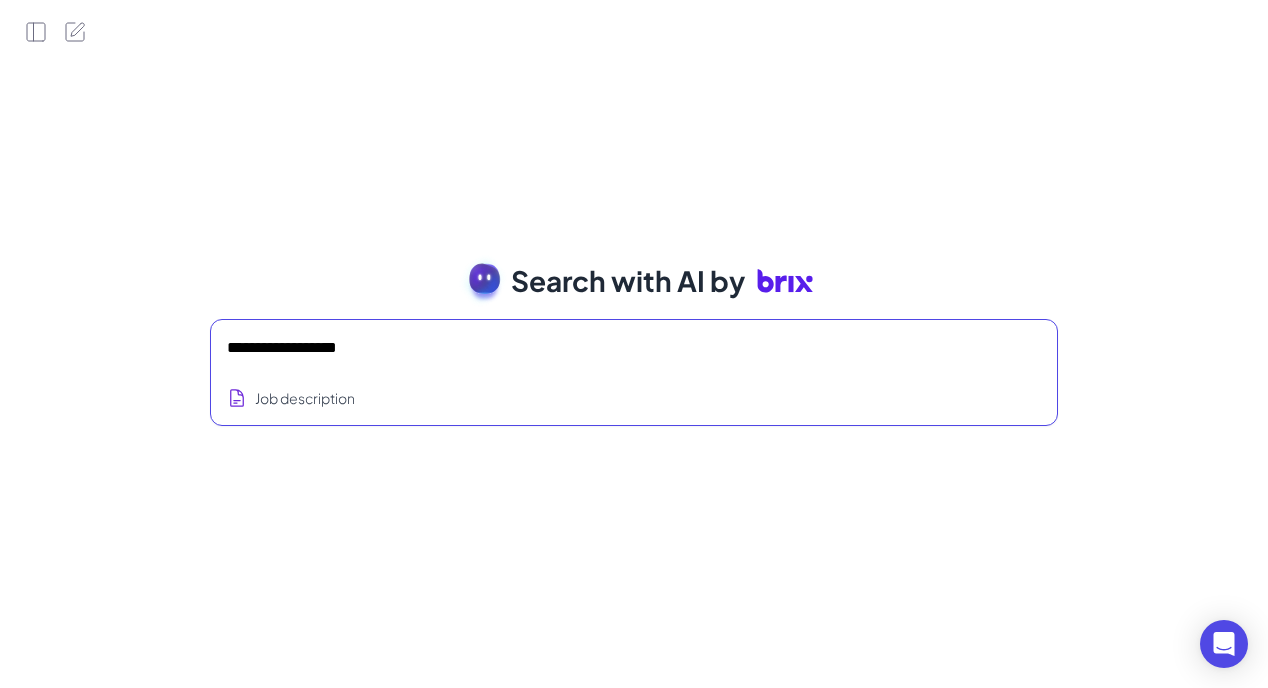 type on "**********" 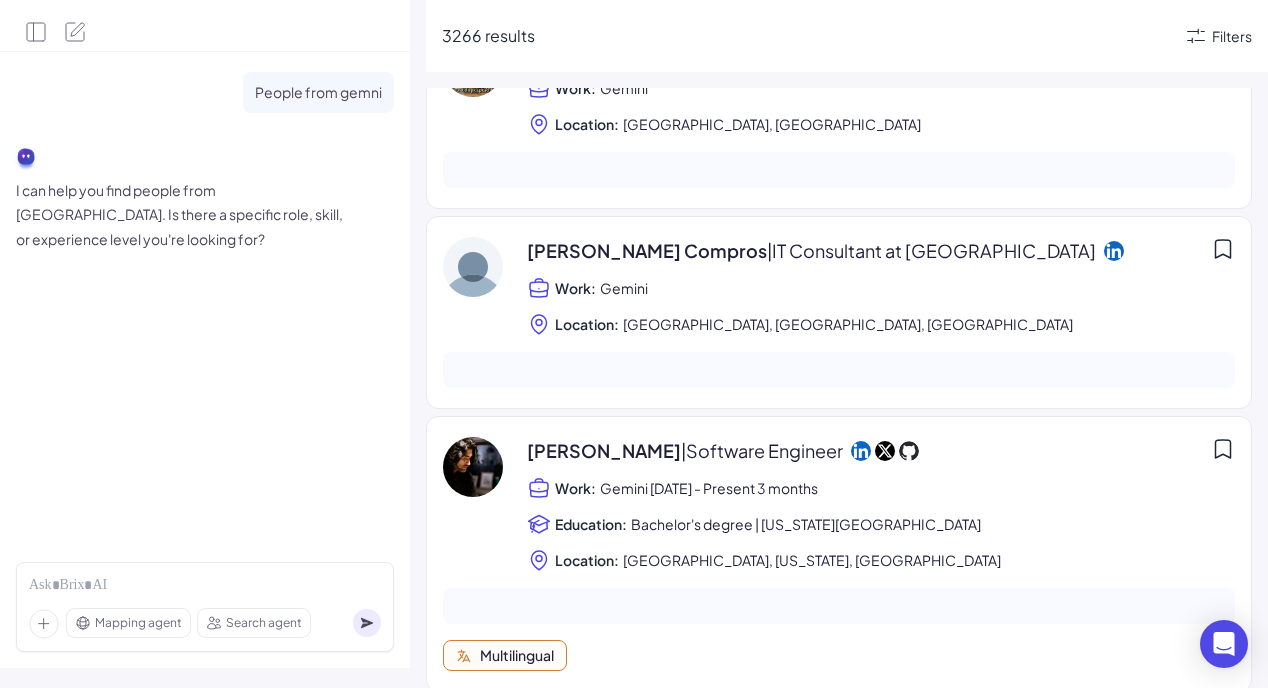 scroll, scrollTop: 0, scrollLeft: 0, axis: both 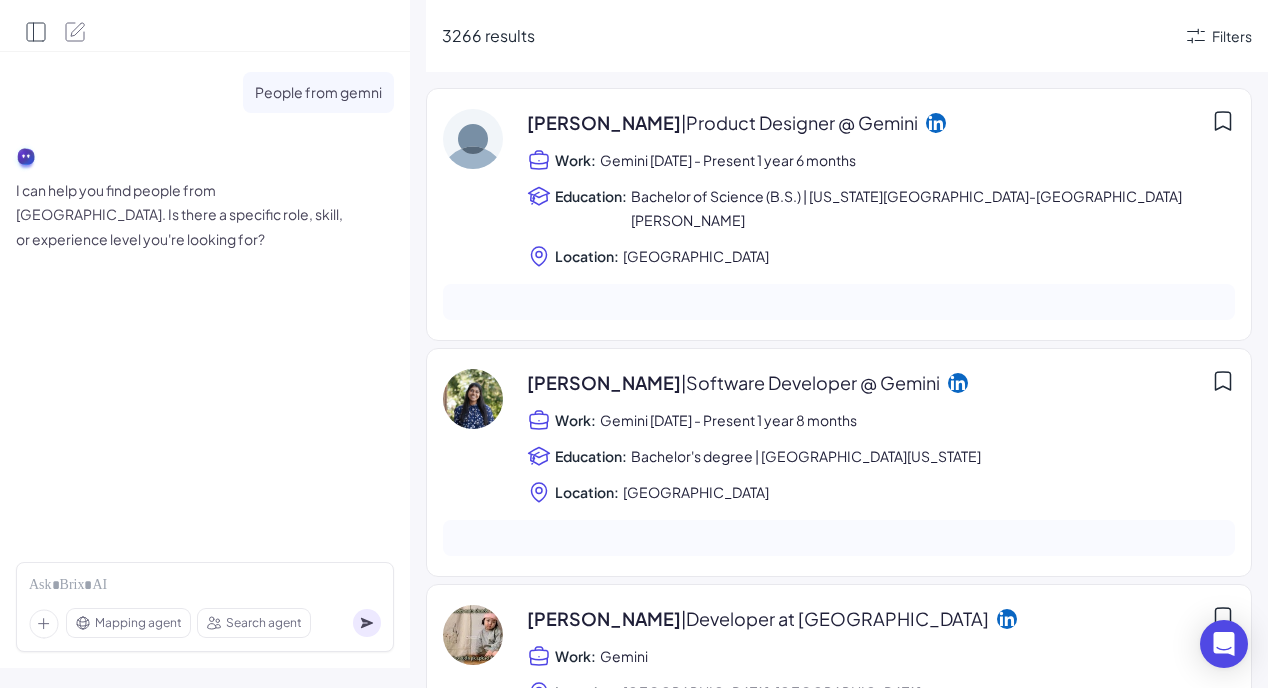 click 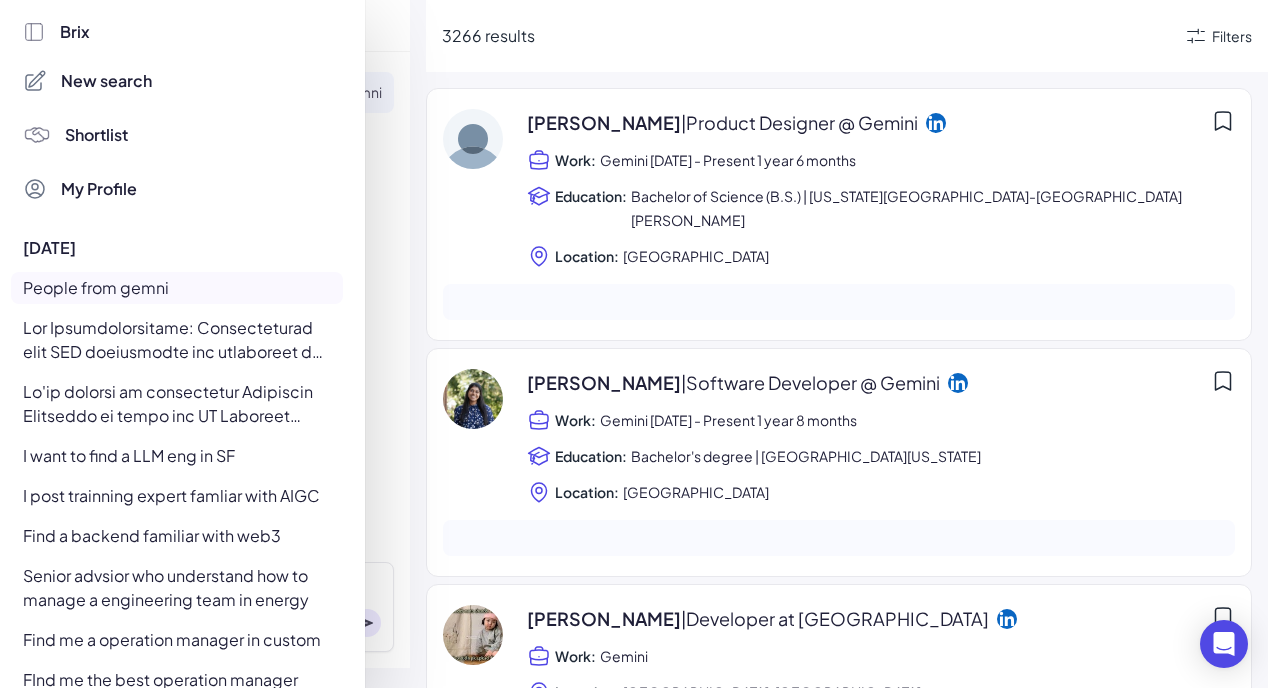click on "New search" at bounding box center (106, 81) 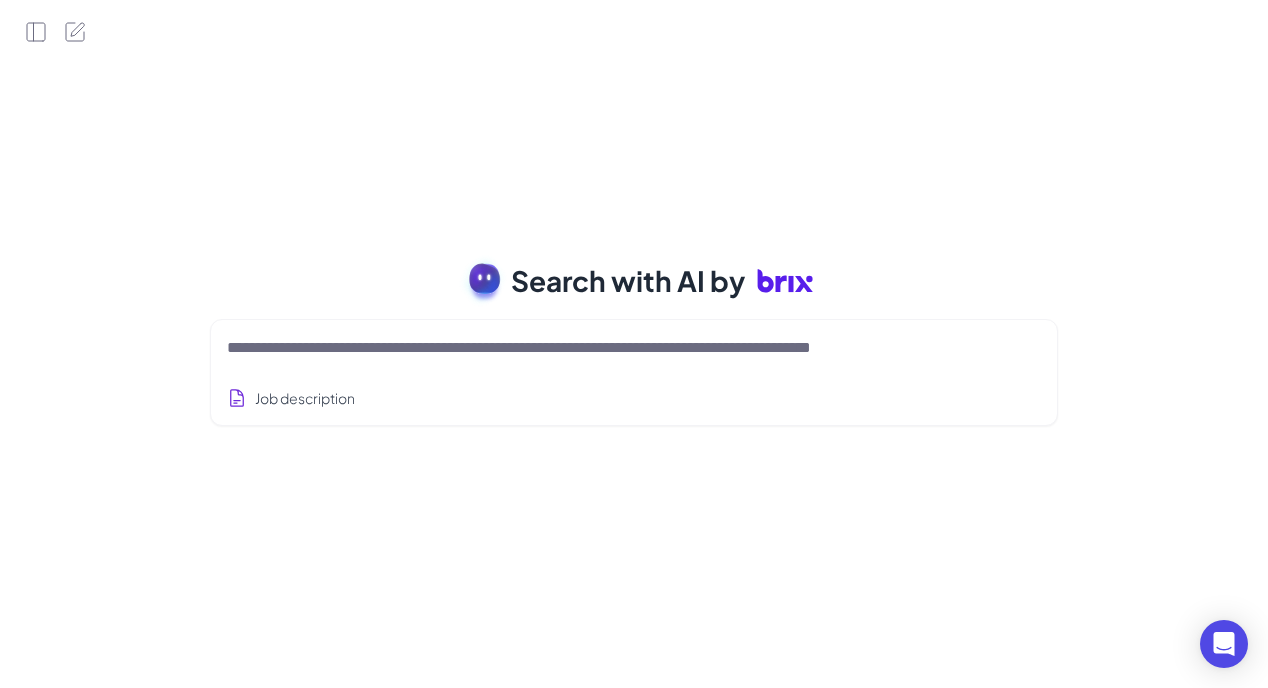 click at bounding box center (634, 348) 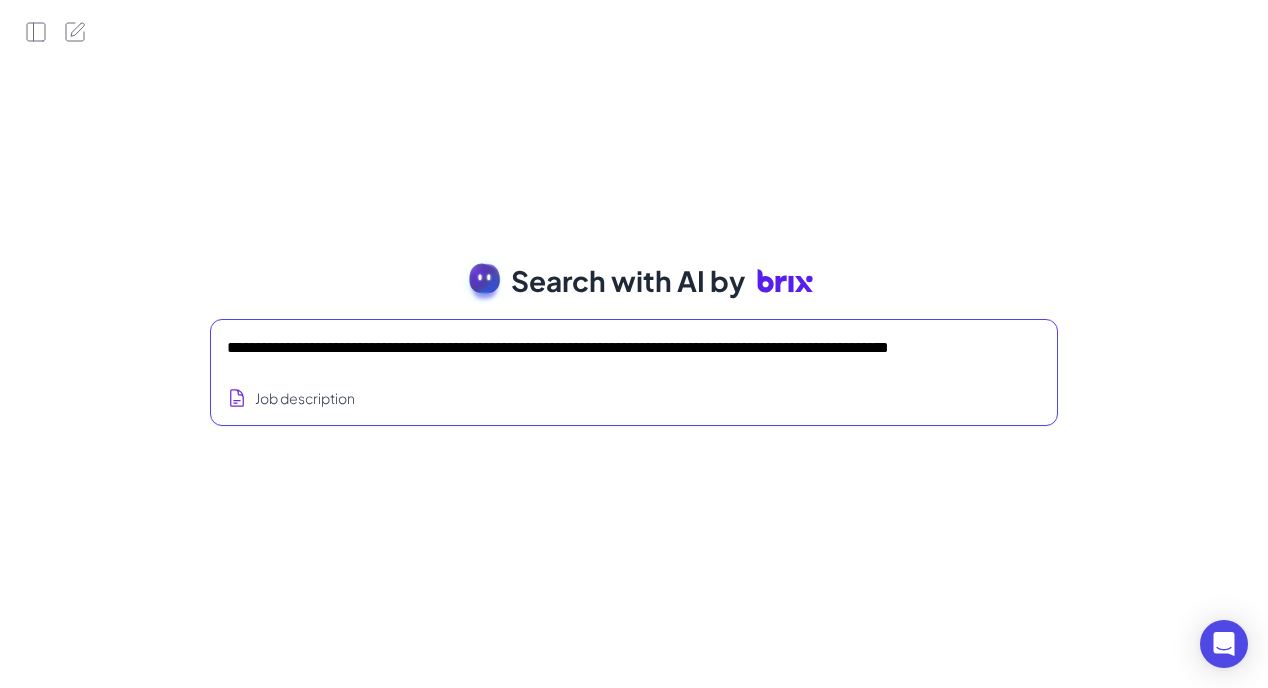 scroll, scrollTop: 0, scrollLeft: 0, axis: both 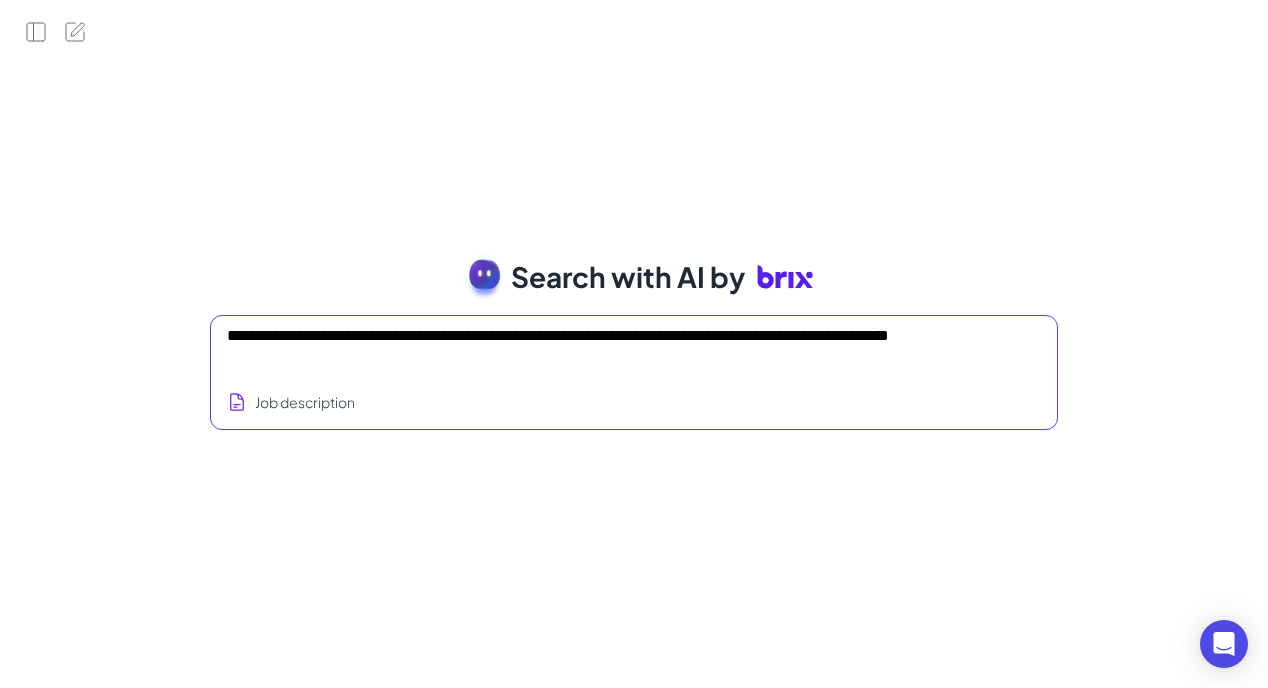 type on "**********" 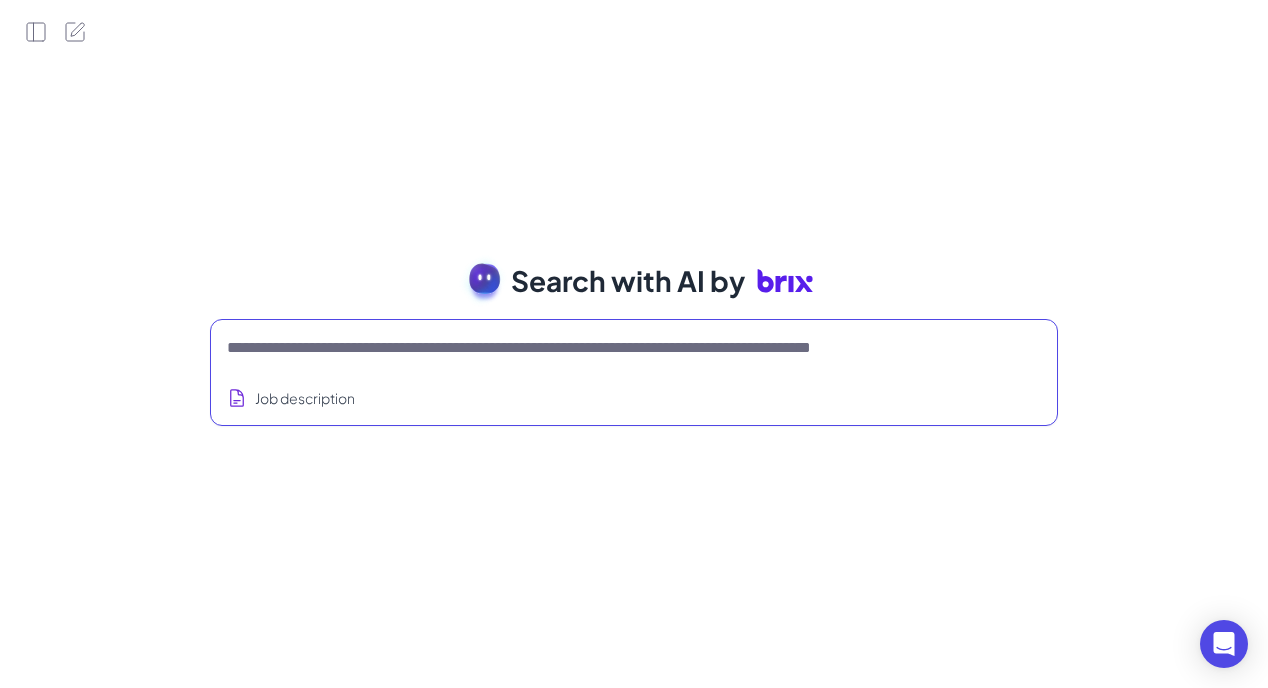 type on "*" 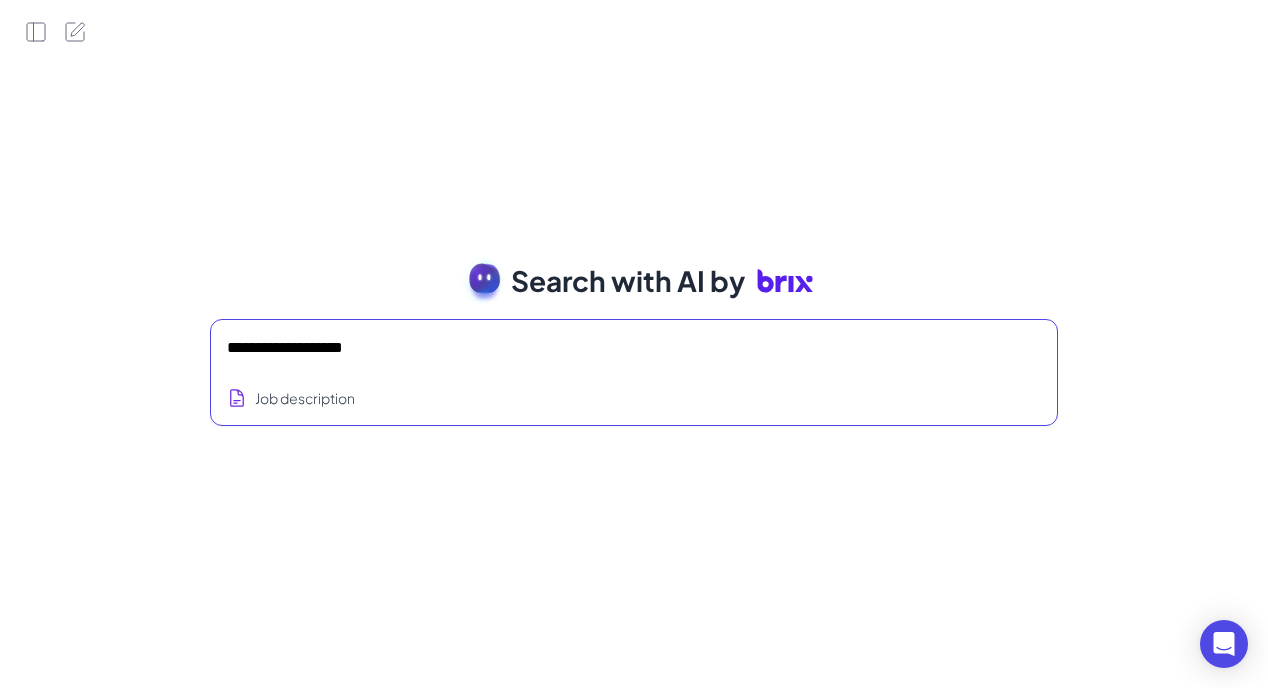 type on "**********" 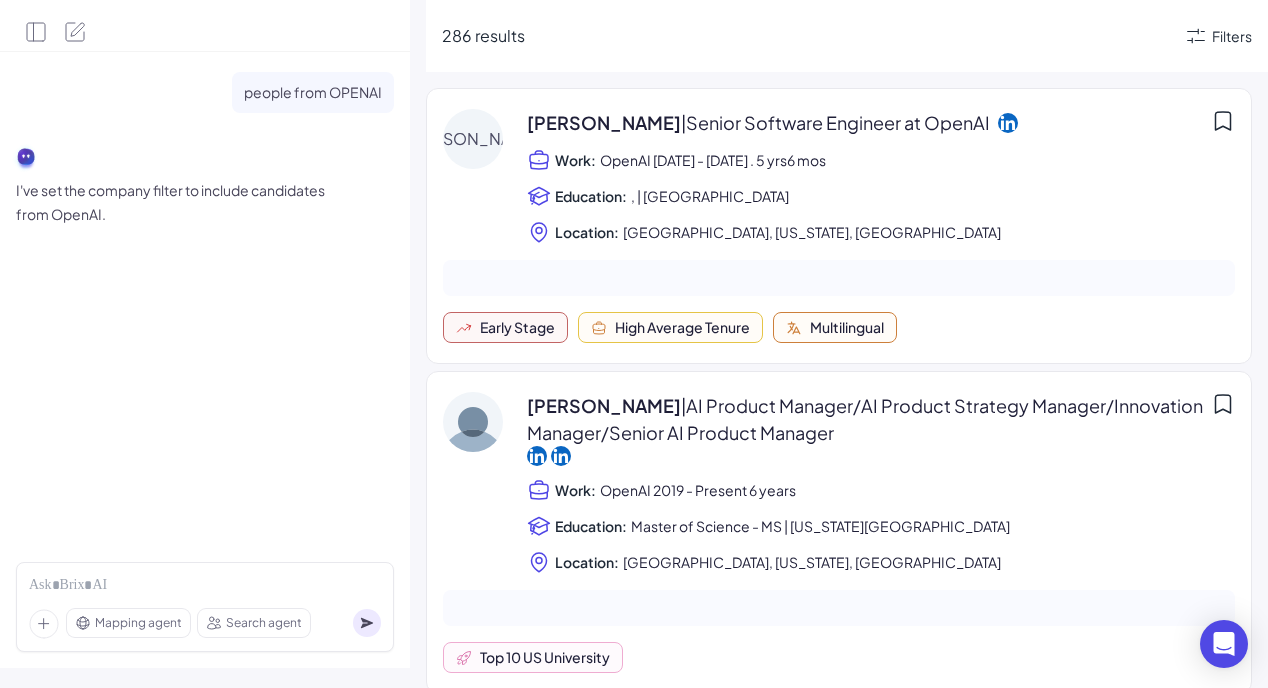 click at bounding box center (56, 22) 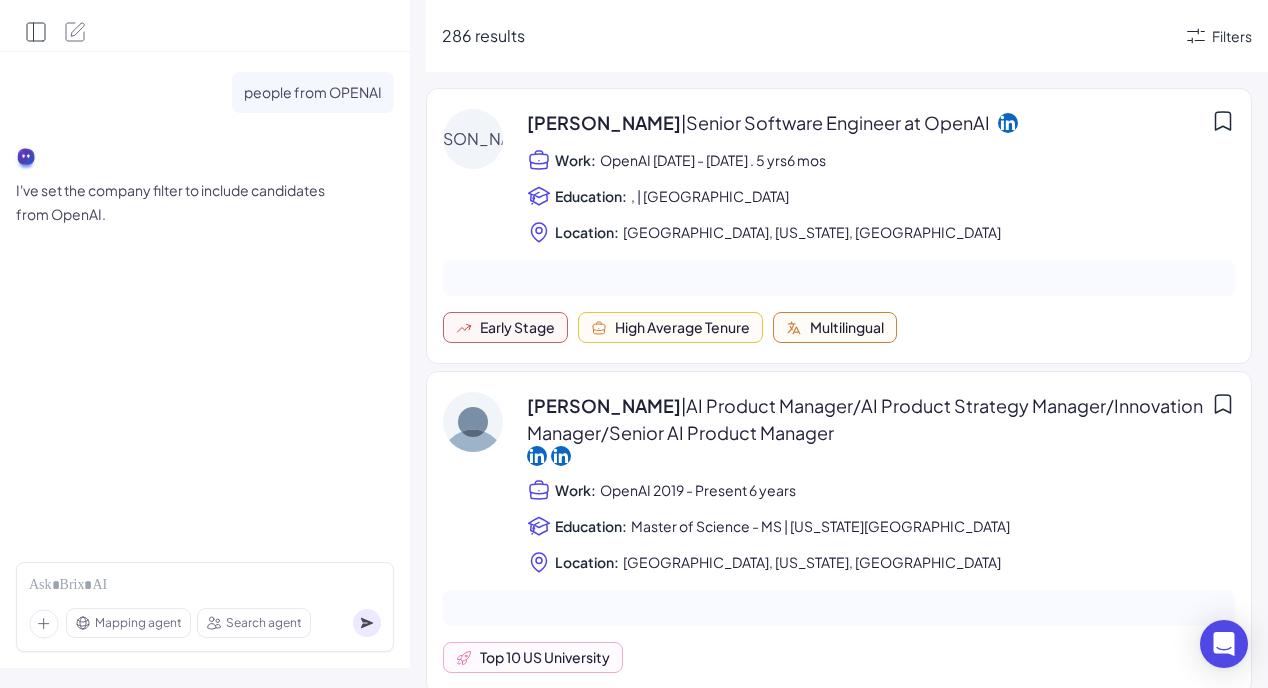 click 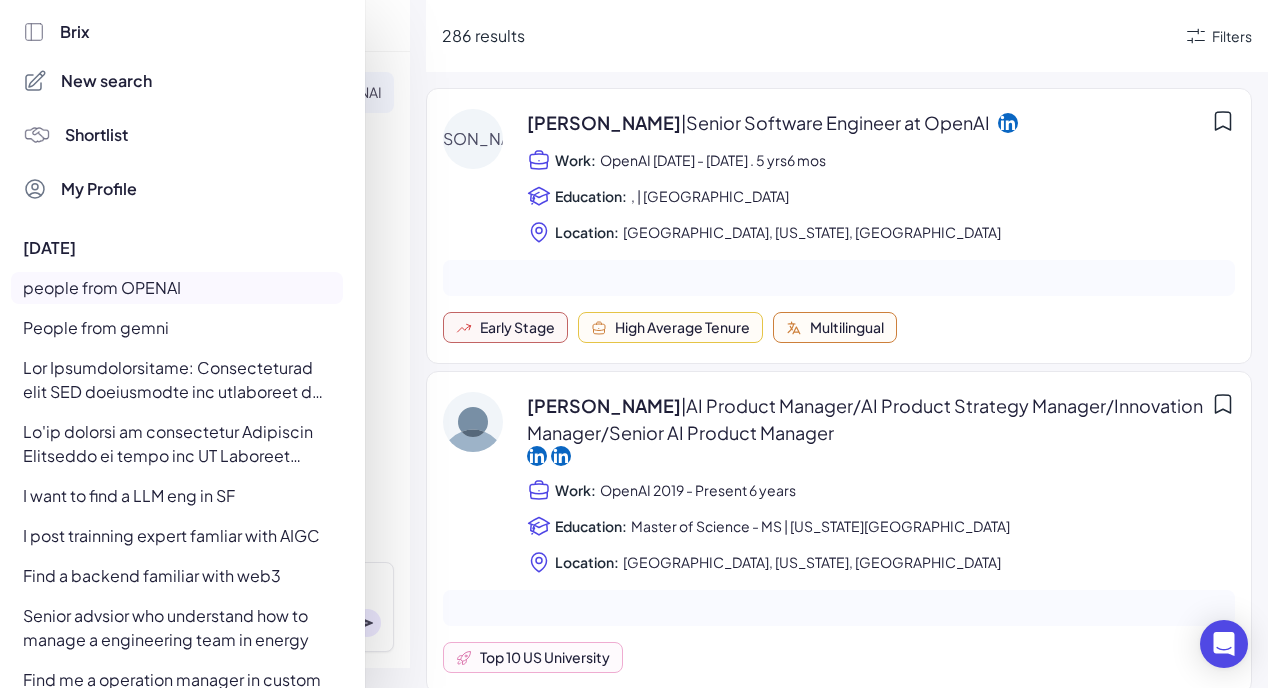 click at bounding box center (634, 344) 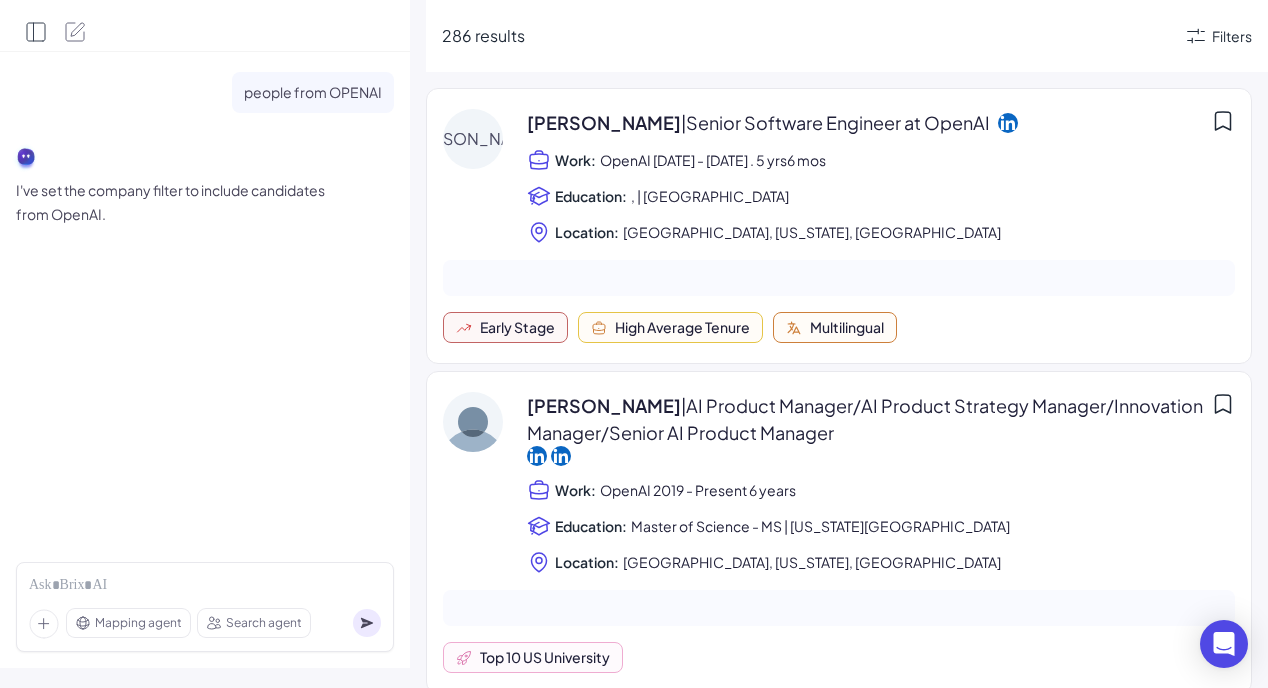 click 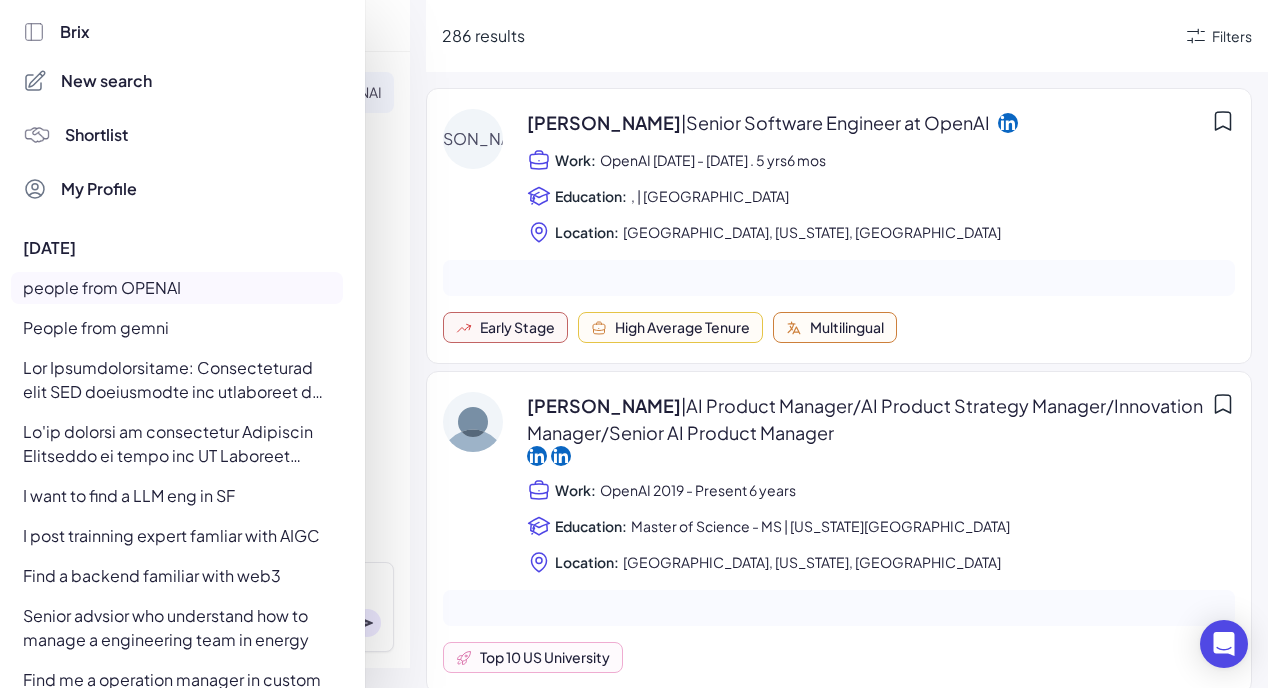 click on "New search Shortlist My Profile" at bounding box center (180, 135) 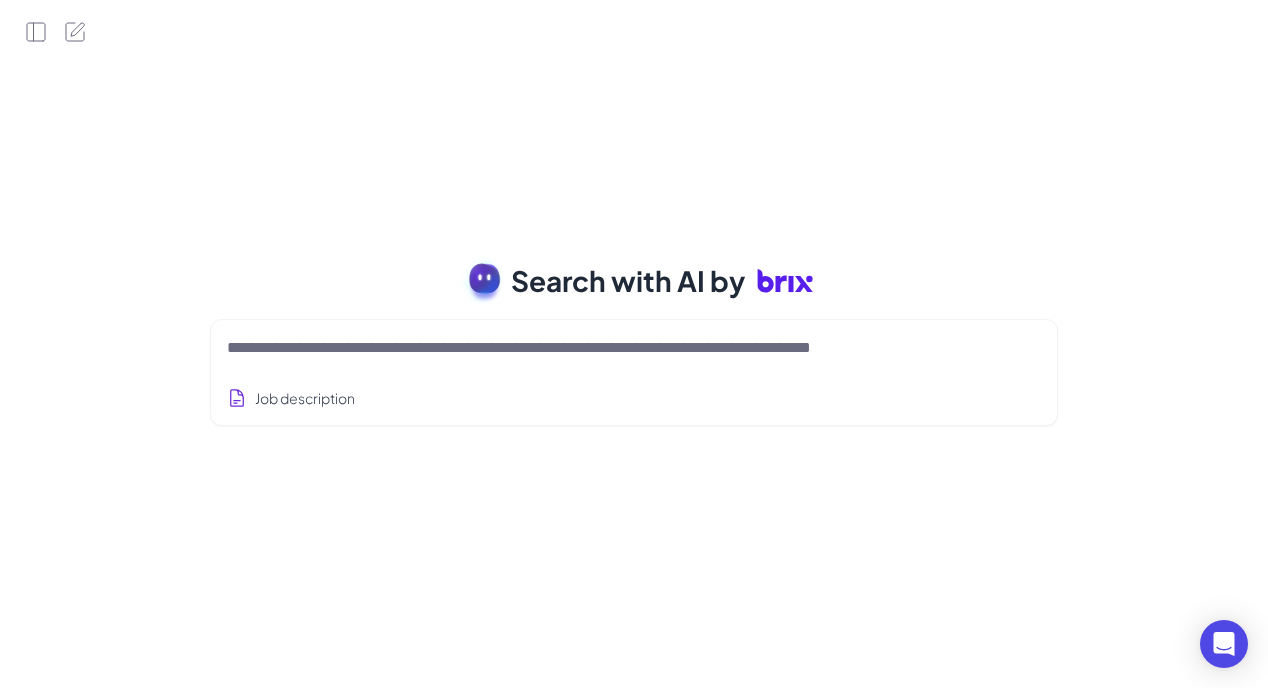 click at bounding box center (610, 348) 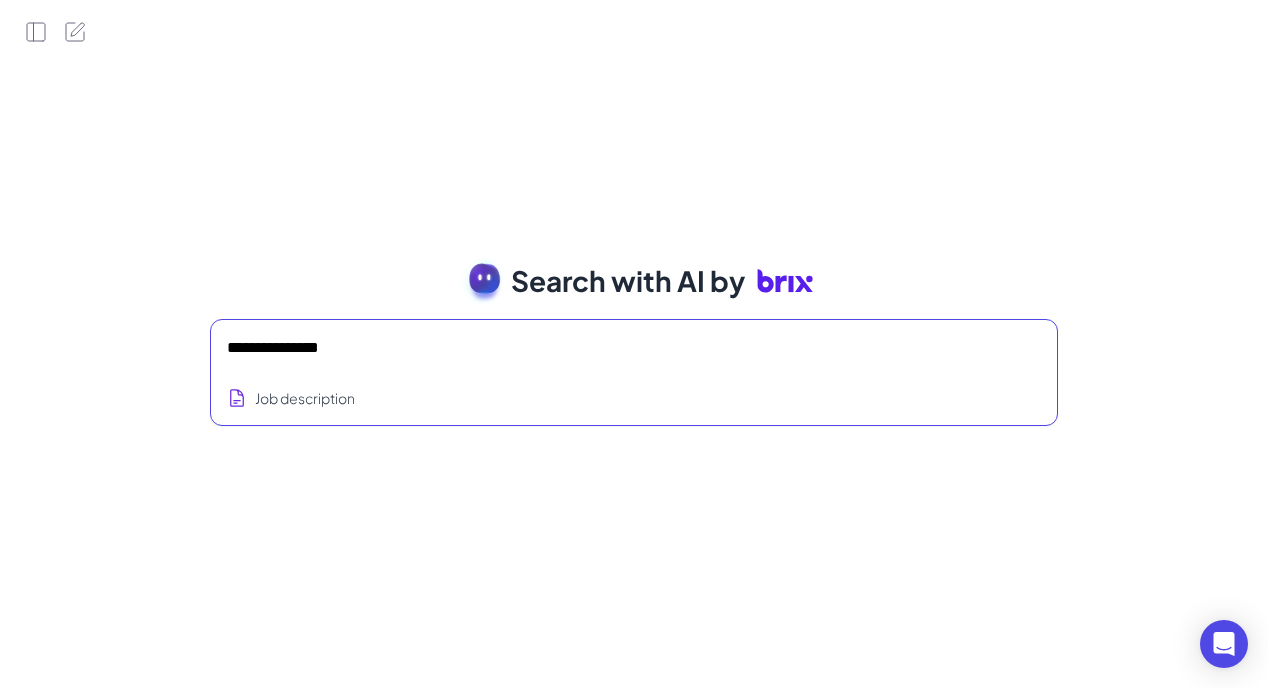 type on "**********" 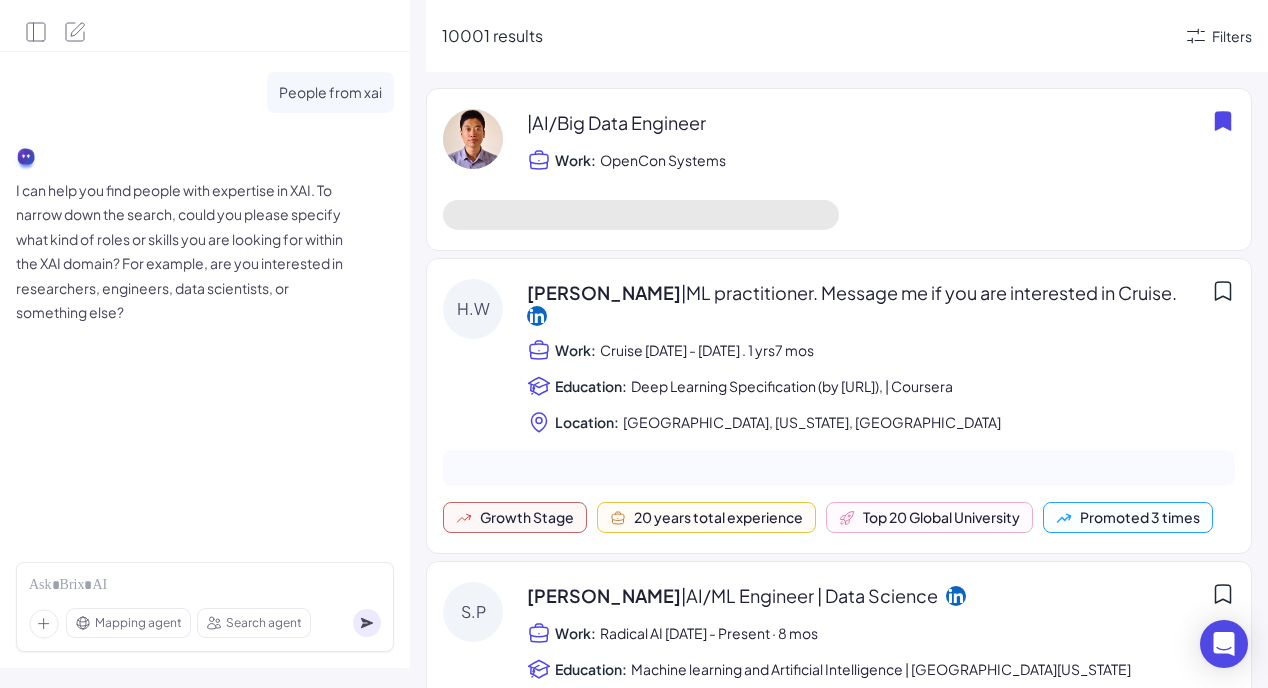 click on "Filters" at bounding box center [1218, 36] 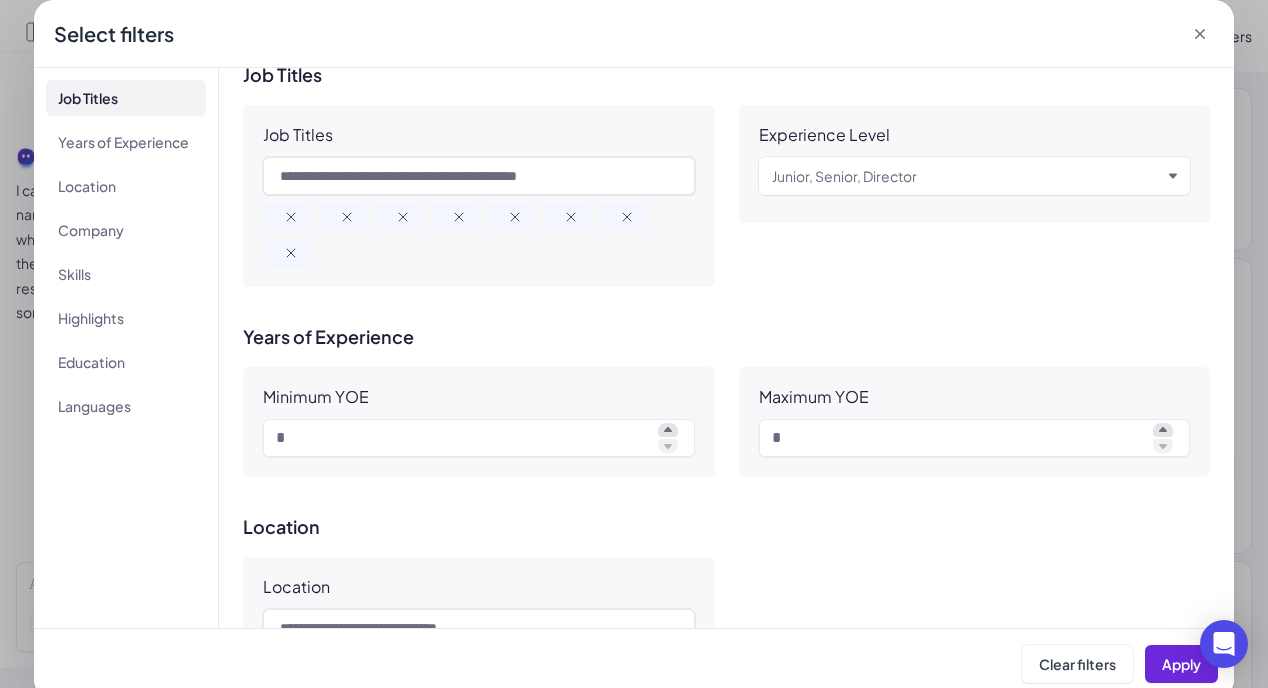 scroll, scrollTop: 18, scrollLeft: 0, axis: vertical 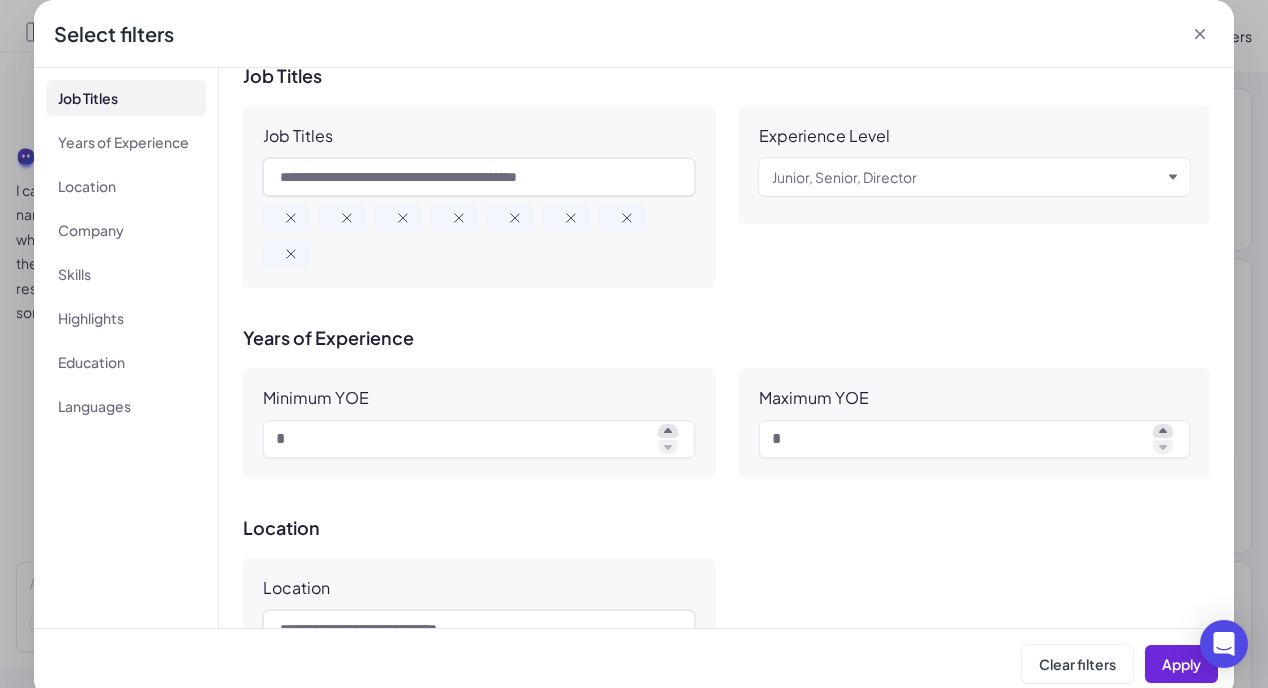 click 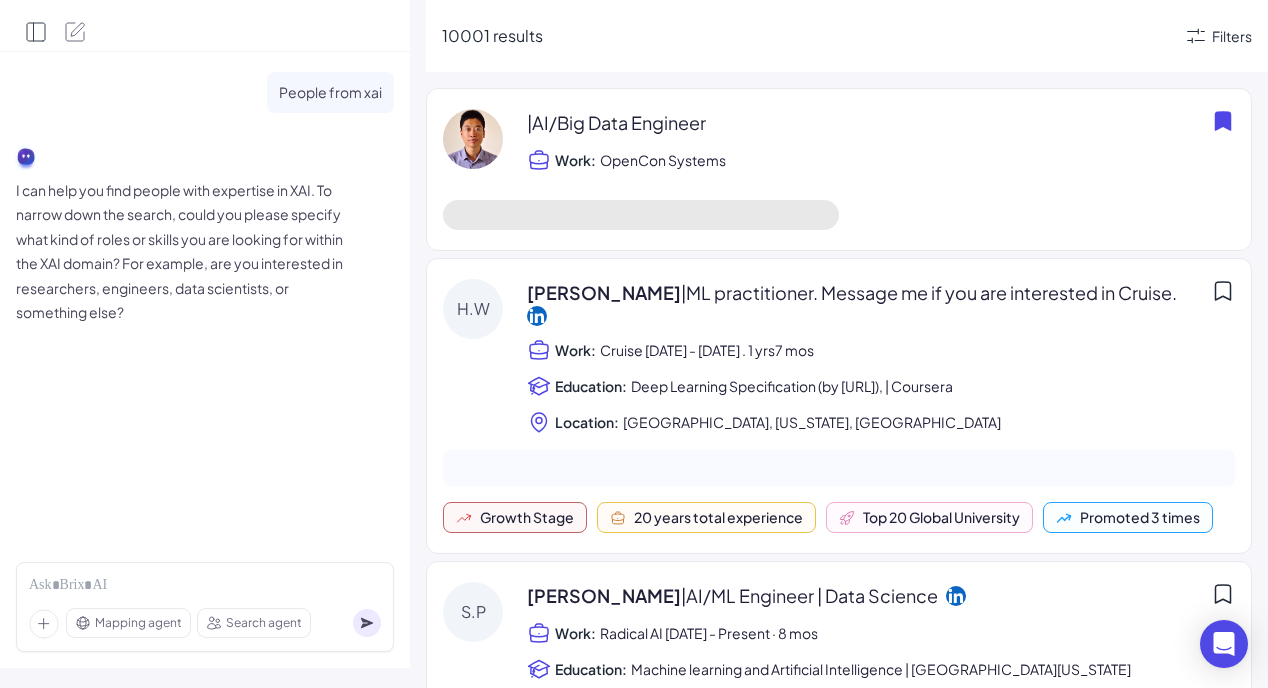 click 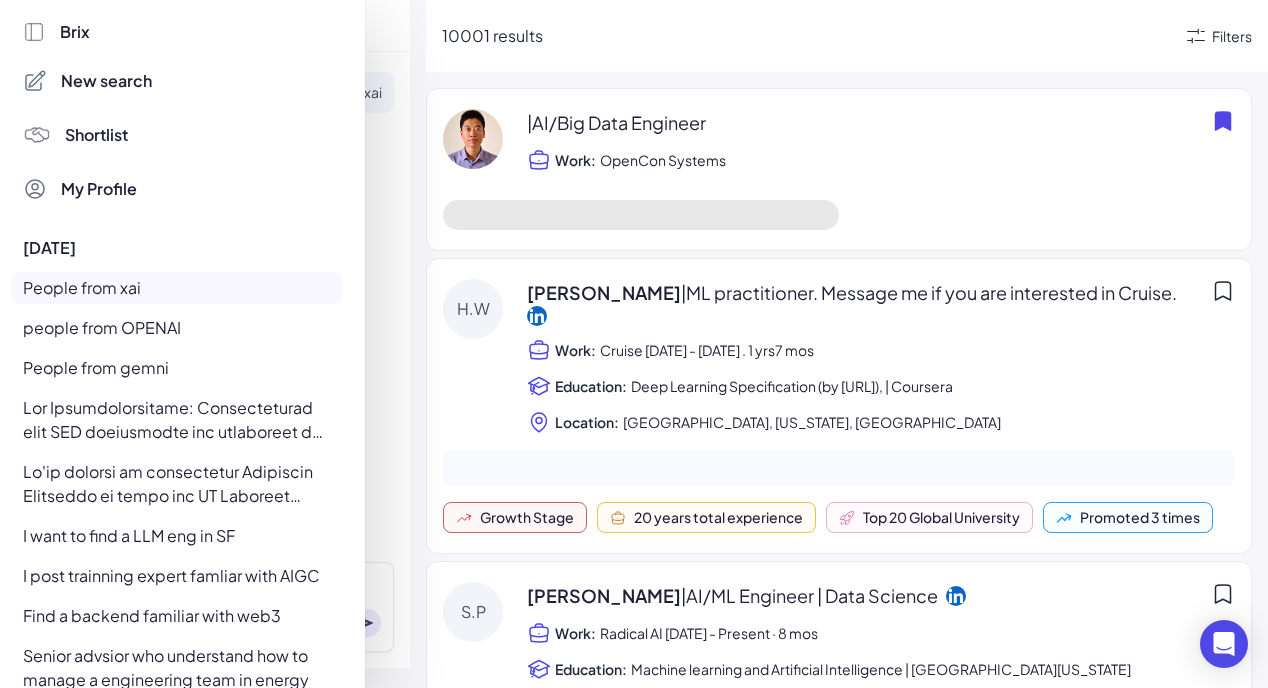 click on "New search" at bounding box center [106, 81] 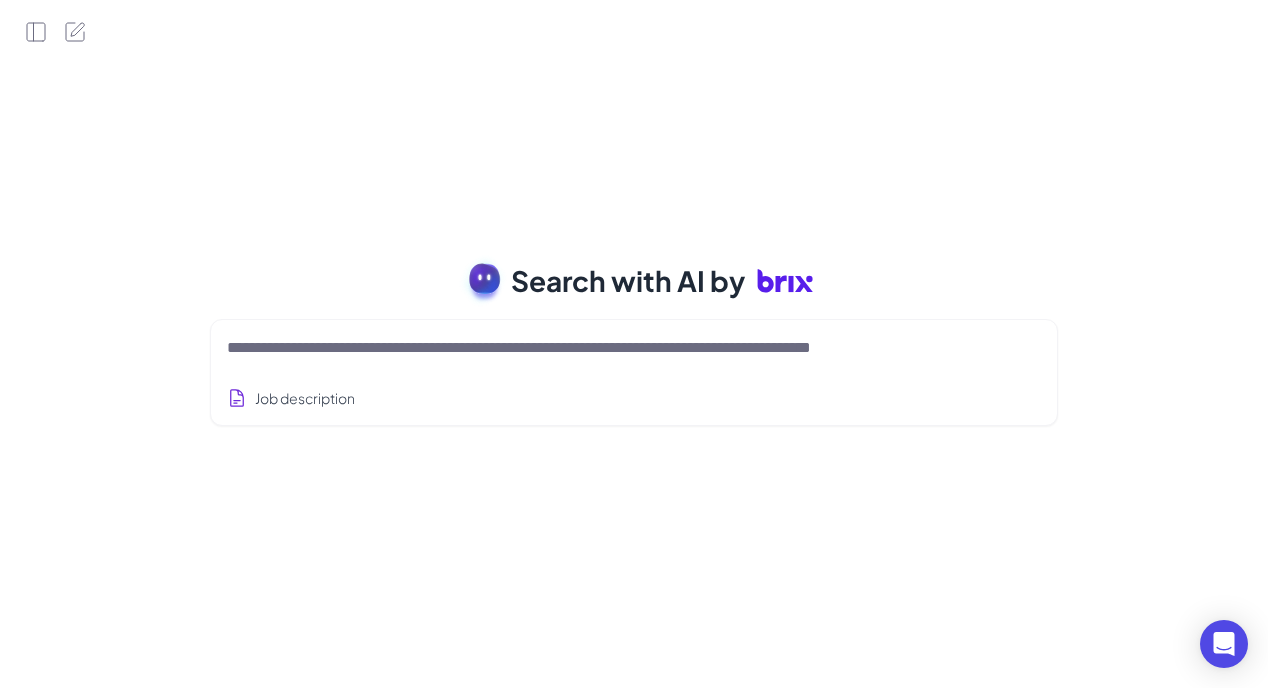 click at bounding box center (634, 348) 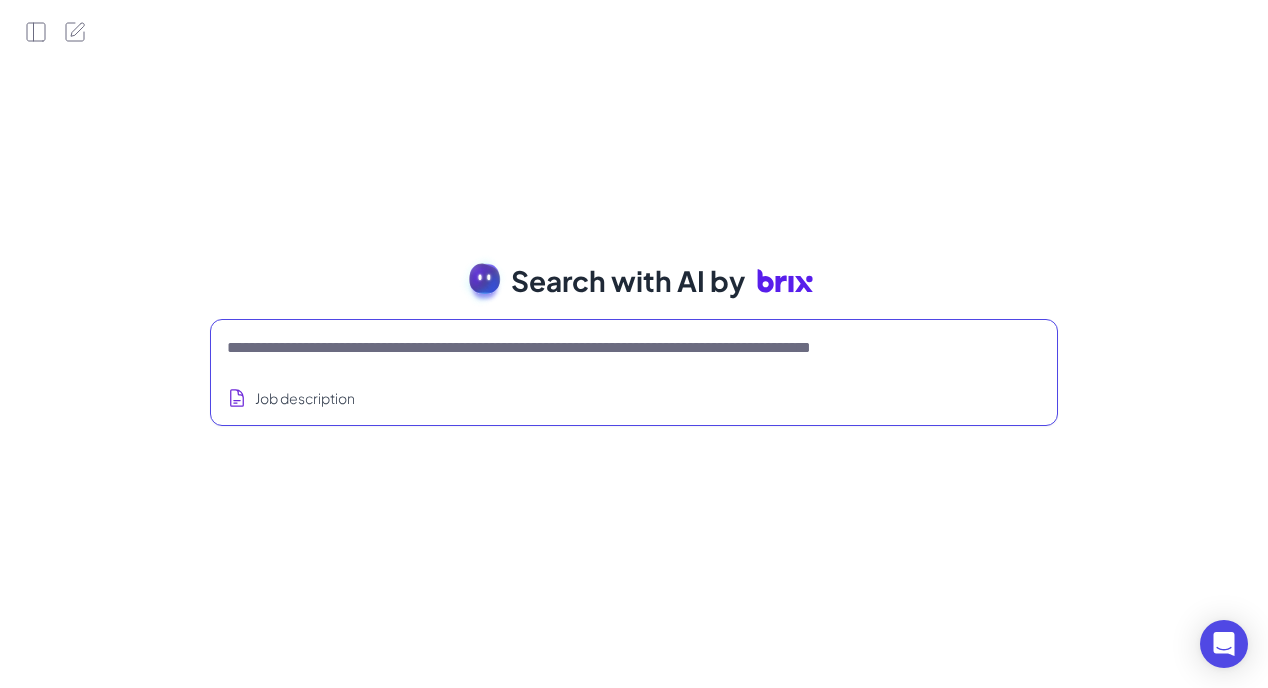 click at bounding box center (610, 348) 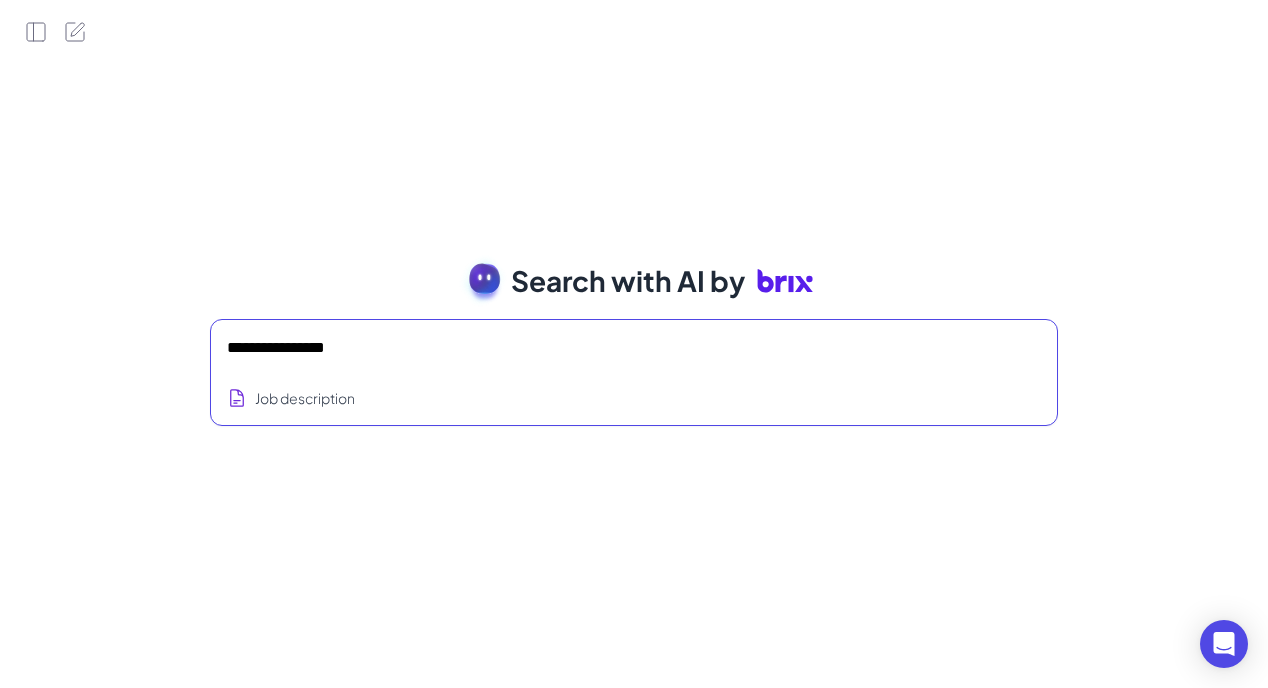 type on "**********" 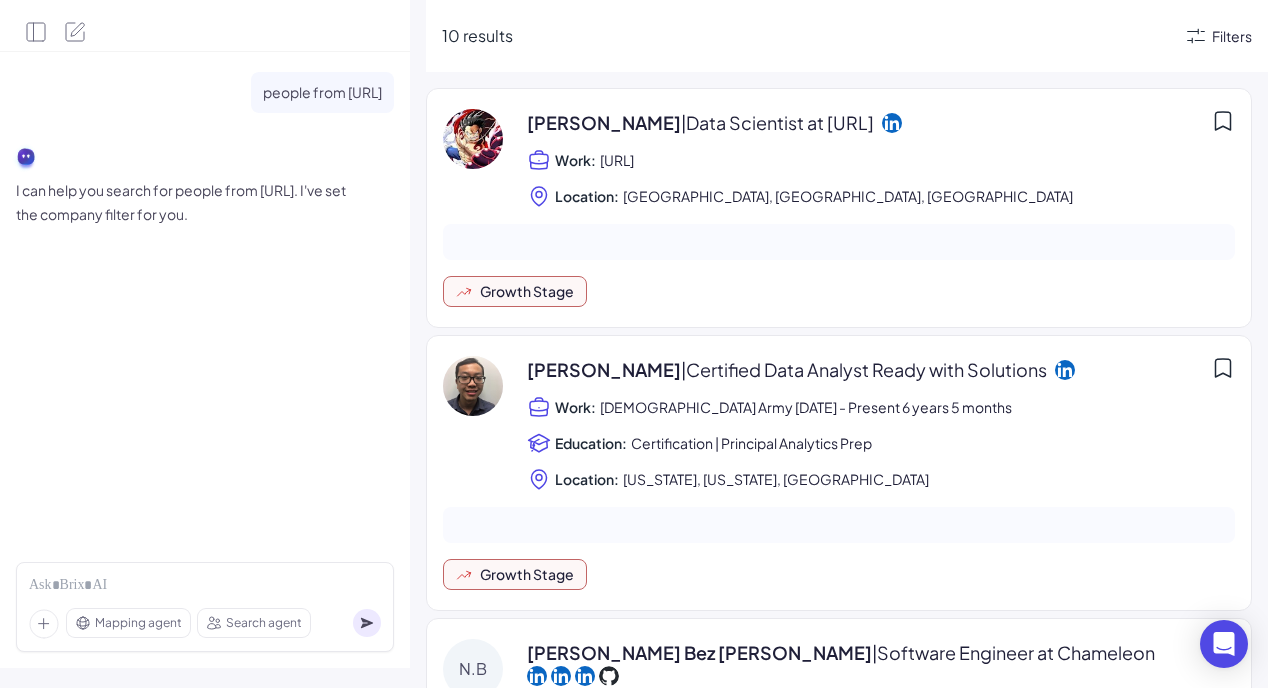 click on "Filters" at bounding box center (1232, 36) 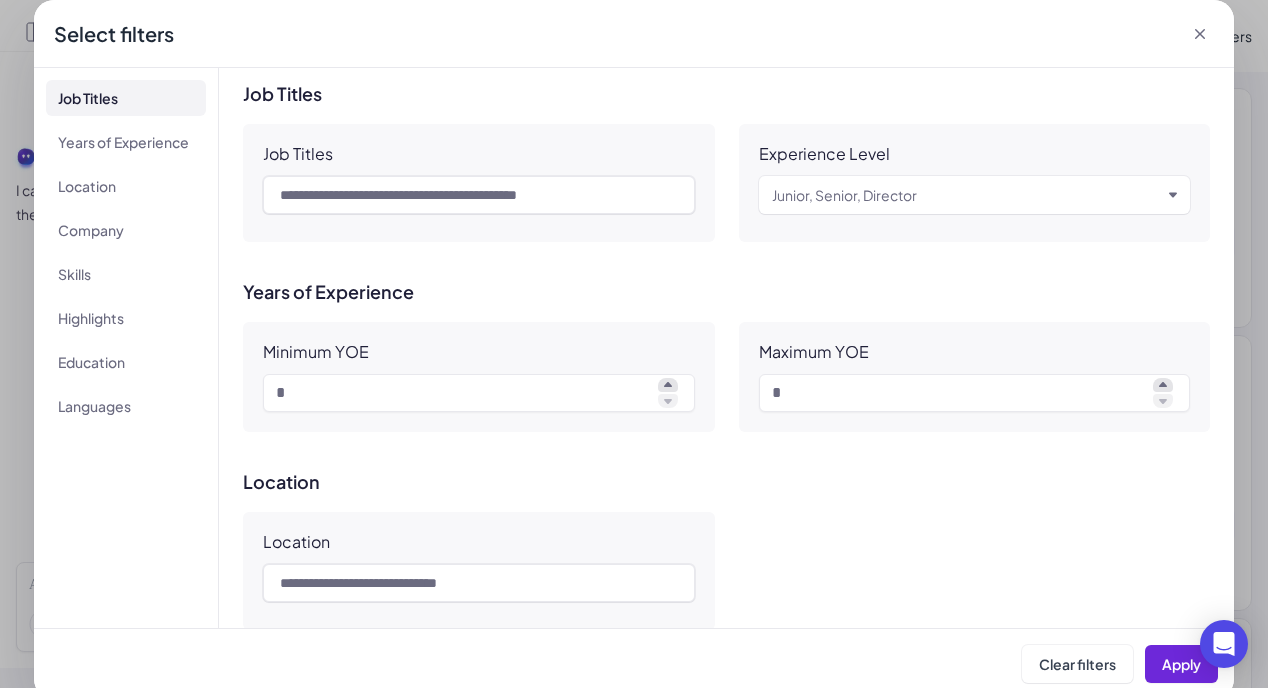 click 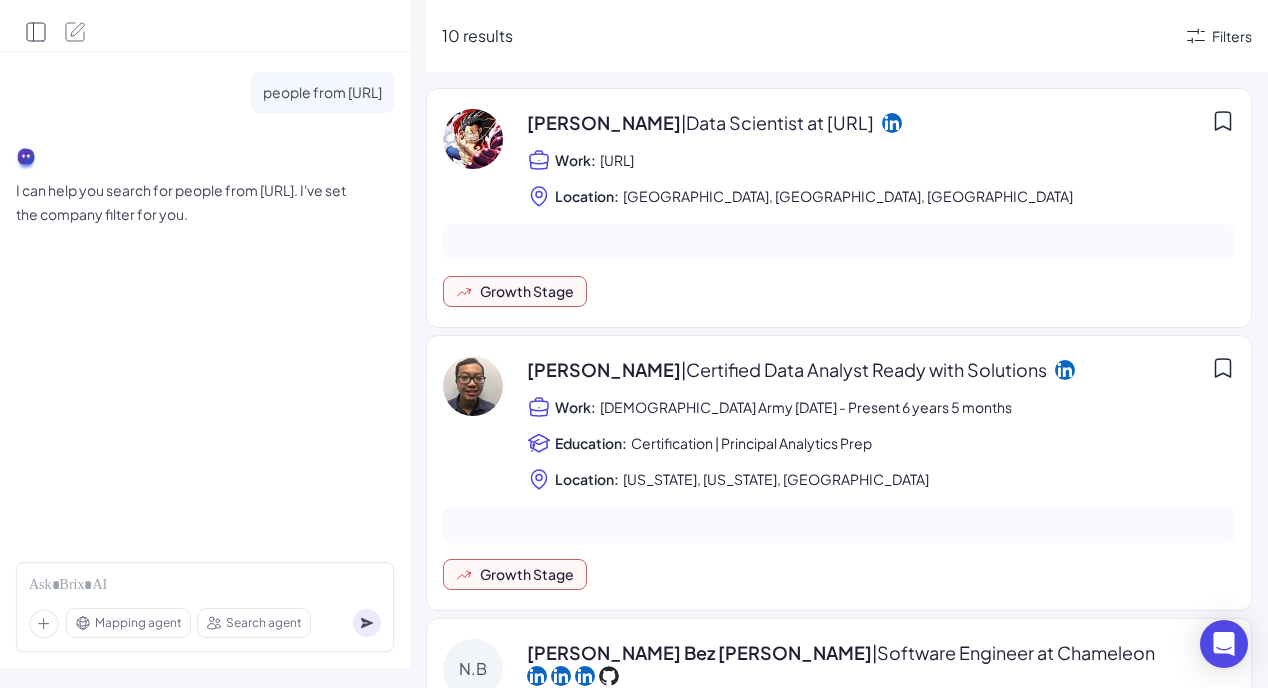click 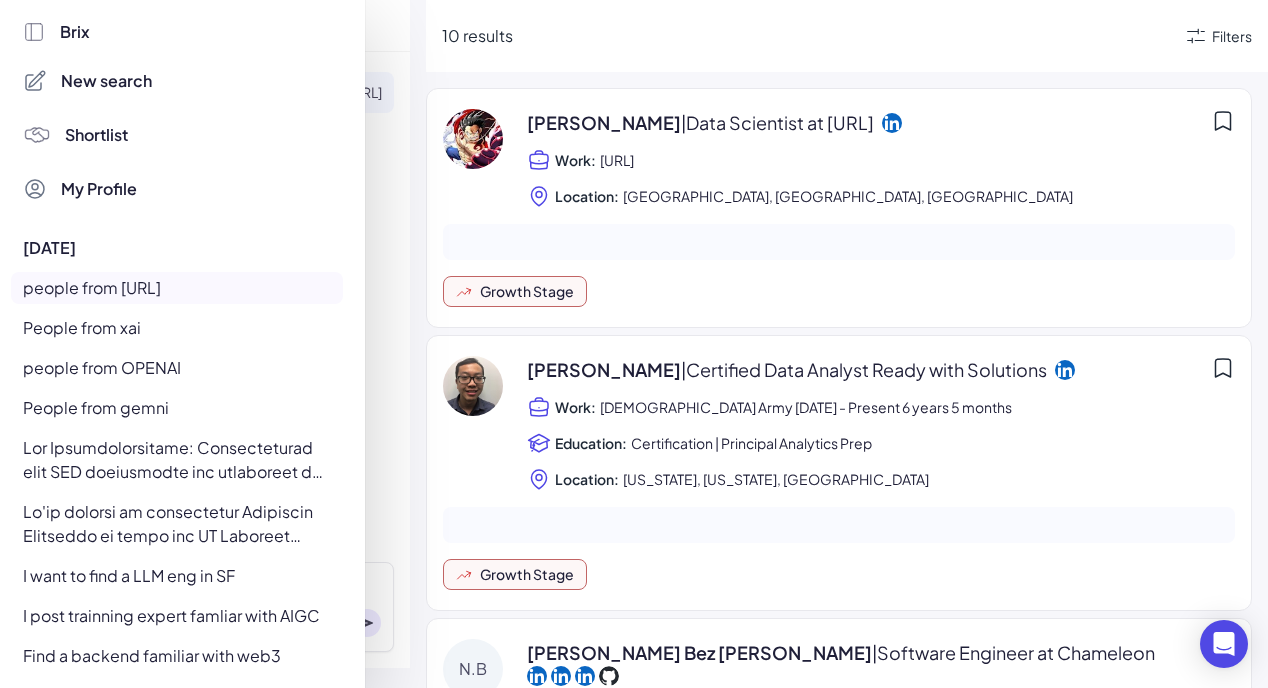 click on "New search" at bounding box center [106, 81] 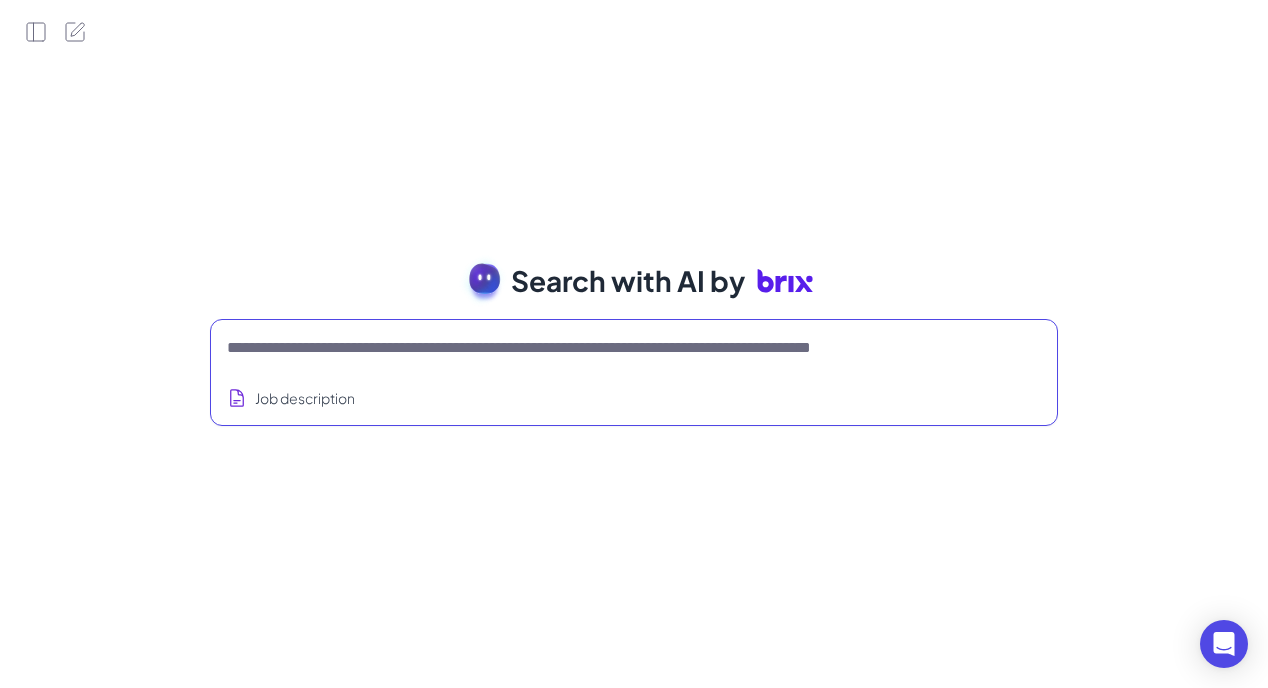 click at bounding box center (610, 348) 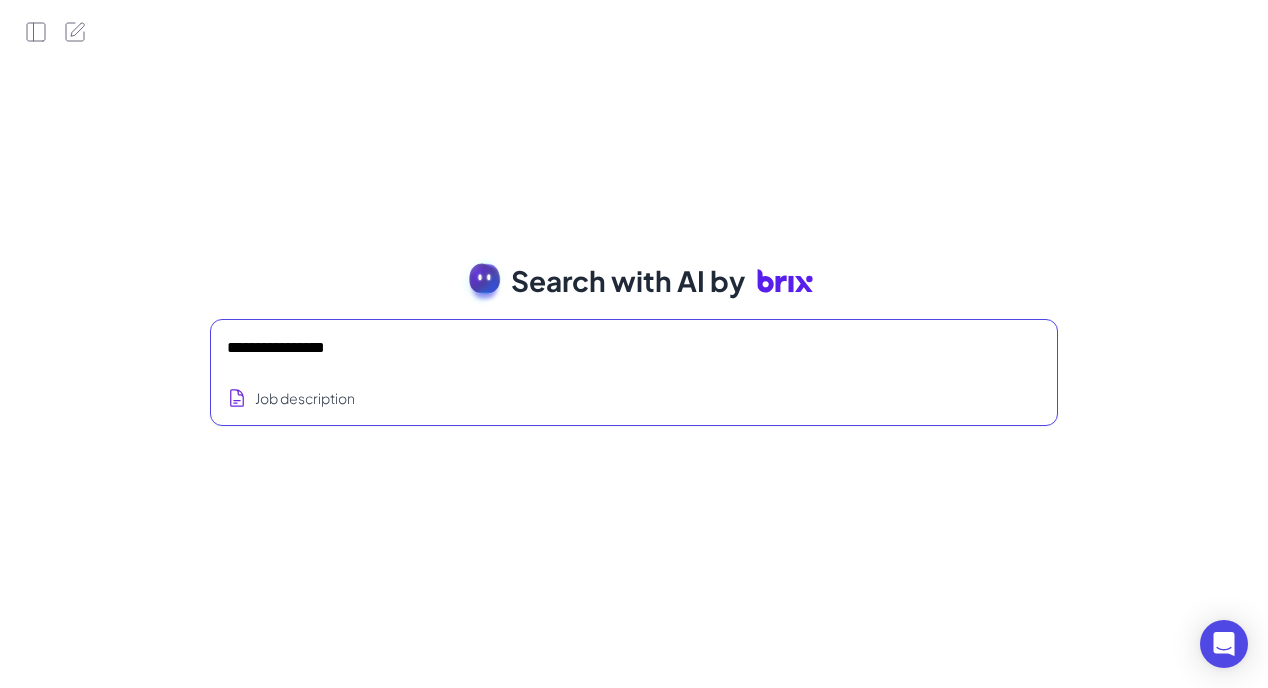 type on "**********" 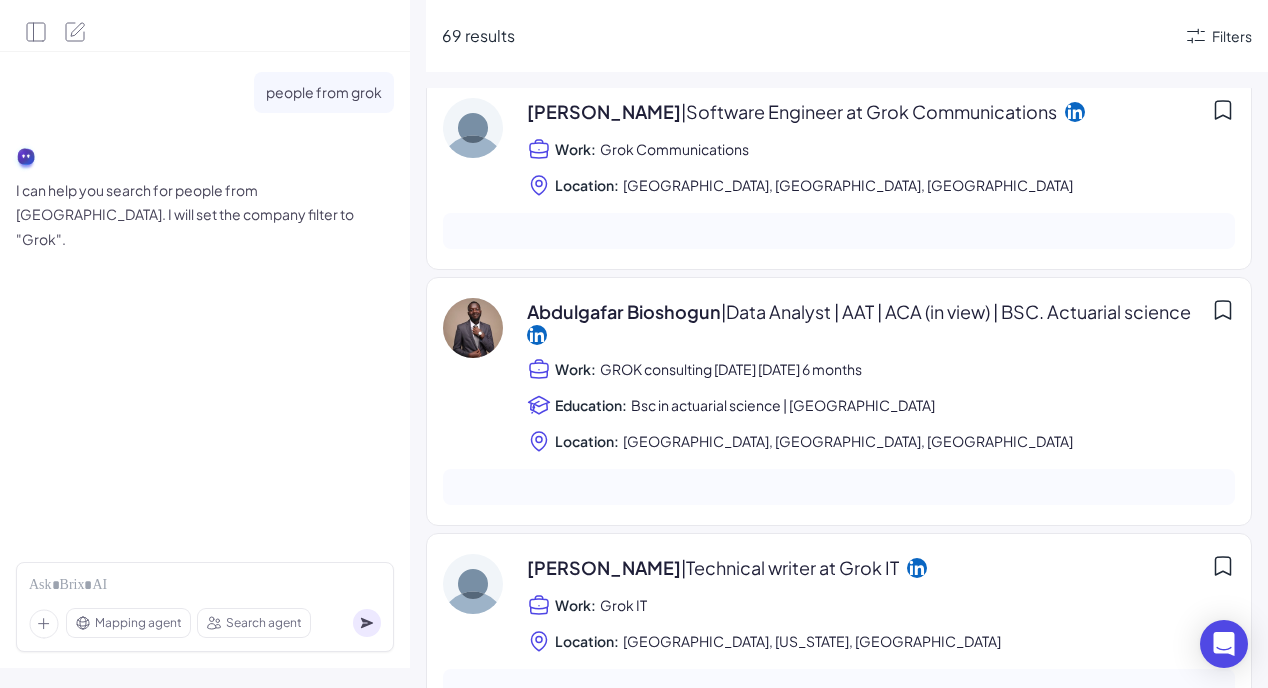 scroll, scrollTop: 139, scrollLeft: 0, axis: vertical 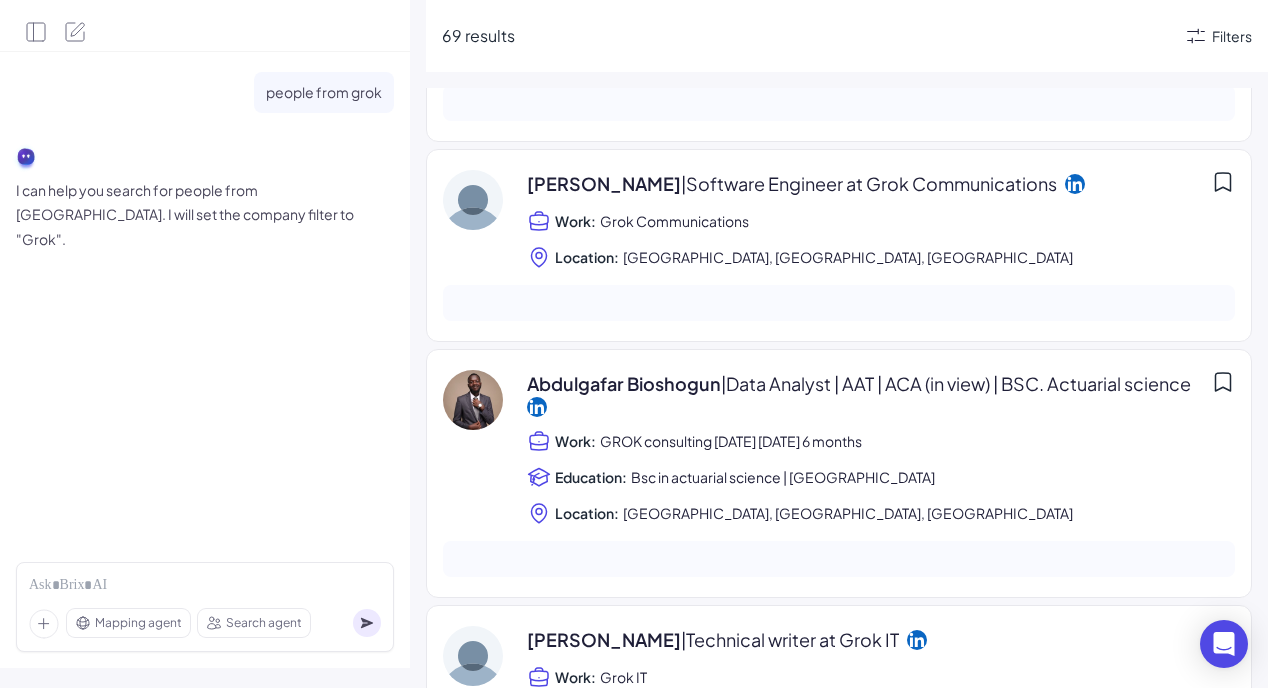 click 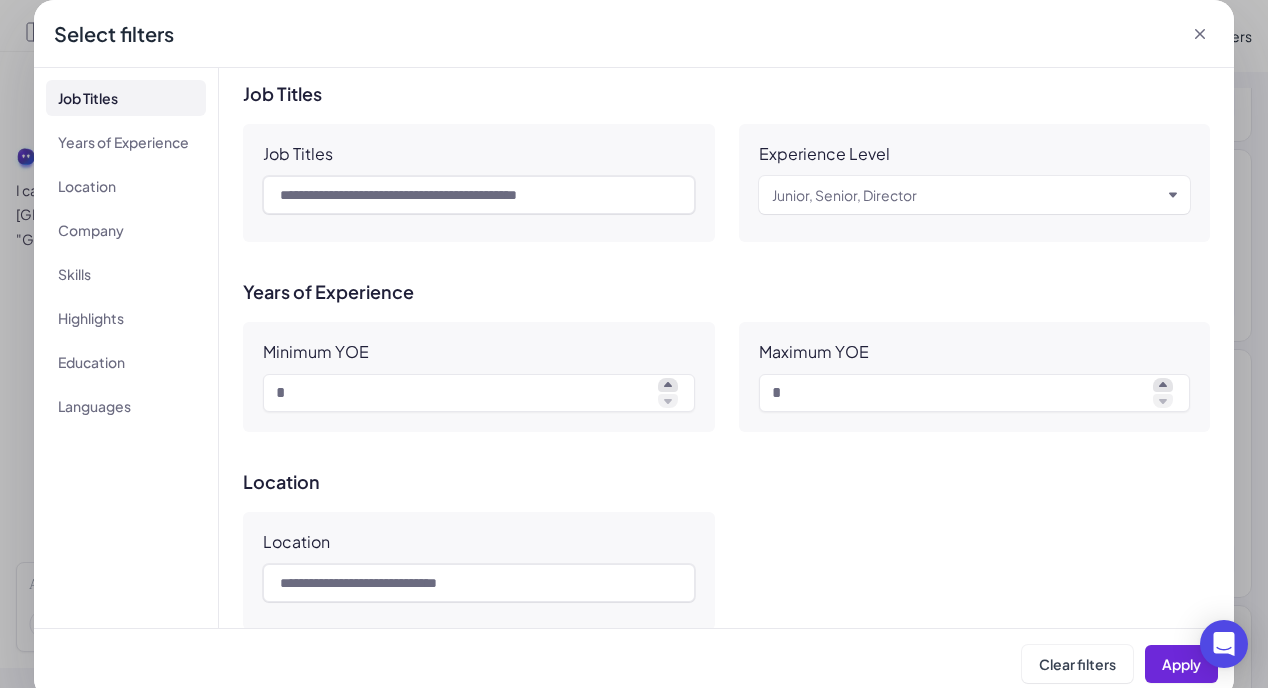 click 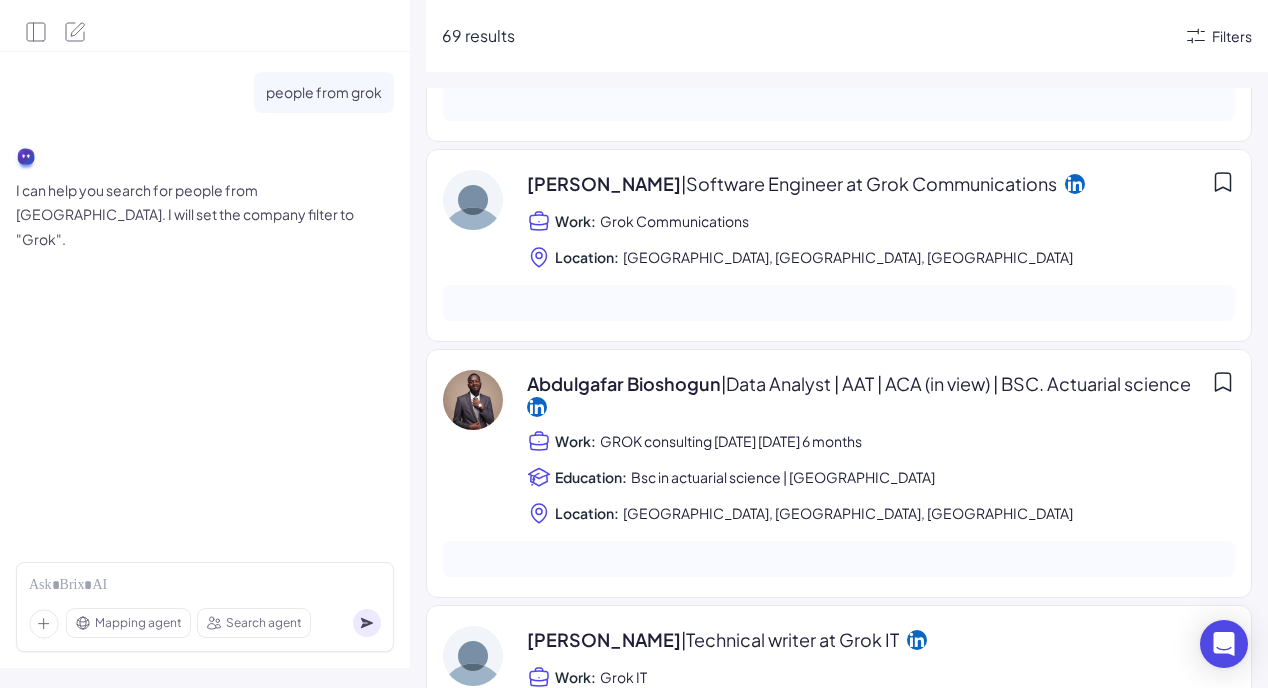 click on "Filters" at bounding box center (1232, 36) 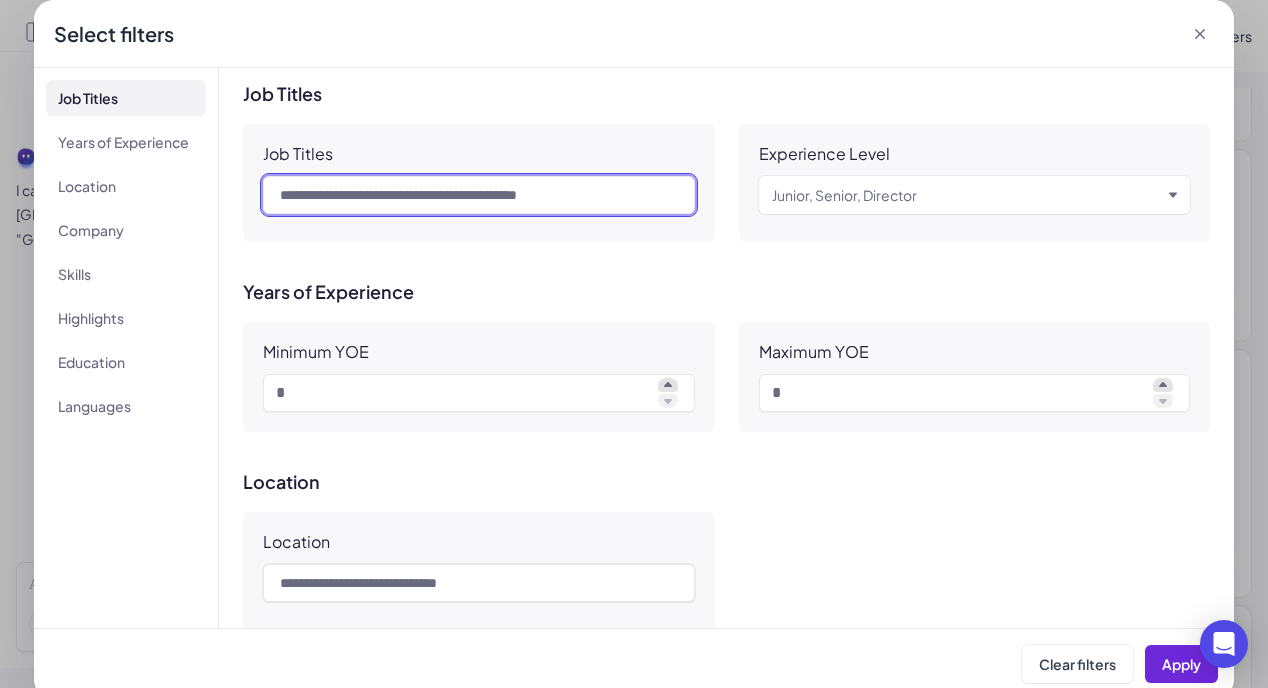 click at bounding box center (479, 195) 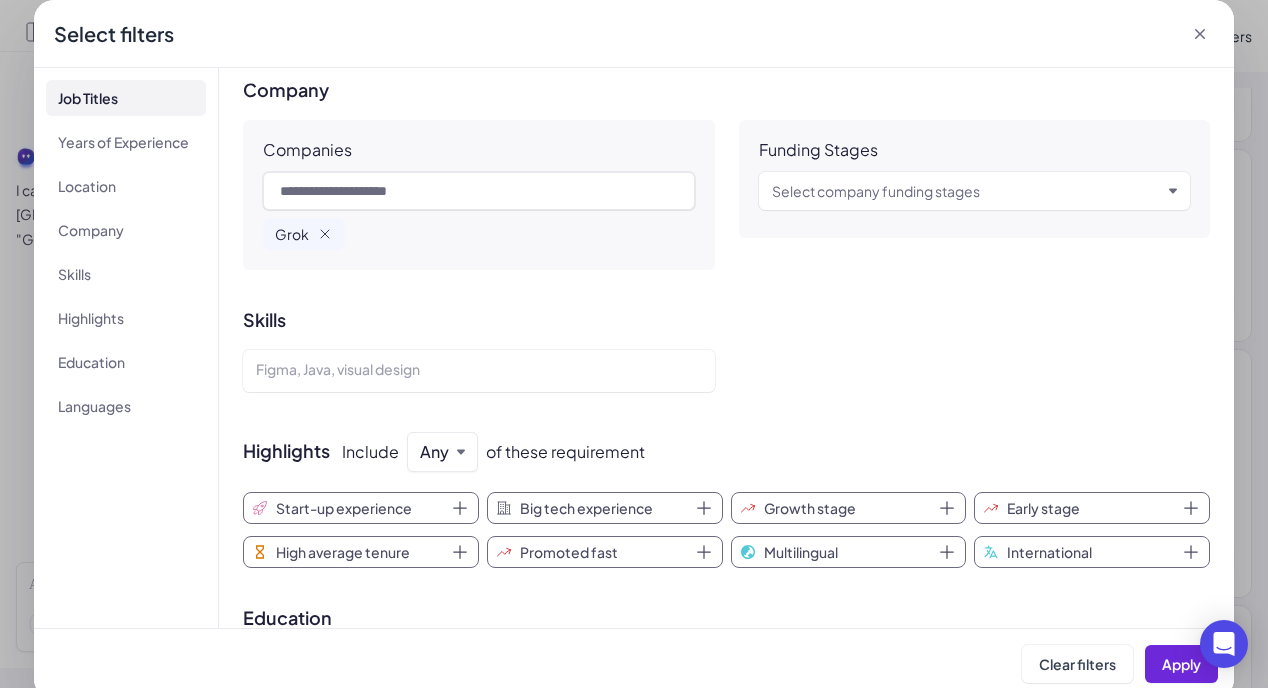 scroll, scrollTop: 592, scrollLeft: 0, axis: vertical 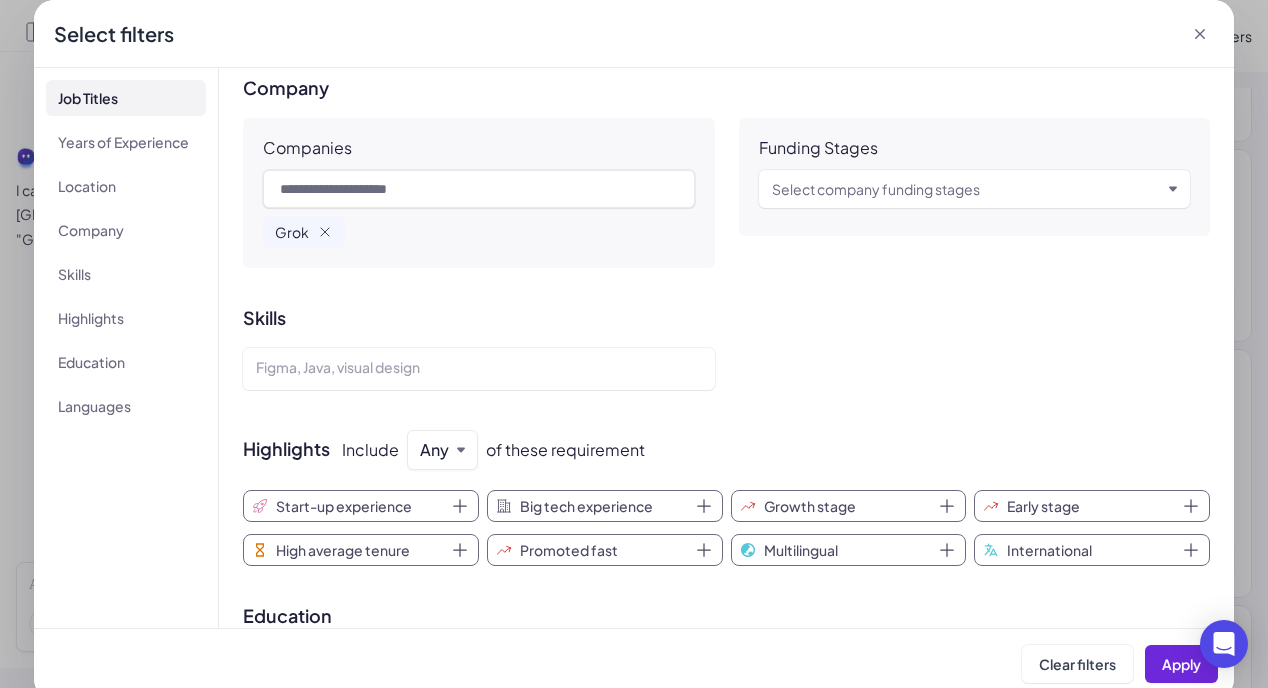 click on "Grok" at bounding box center [304, 232] 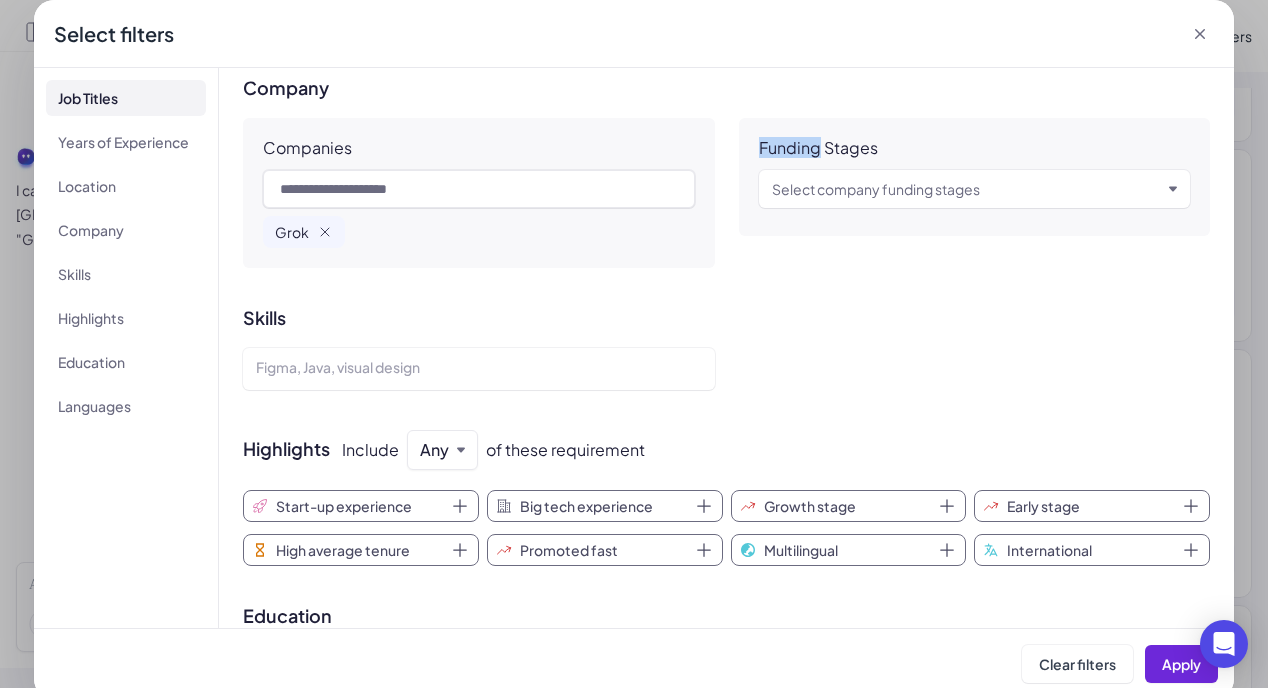 click on "Grok" at bounding box center [304, 232] 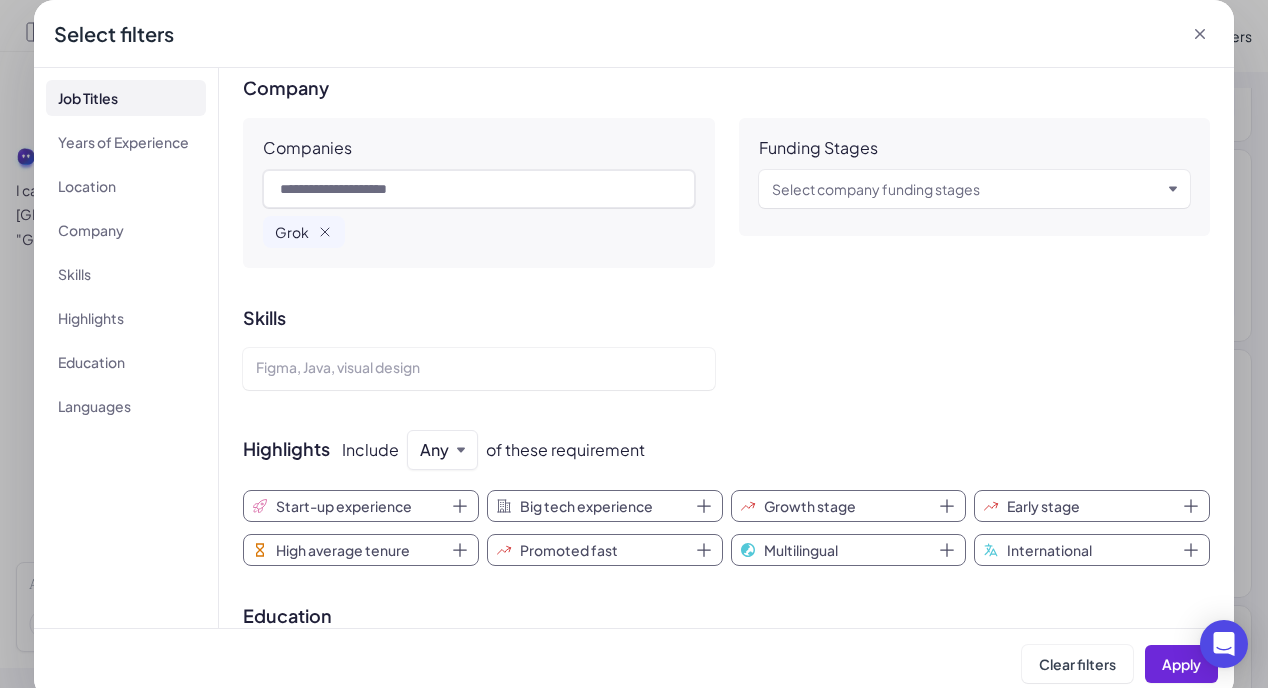 click on "Grok" at bounding box center (304, 232) 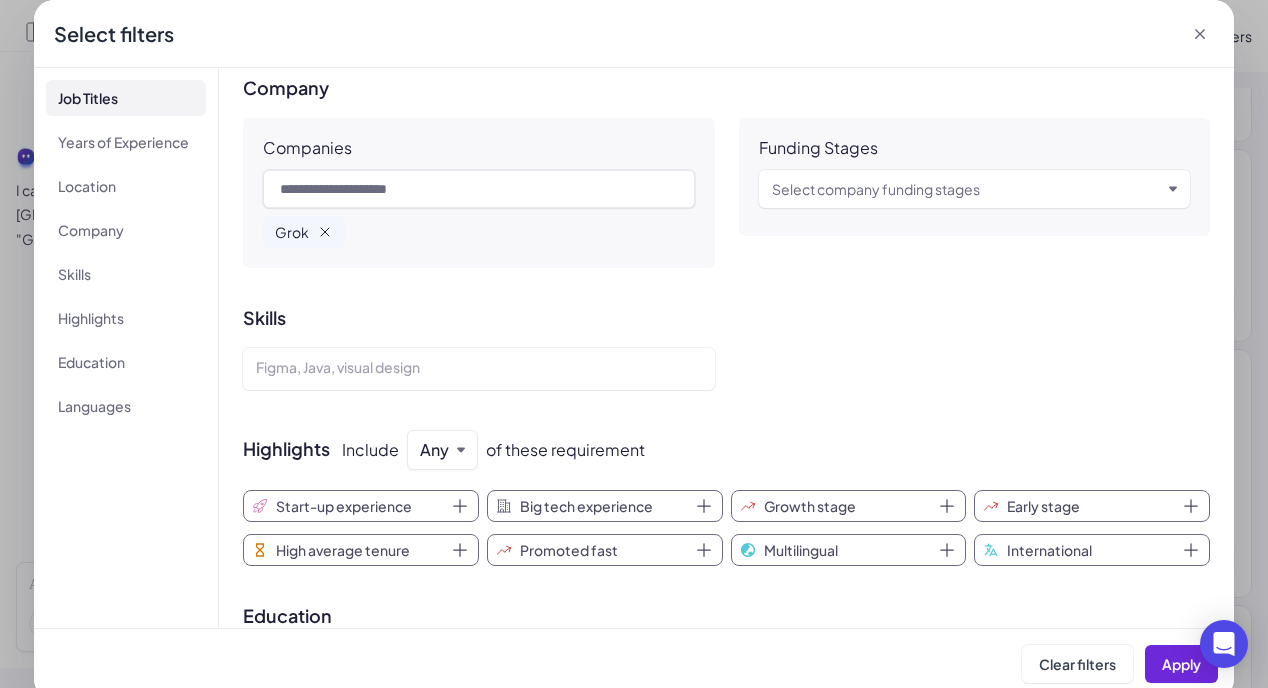 click 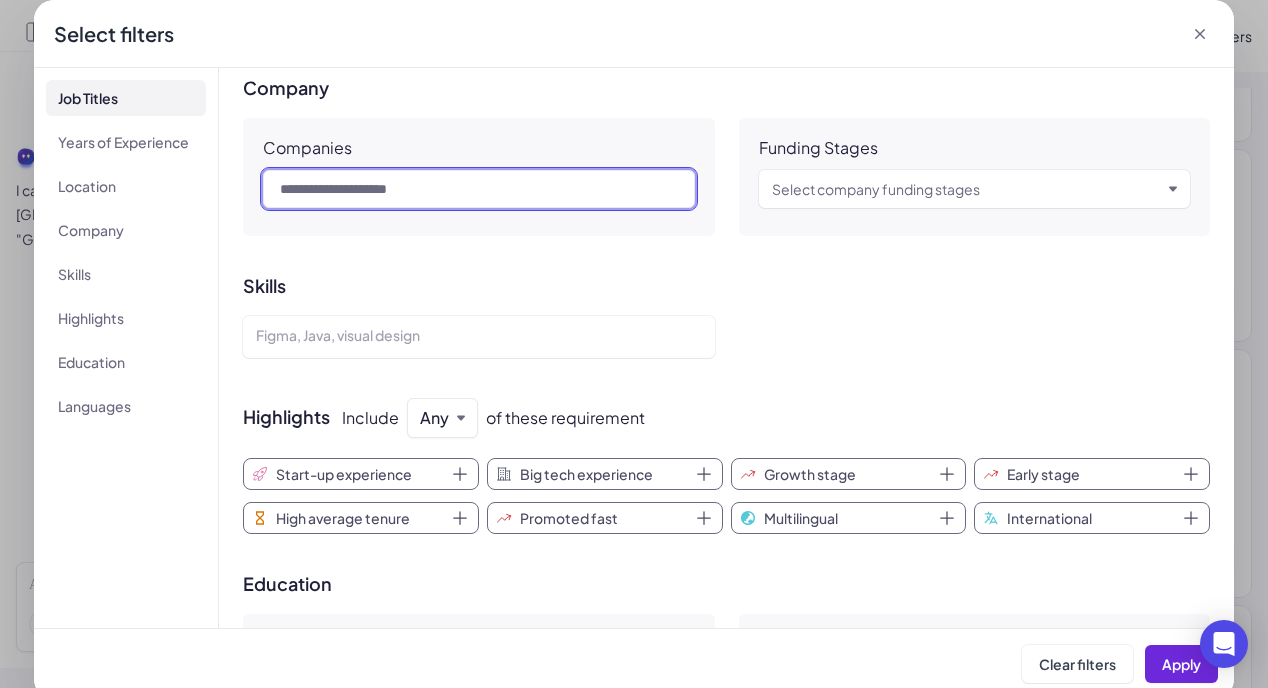 click at bounding box center (479, 189) 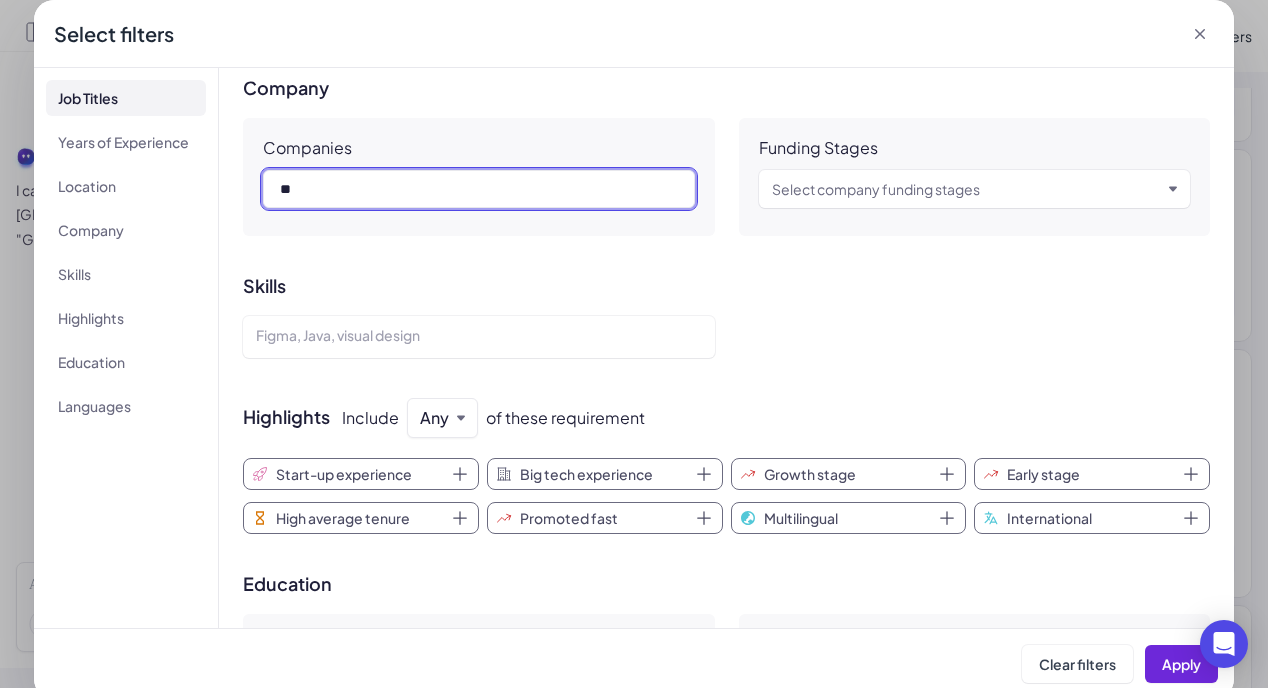 type on "***" 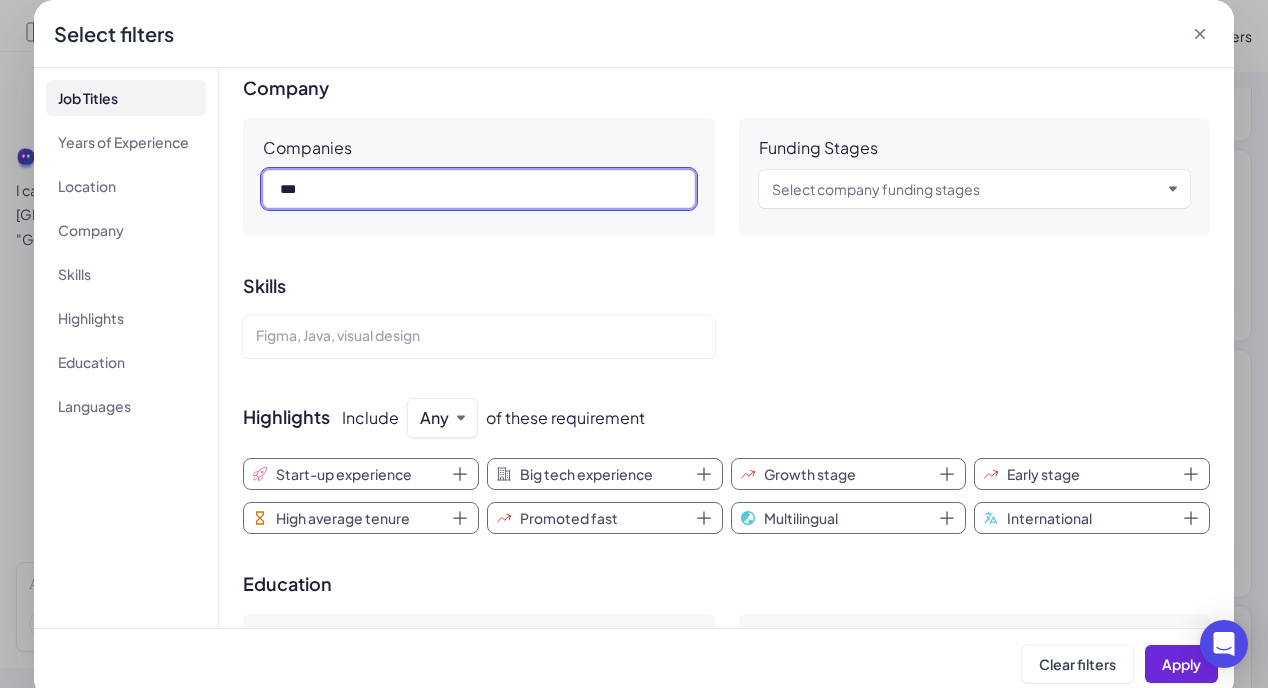type 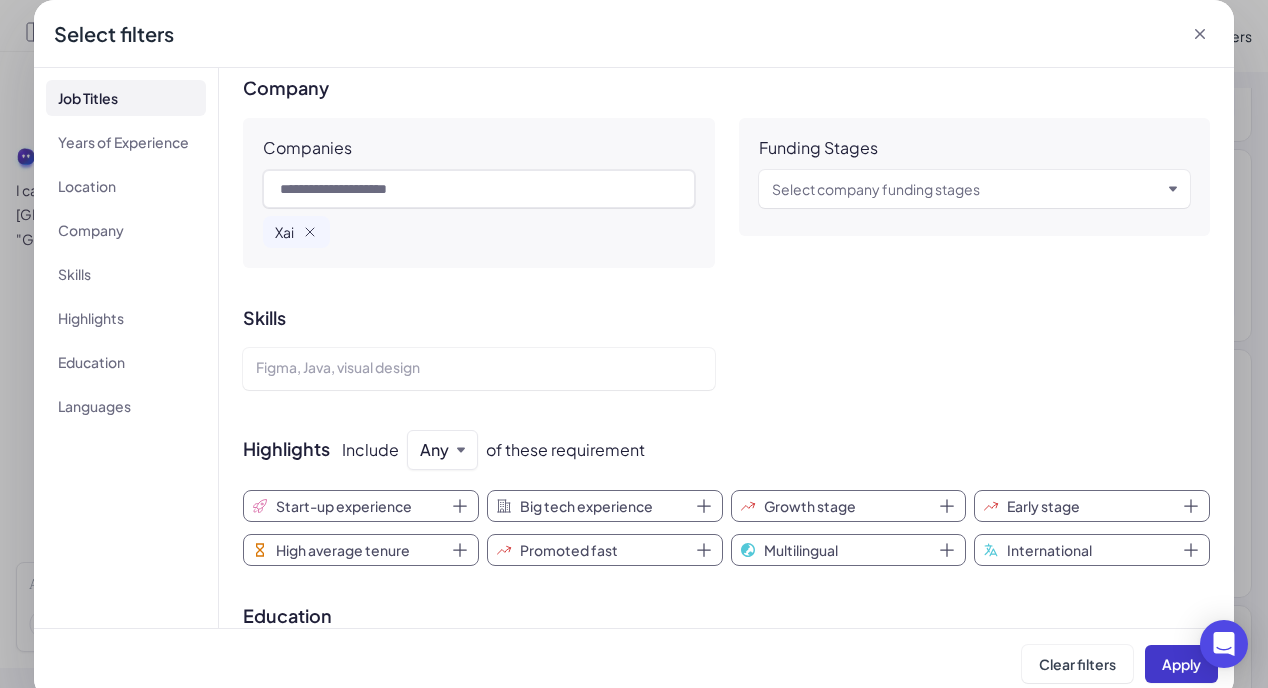 click on "Apply" at bounding box center [1181, 664] 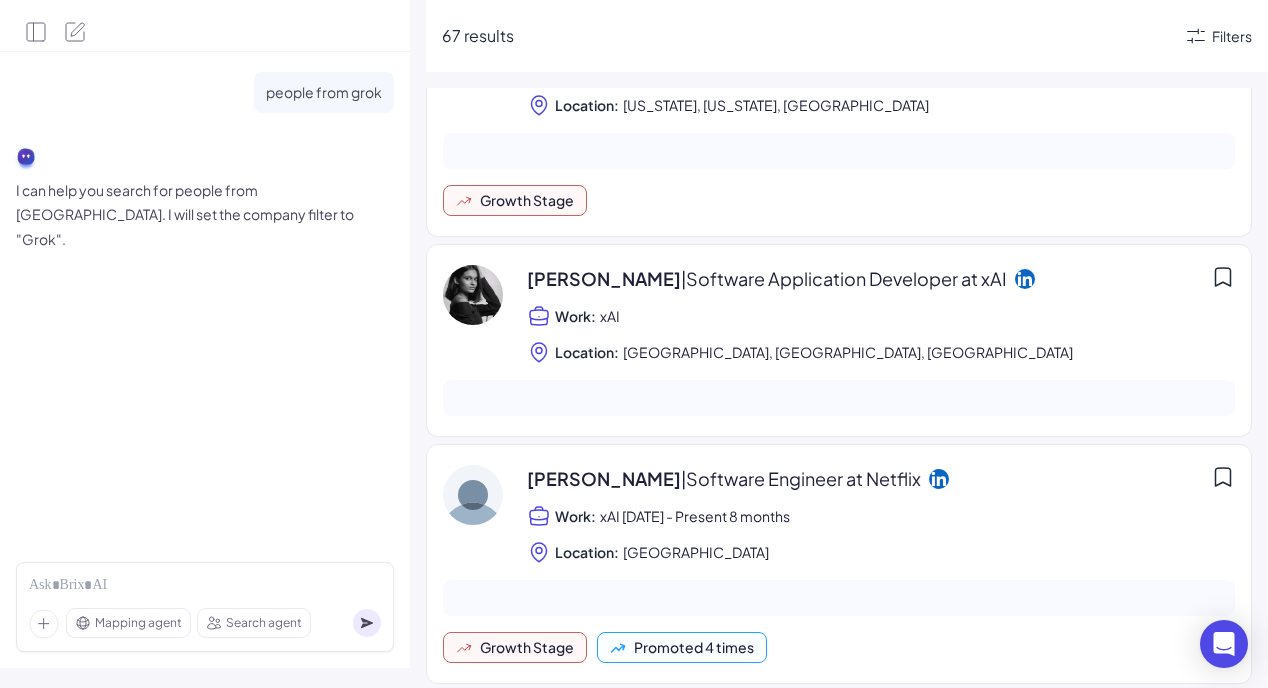 scroll, scrollTop: 0, scrollLeft: 0, axis: both 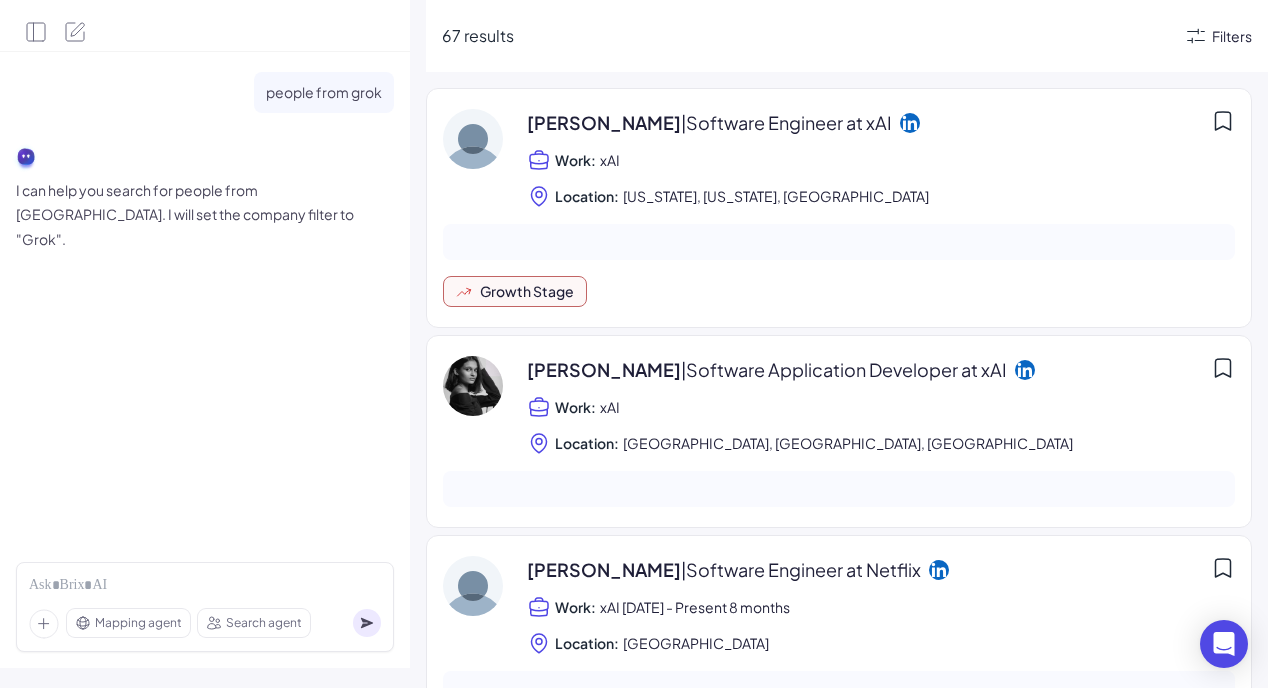 click on "Filters" at bounding box center [1232, 36] 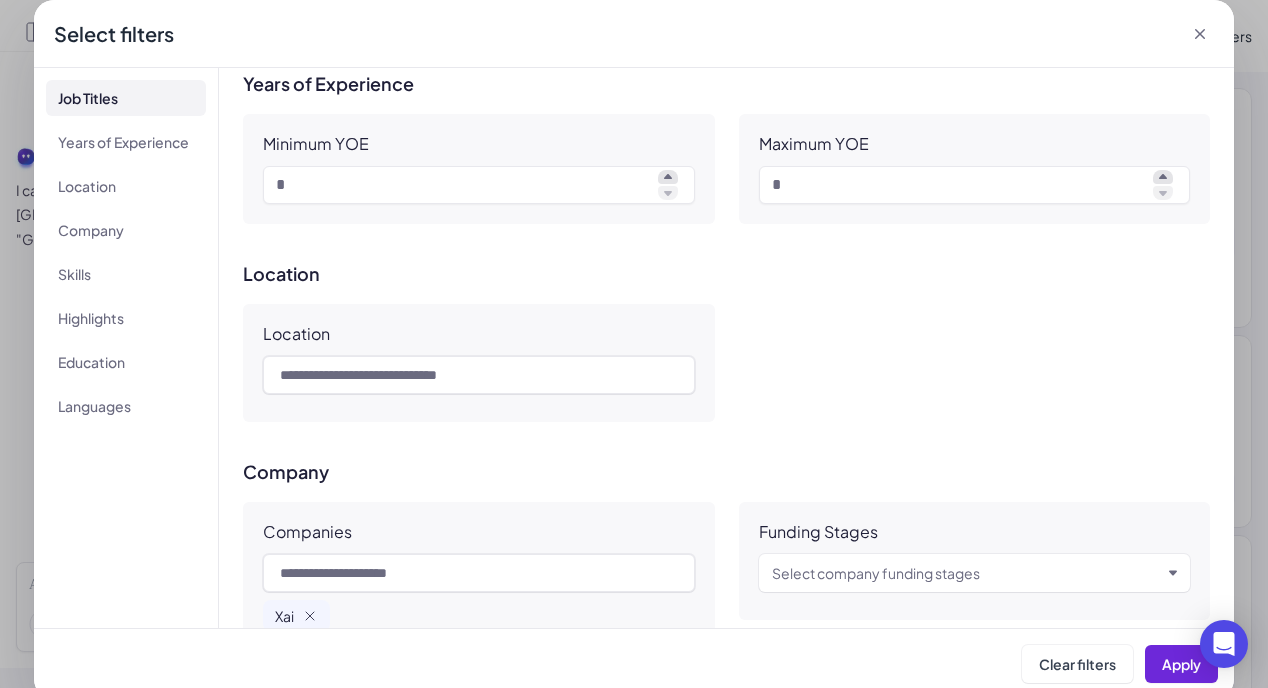 scroll, scrollTop: 238, scrollLeft: 0, axis: vertical 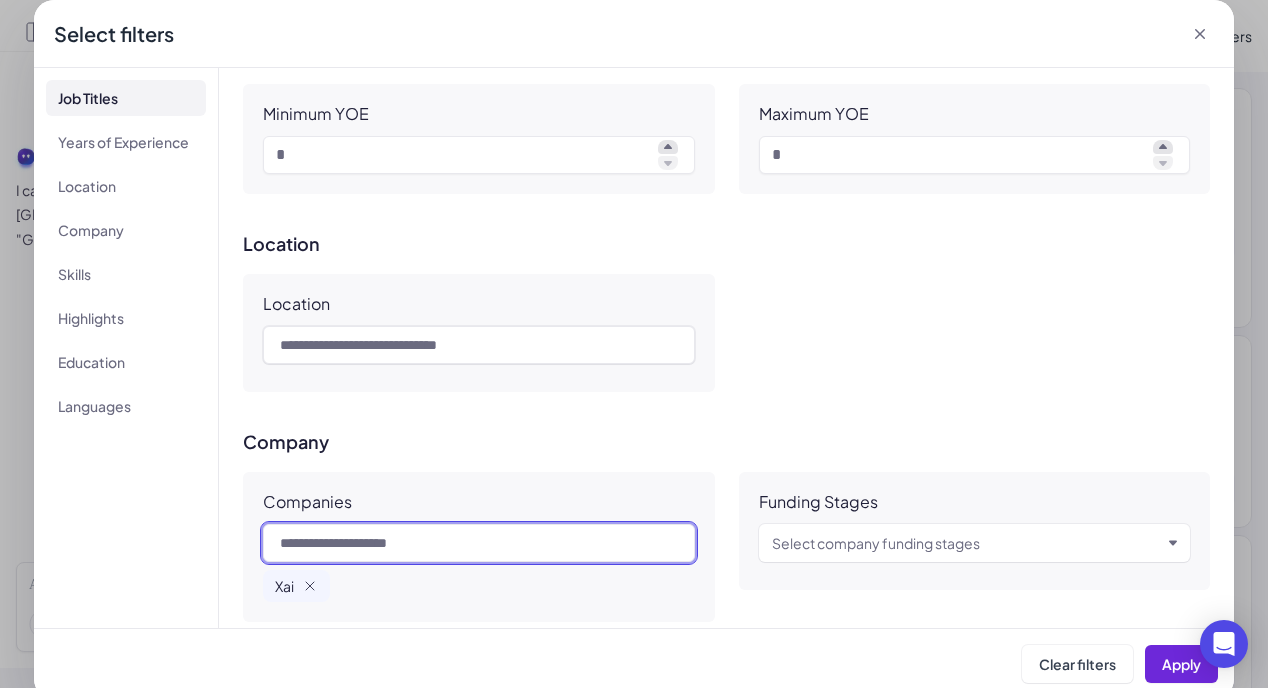 click at bounding box center (479, 543) 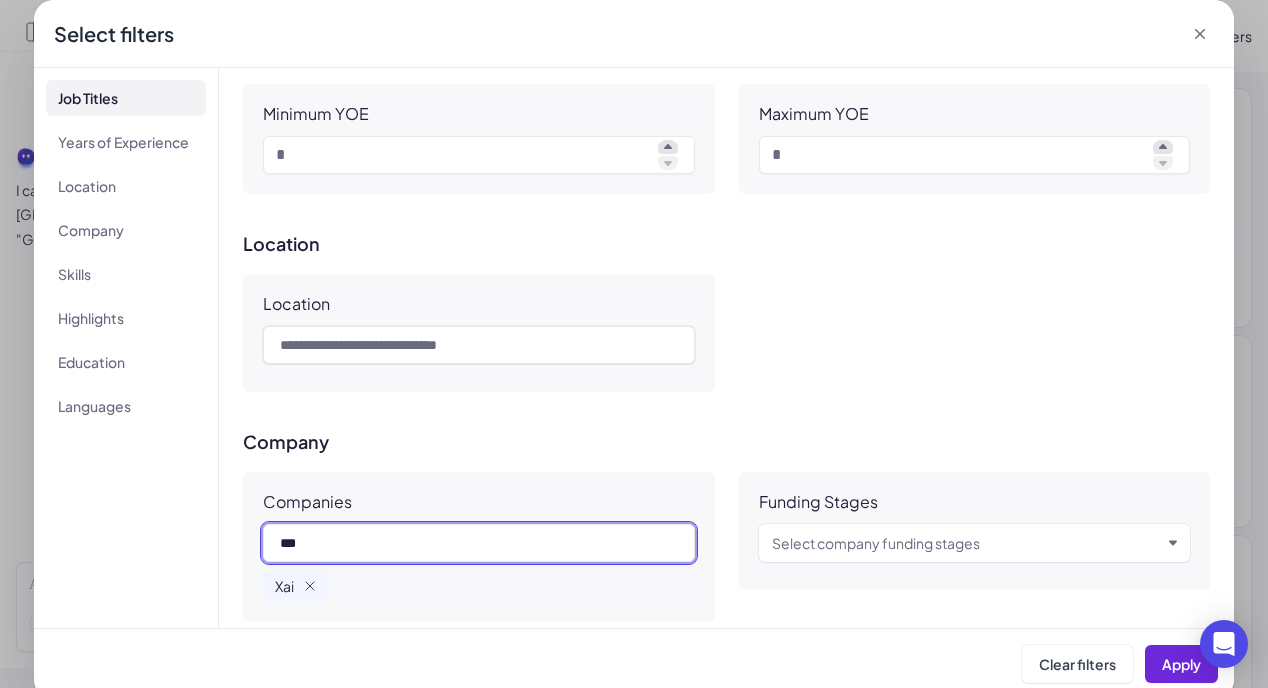 type on "****" 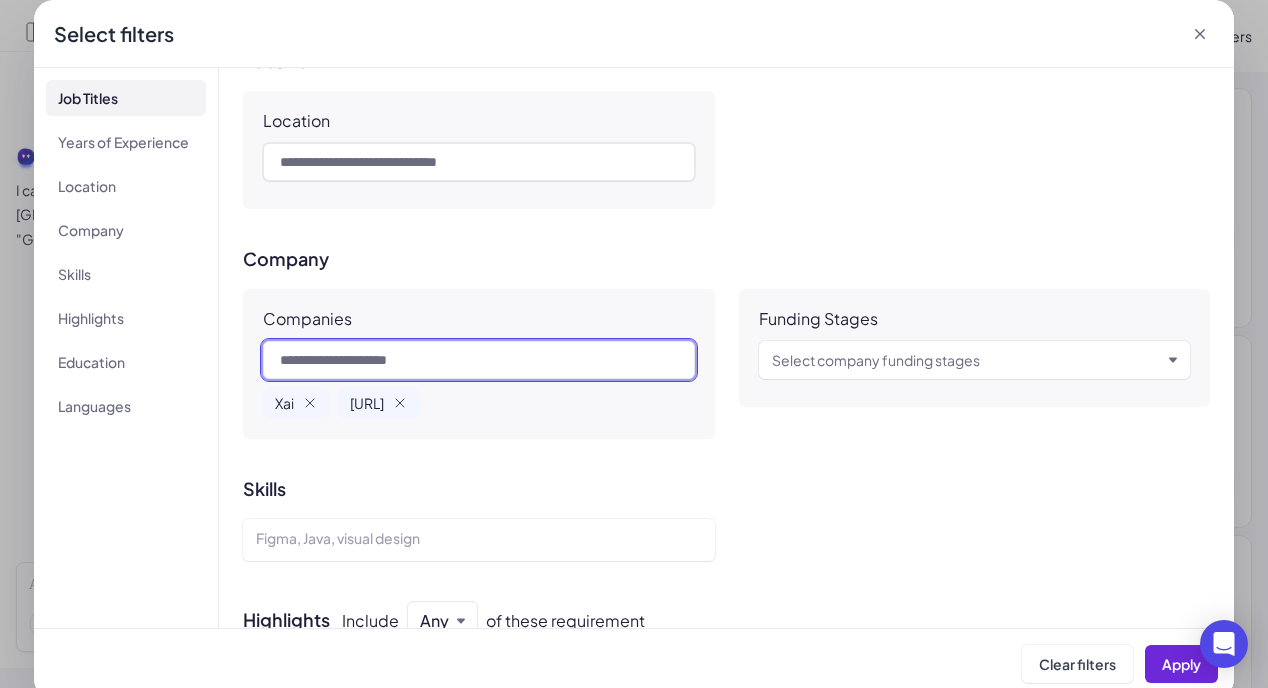 scroll, scrollTop: 435, scrollLeft: 0, axis: vertical 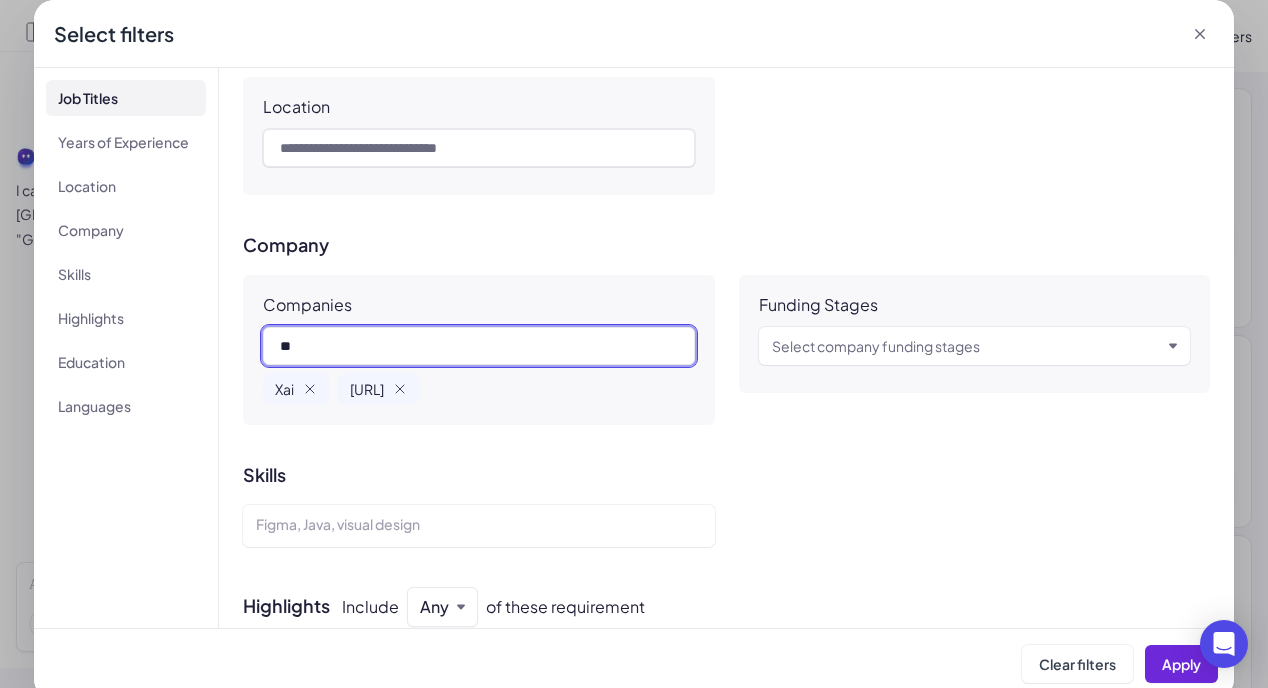 type on "***" 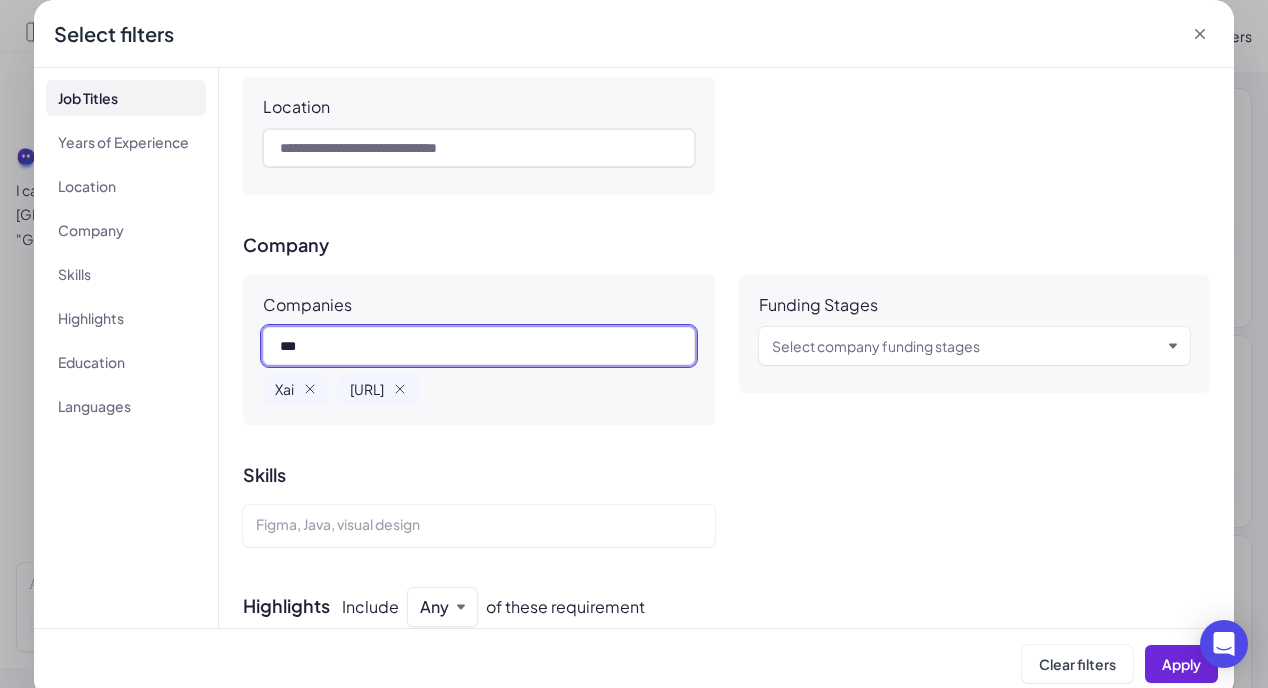 type 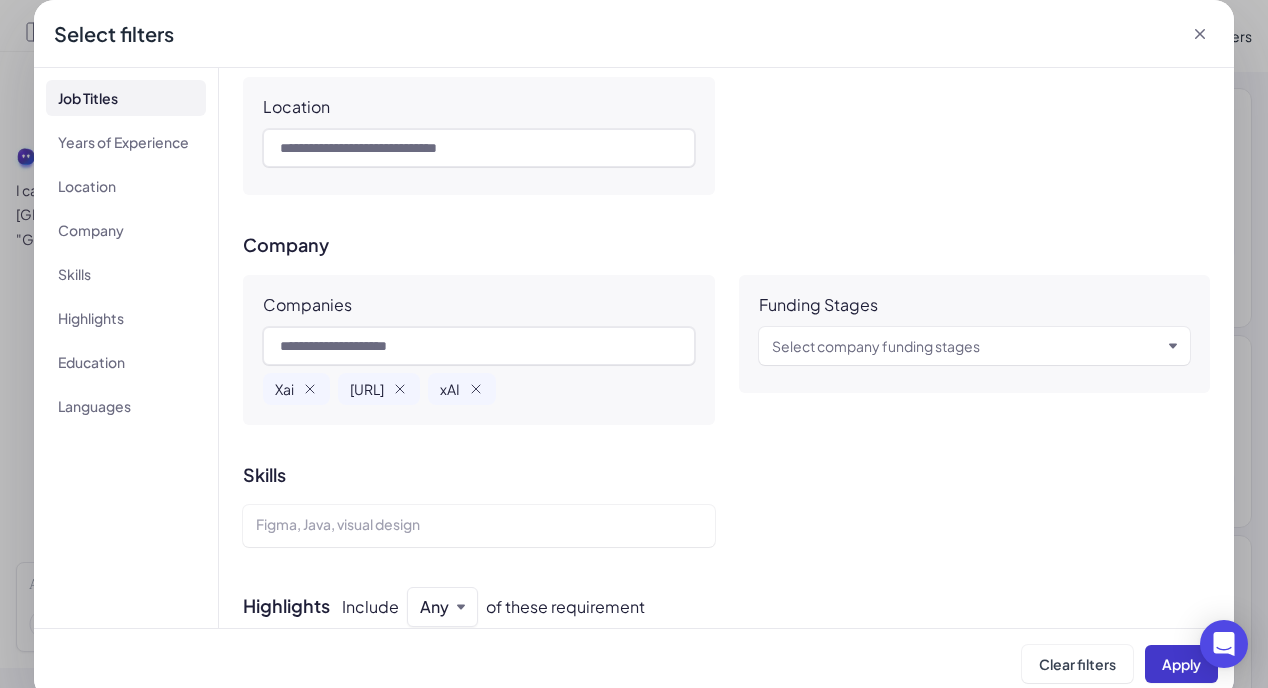 click on "Apply" at bounding box center (1181, 664) 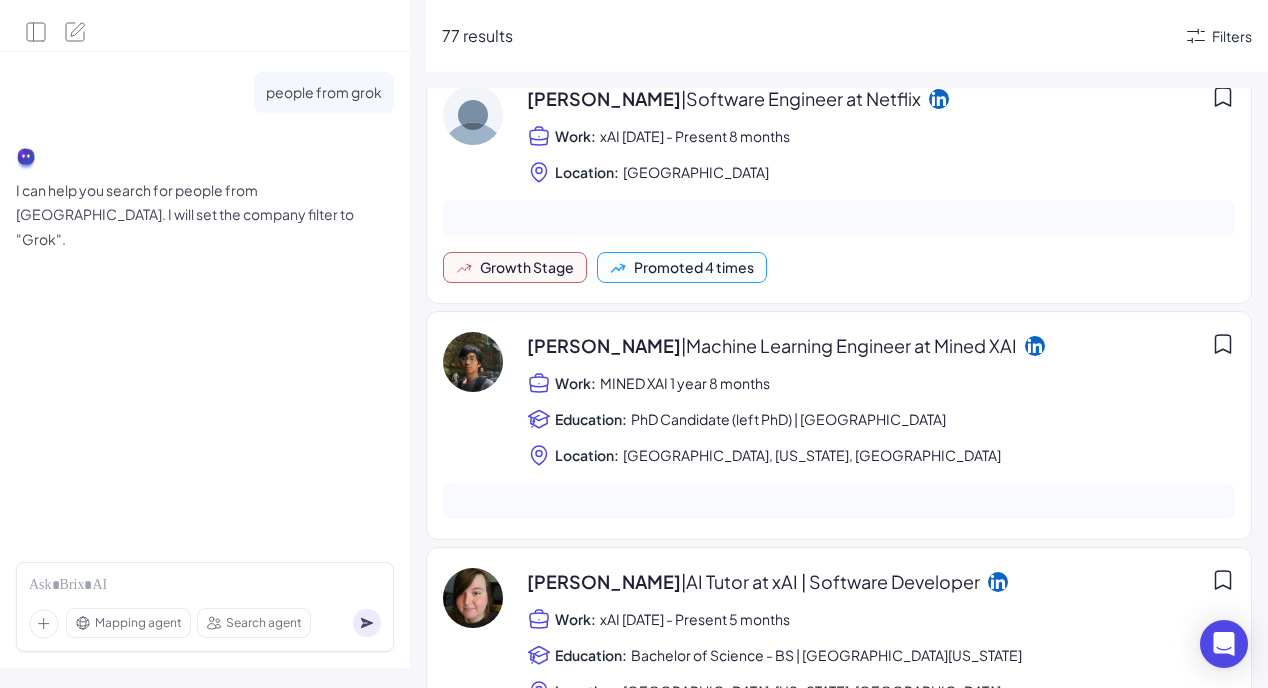 scroll, scrollTop: 0, scrollLeft: 0, axis: both 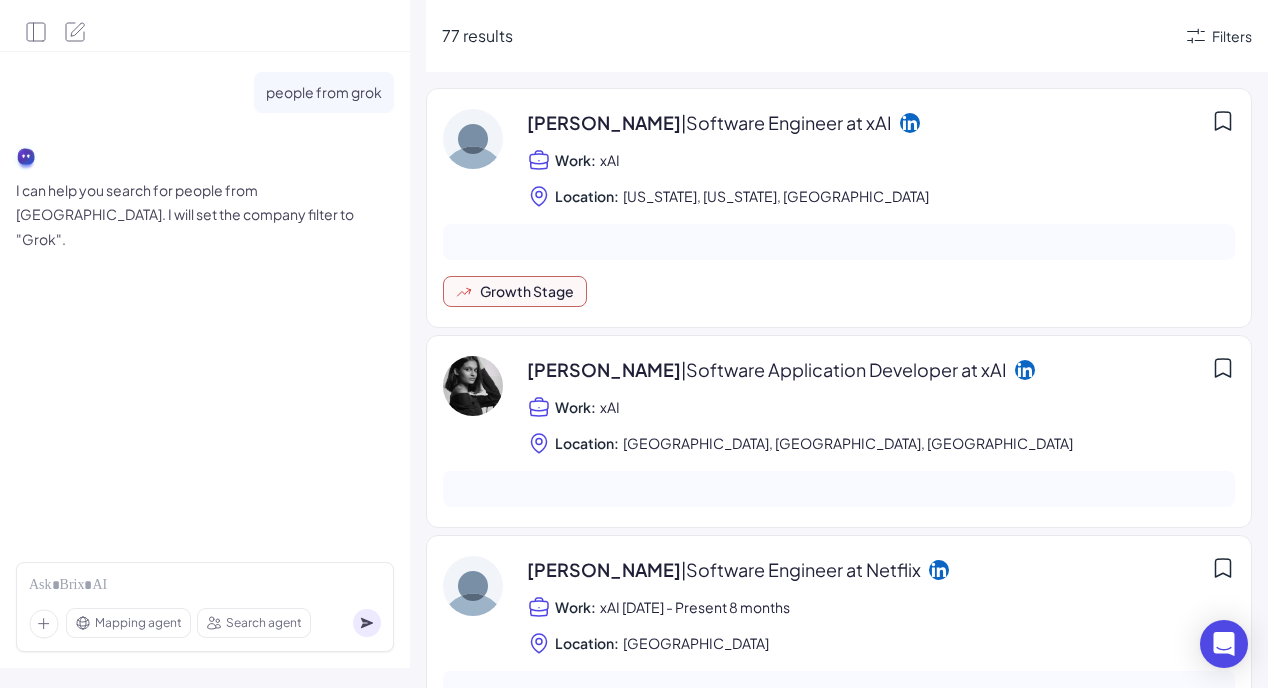 click on "Work: xAI" at bounding box center (881, 160) 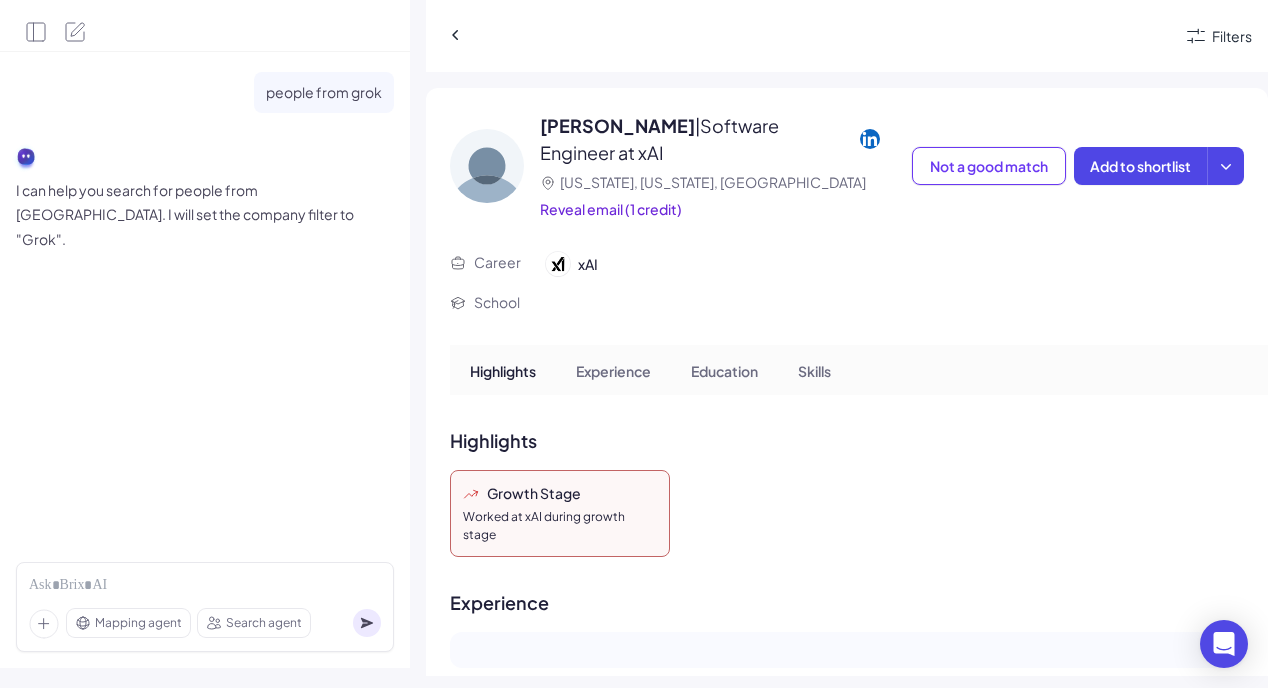 click 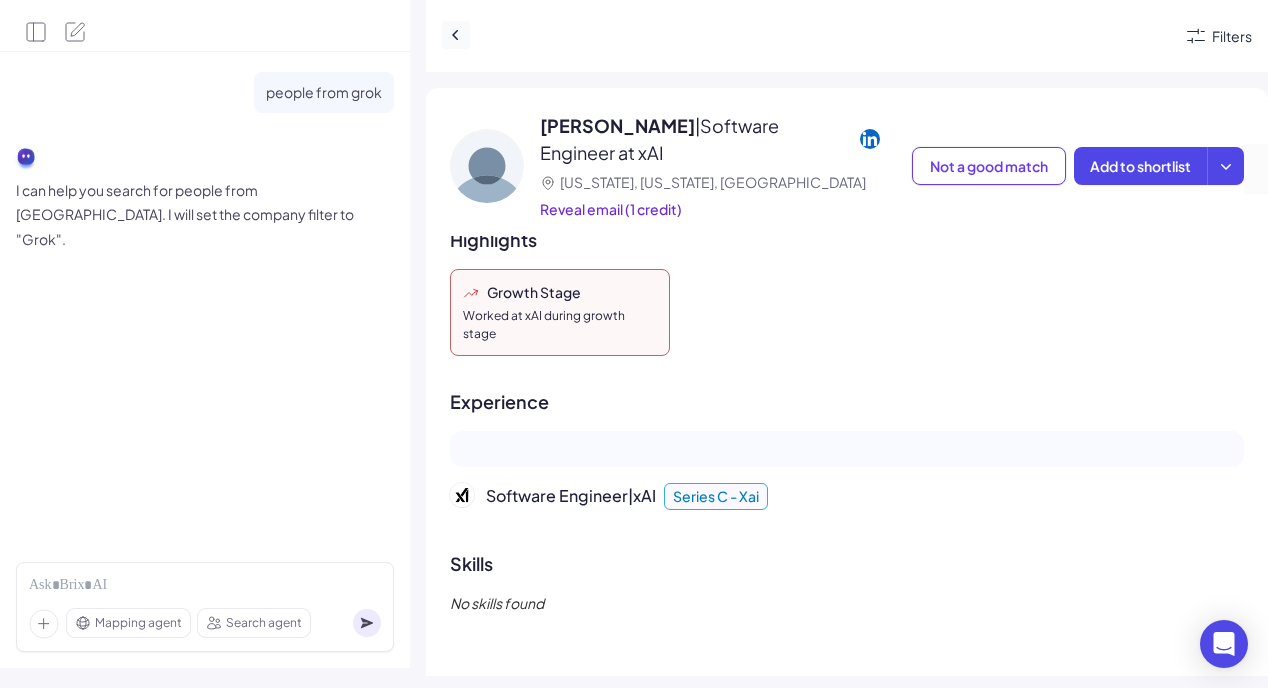 click 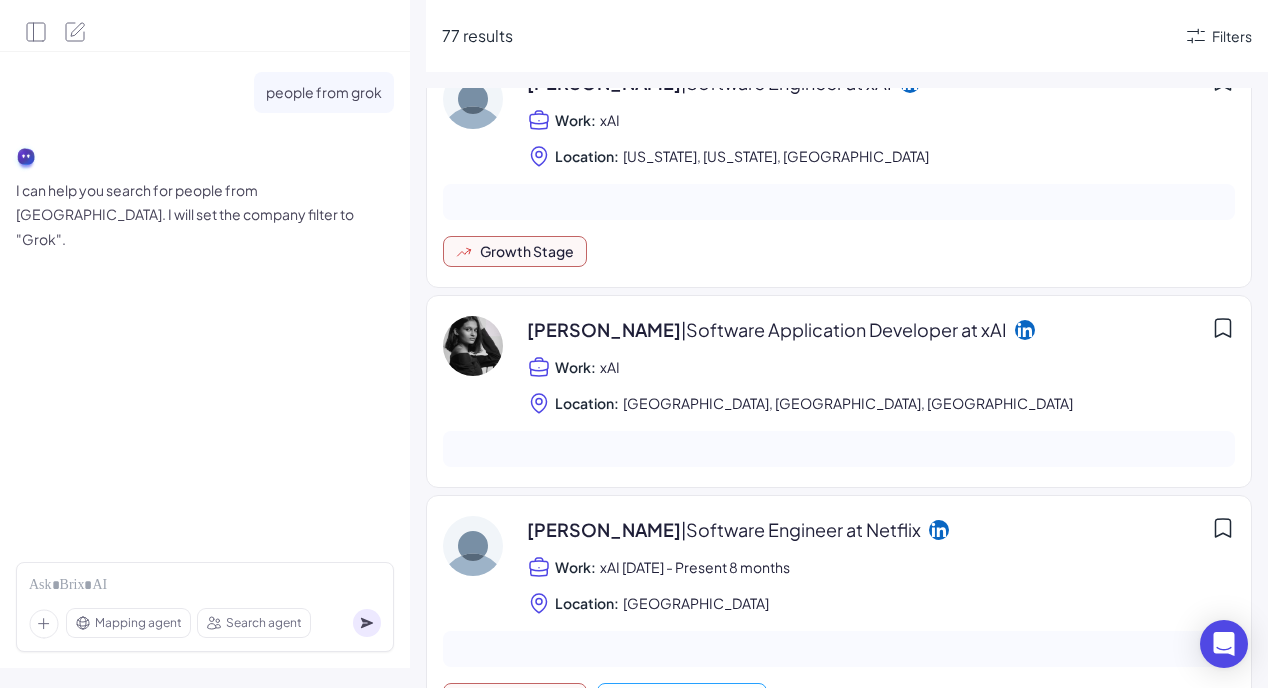 scroll, scrollTop: 43, scrollLeft: 0, axis: vertical 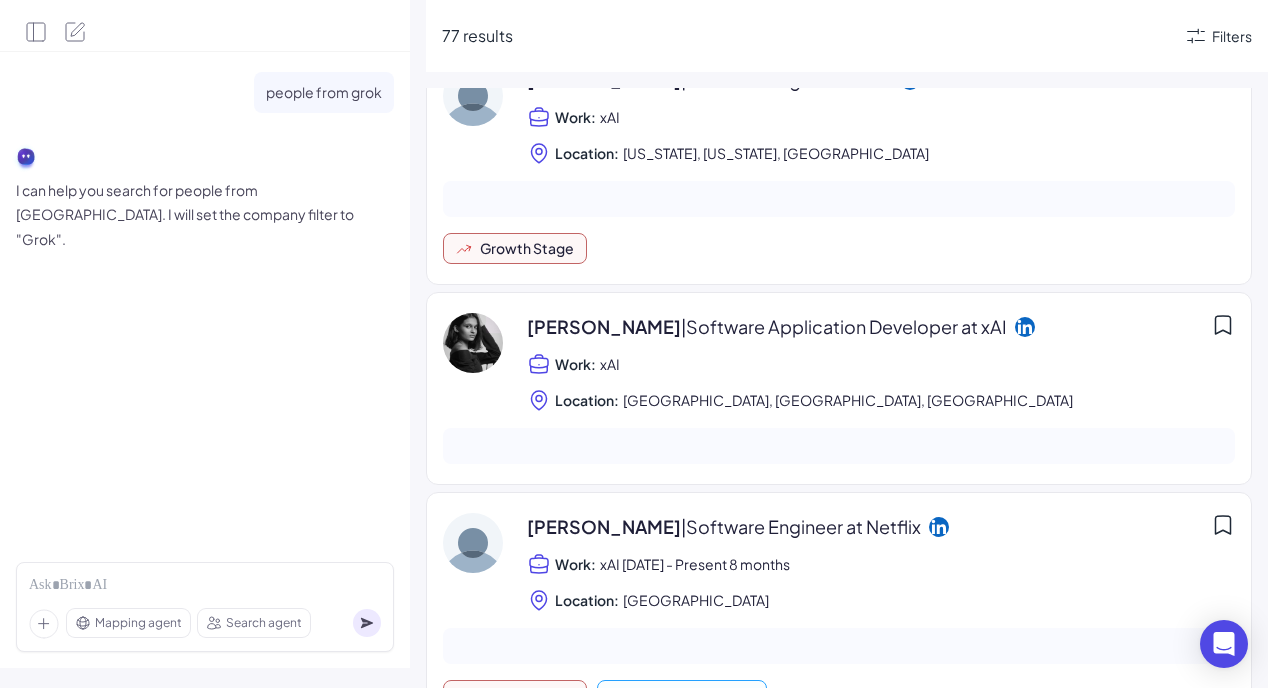click on "Work: xAI" at bounding box center [881, 364] 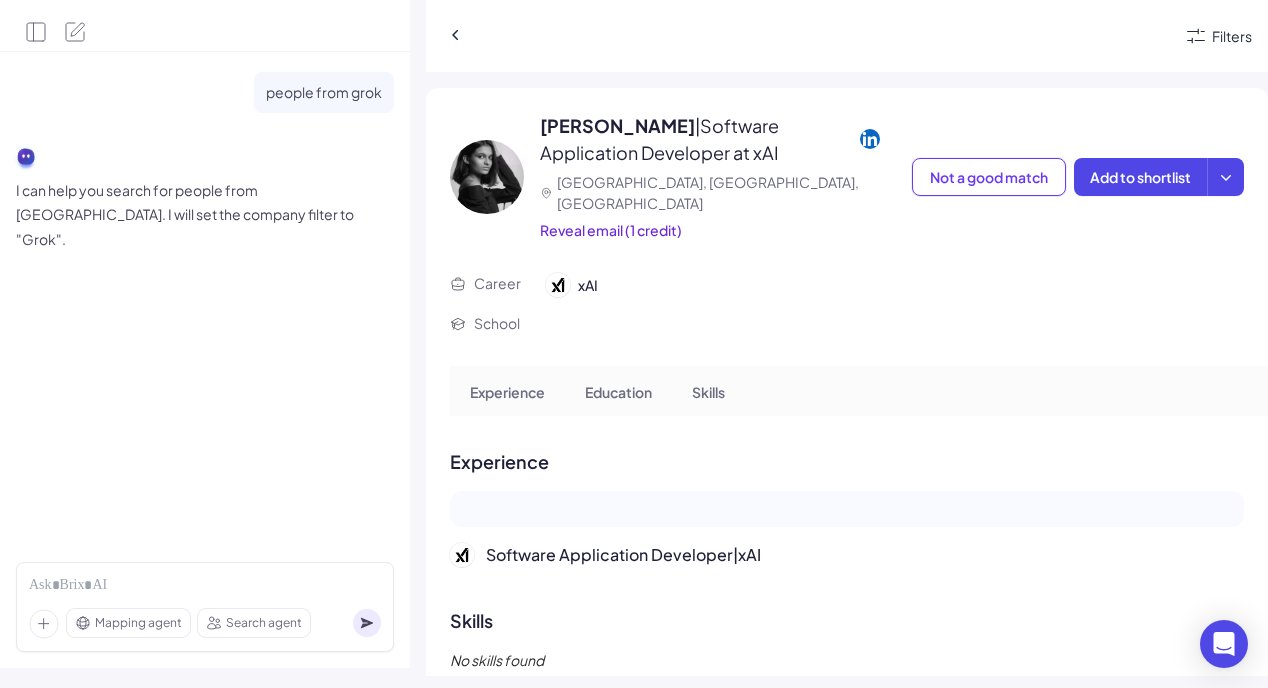 scroll, scrollTop: 54, scrollLeft: 0, axis: vertical 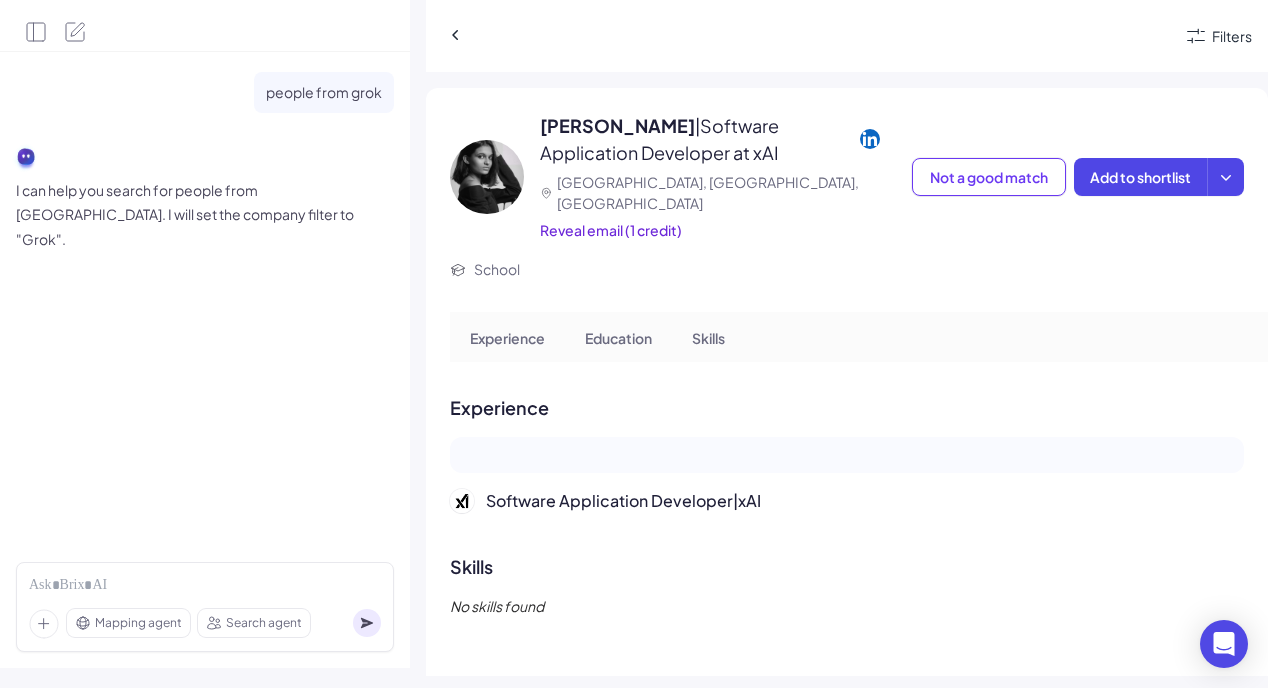click 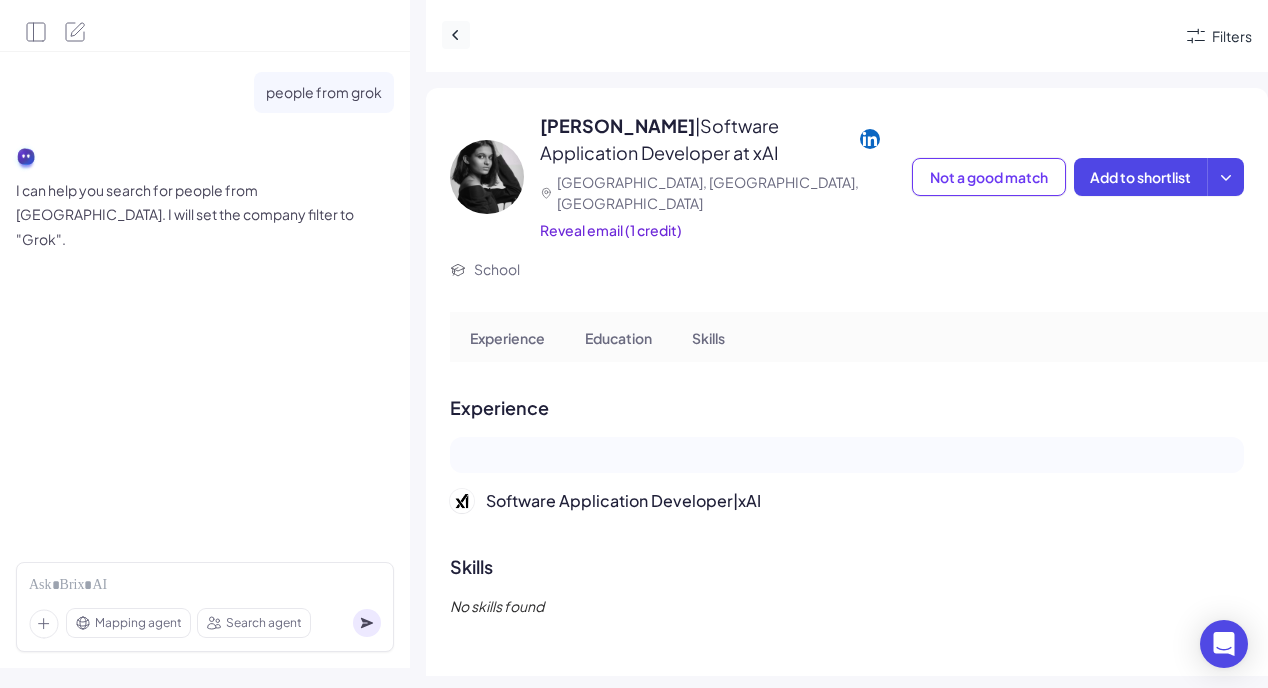 click 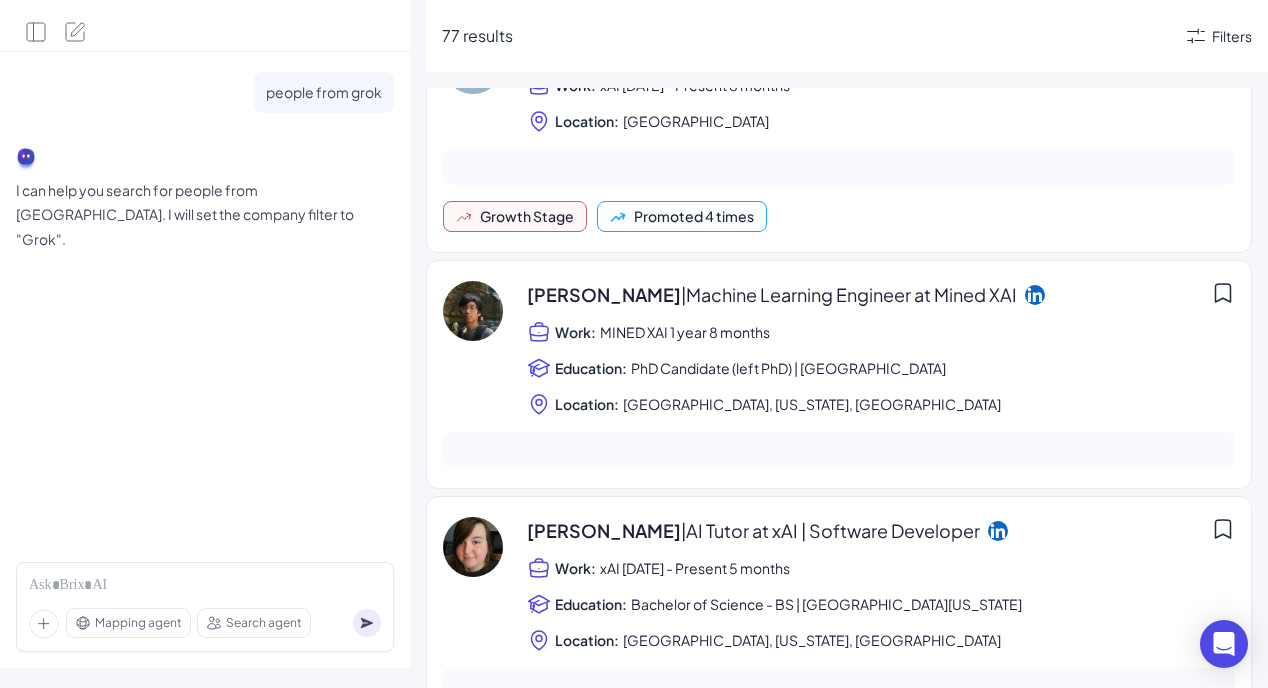 scroll, scrollTop: 551, scrollLeft: 0, axis: vertical 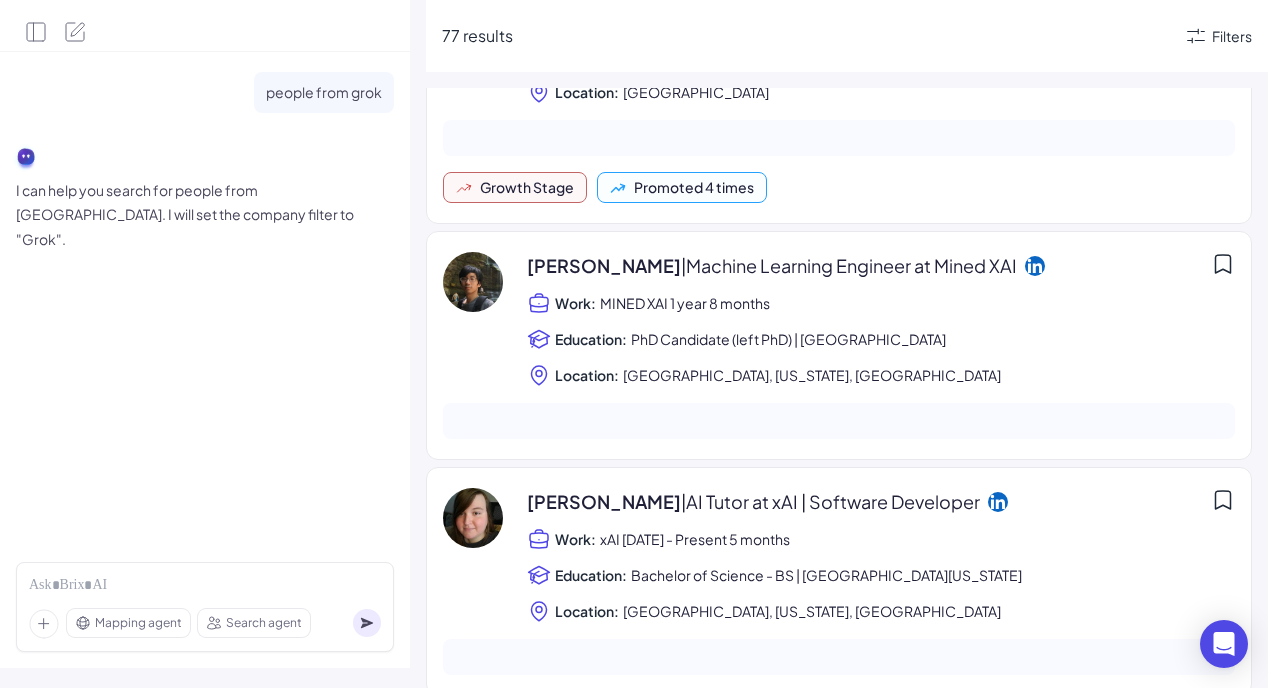 click on "MINED XAI   1 year 8 months" at bounding box center [685, 303] 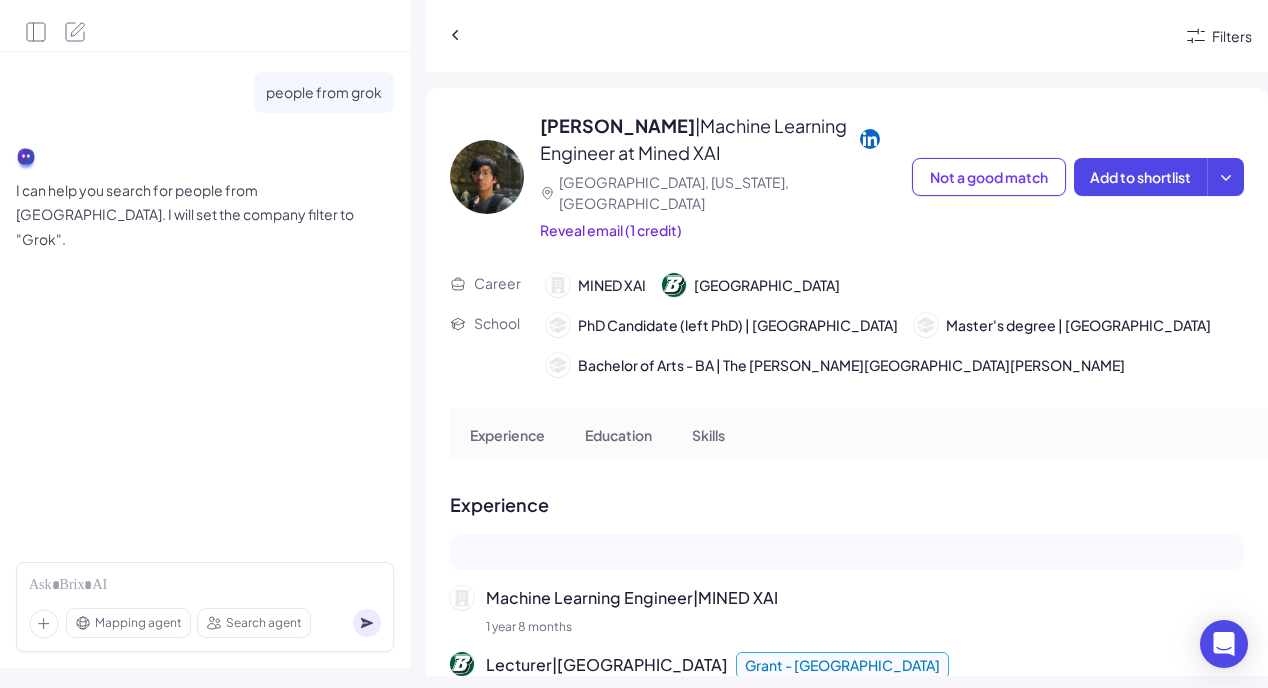 scroll, scrollTop: 112, scrollLeft: 0, axis: vertical 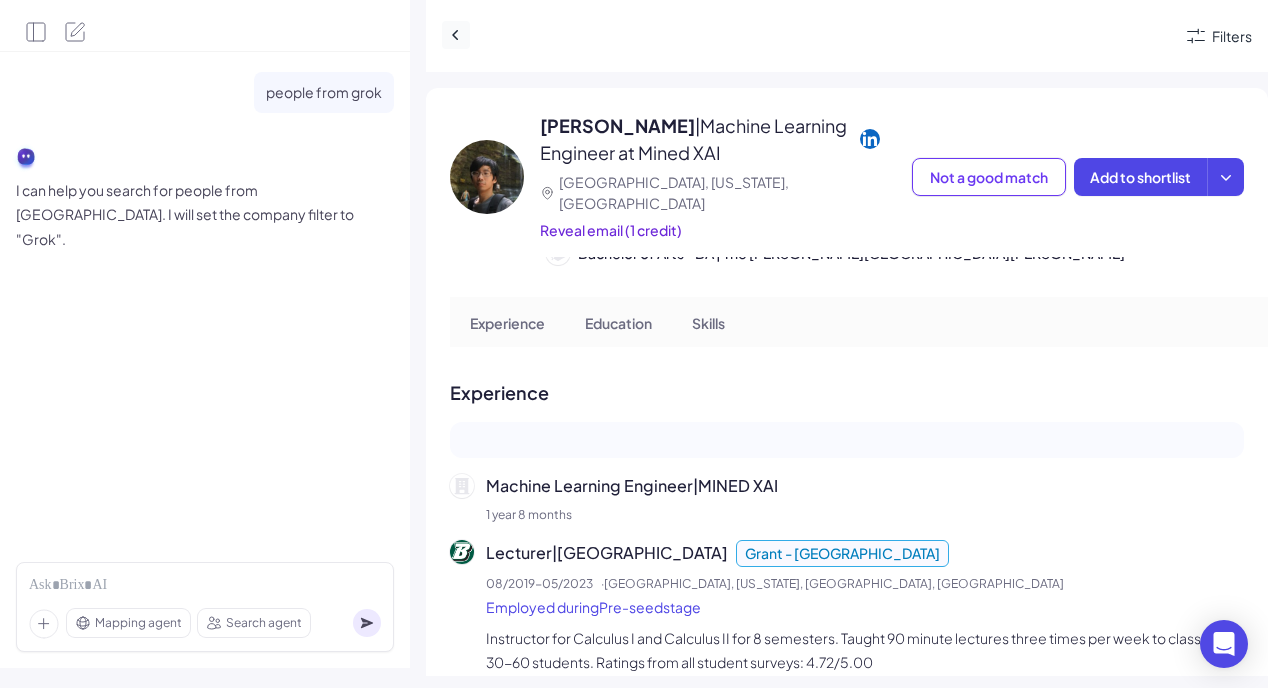 click 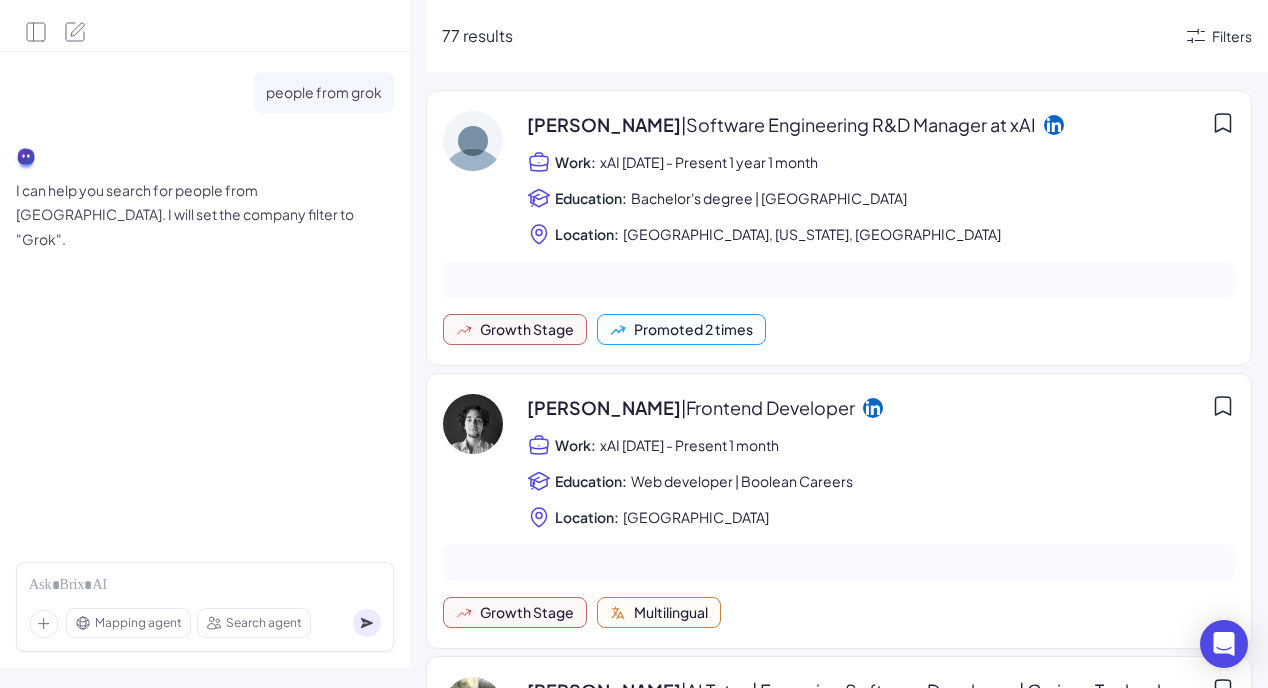 scroll, scrollTop: 1169, scrollLeft: 0, axis: vertical 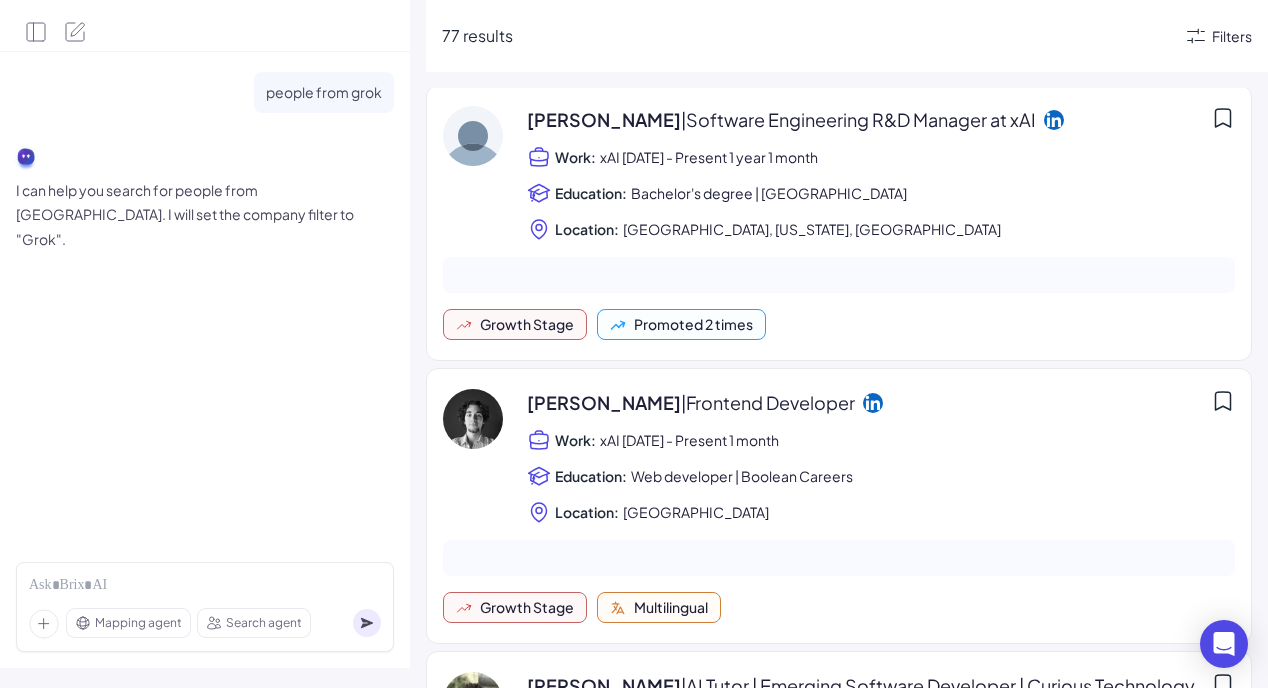 click on "Filters" at bounding box center [1232, 36] 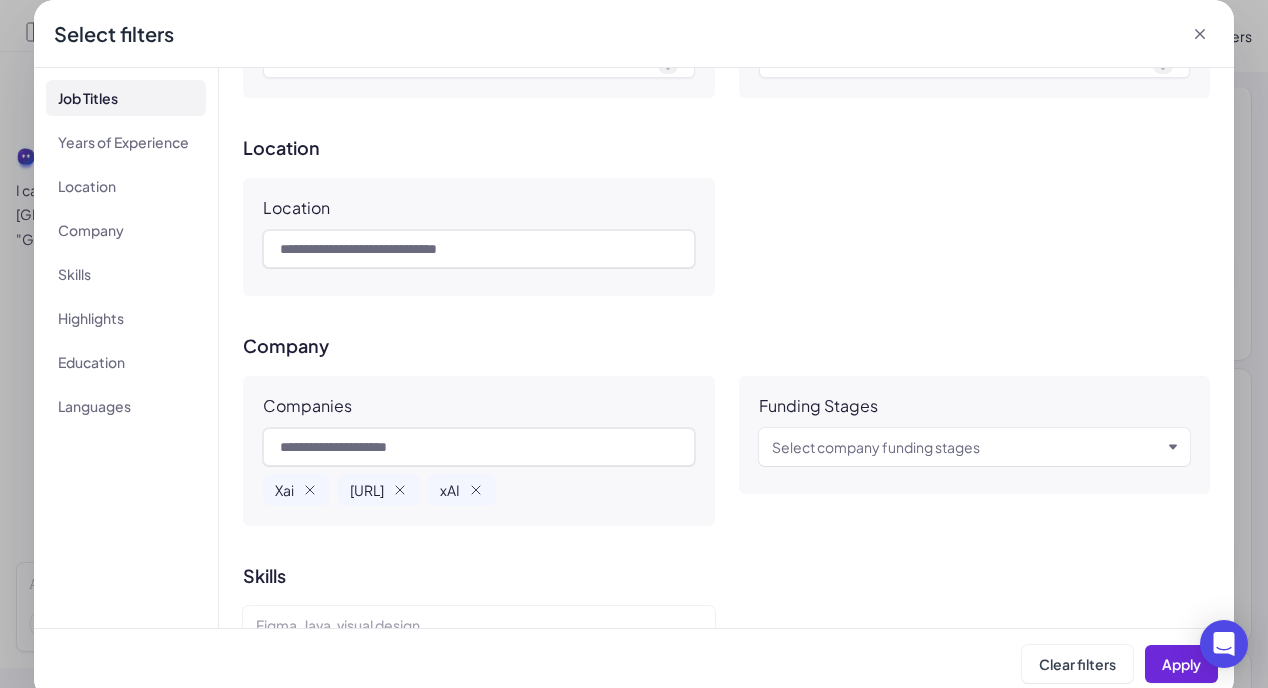 scroll, scrollTop: 387, scrollLeft: 0, axis: vertical 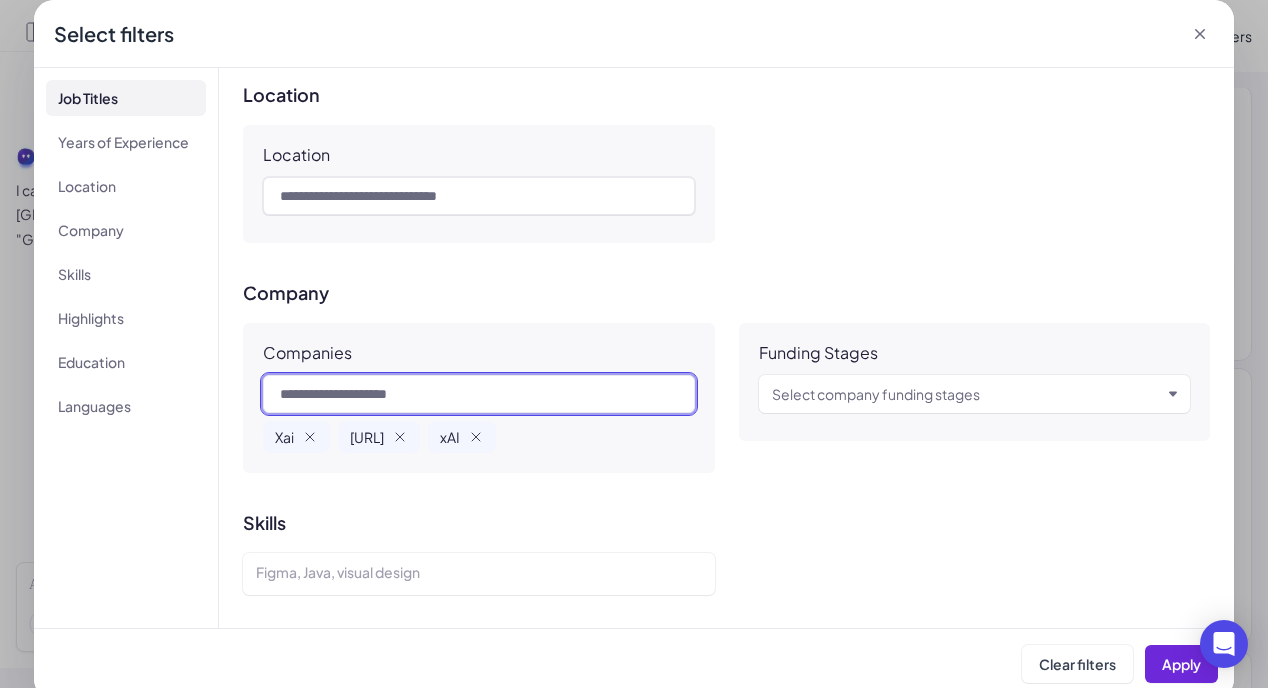 click at bounding box center (479, 394) 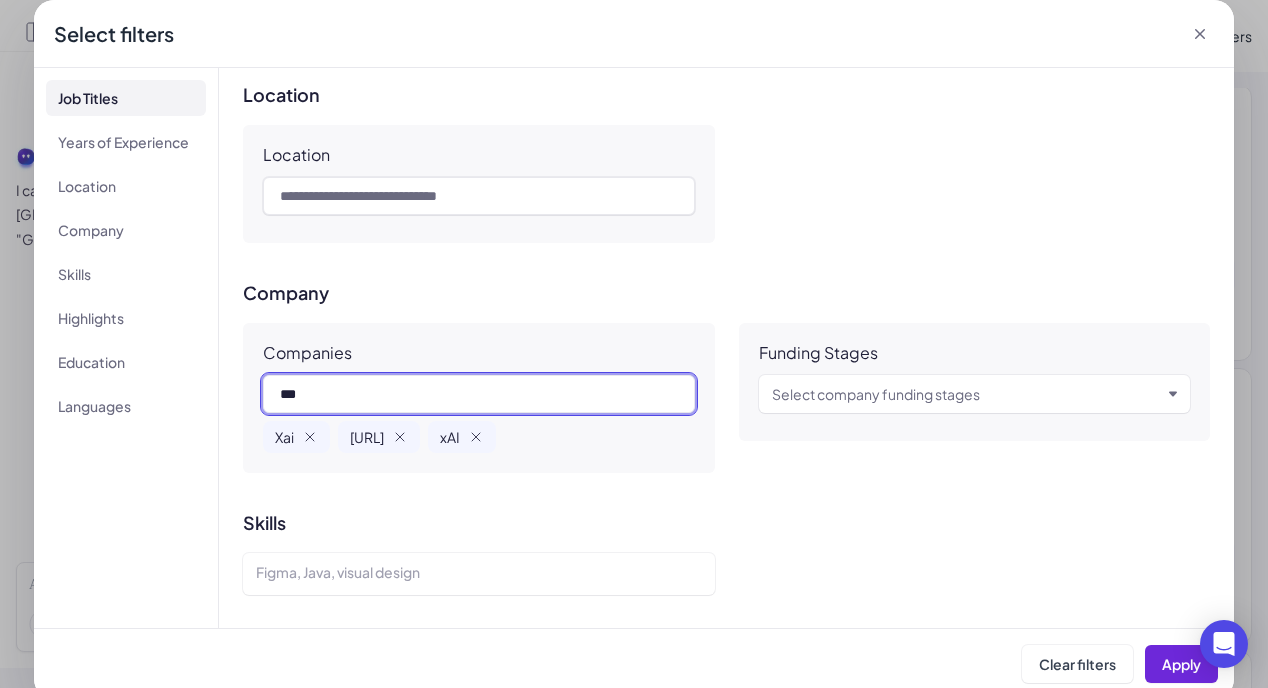 type 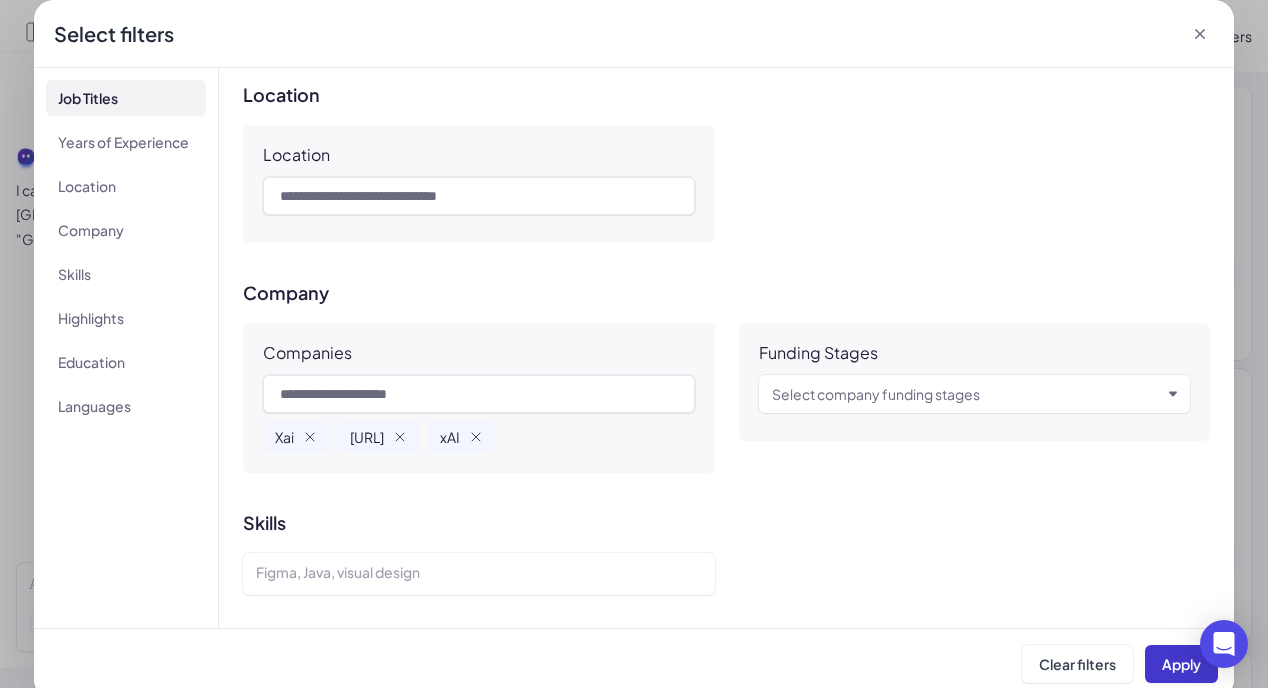 click on "Apply" at bounding box center (1181, 664) 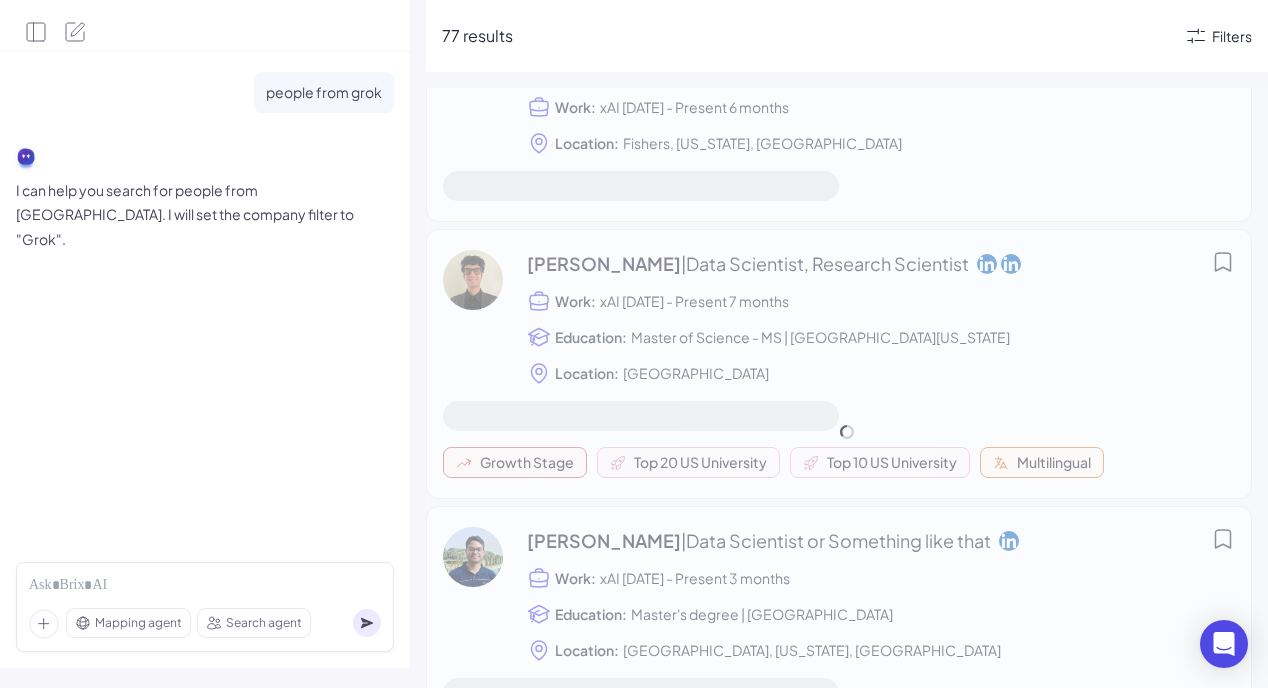 scroll, scrollTop: 1832, scrollLeft: 0, axis: vertical 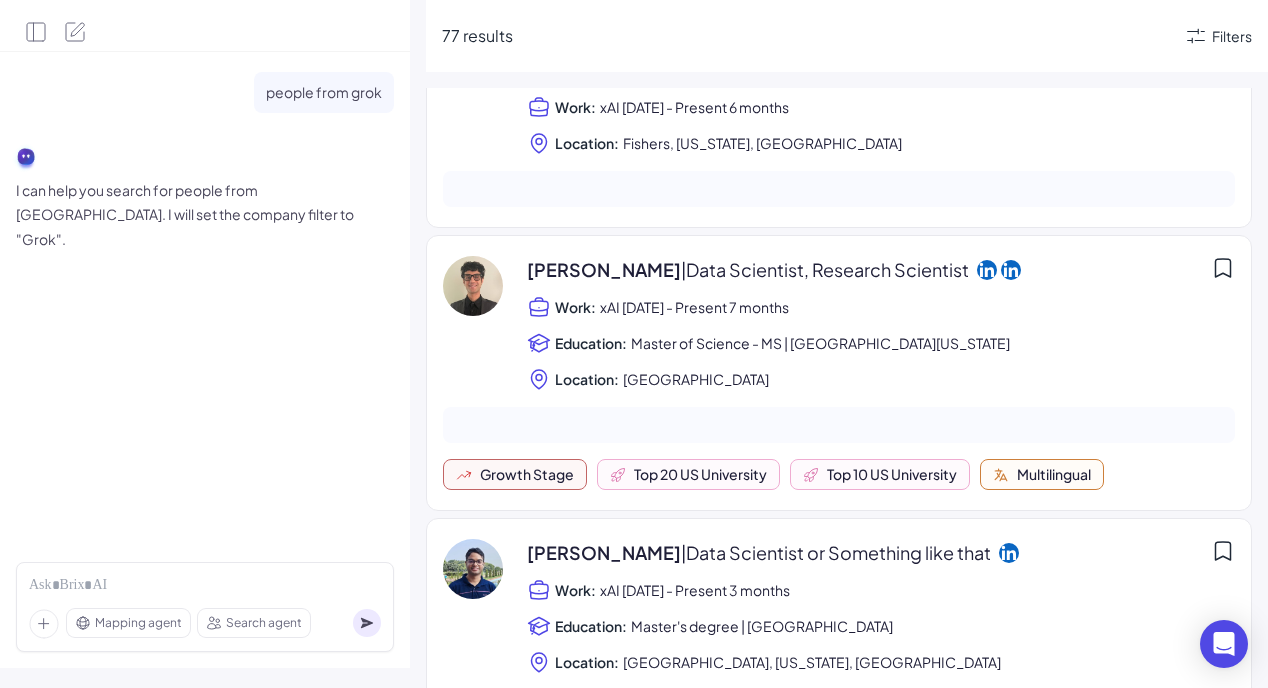 click on "[PERSON_NAME]  |  Data Scientist, Research Scientist Work: xAI   [DATE] - Present 7 months Education: Master of Science - MS | [GEOGRAPHIC_DATA][US_STATE] Location: [GEOGRAPHIC_DATA] Growth Stage Top 20 [GEOGRAPHIC_DATA] Top 10 US University Multilingual" at bounding box center [839, 373] 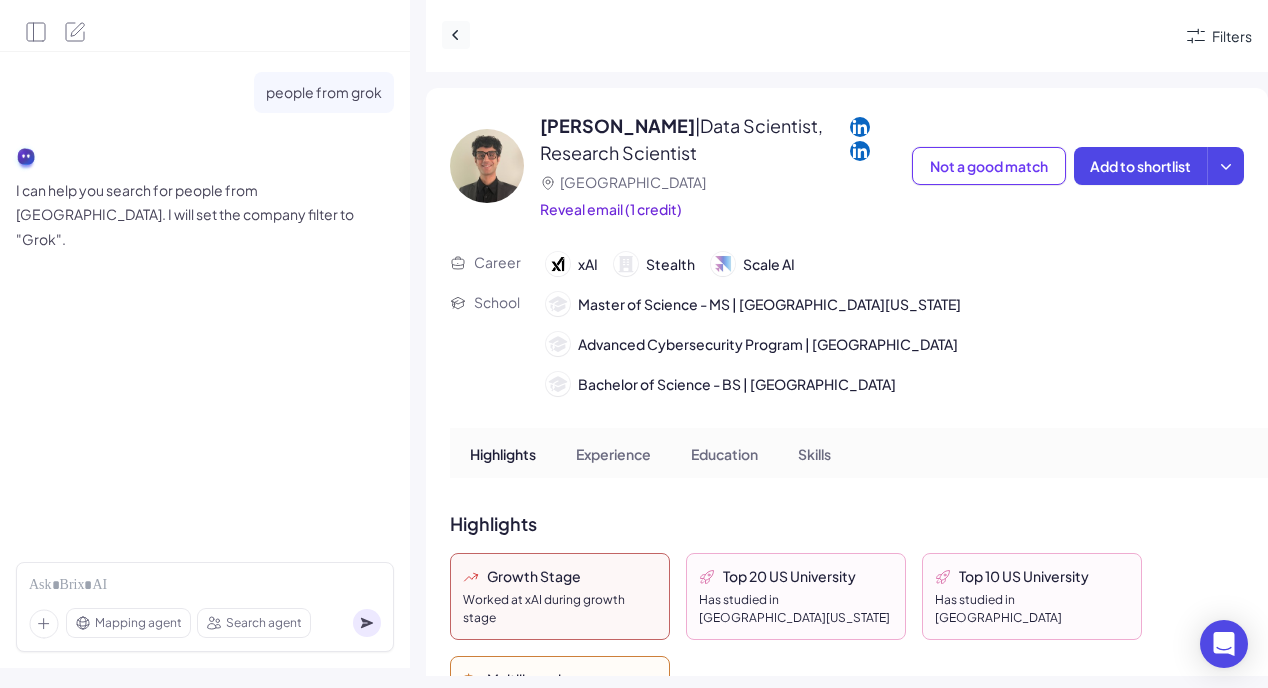 click 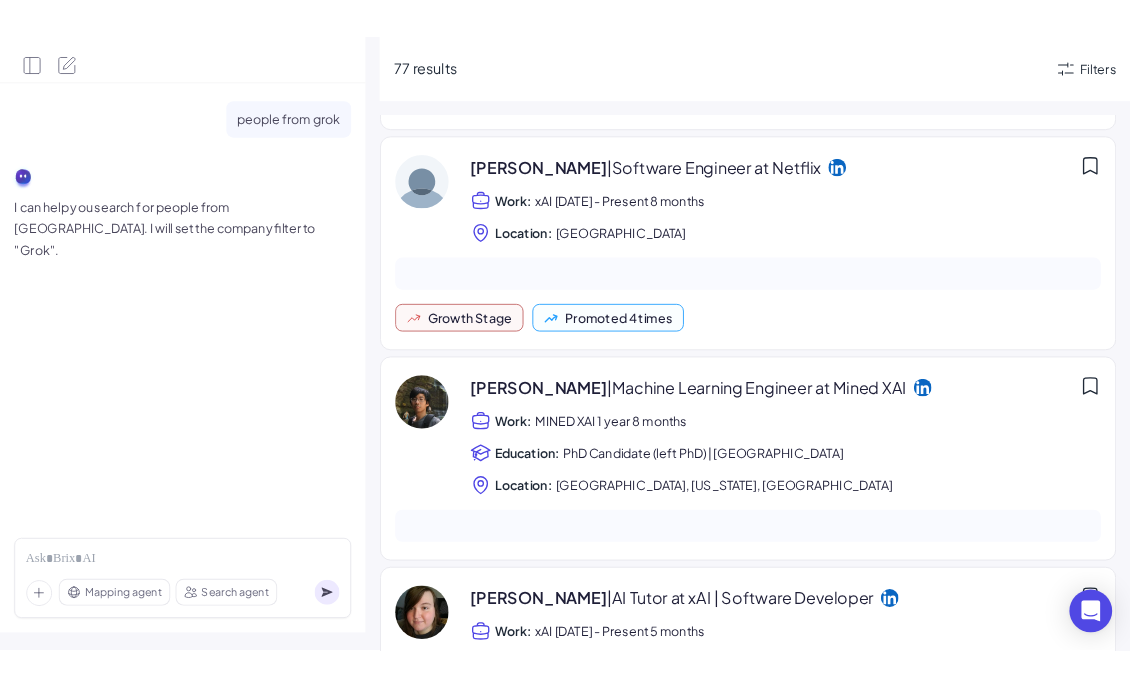 scroll, scrollTop: 0, scrollLeft: 0, axis: both 